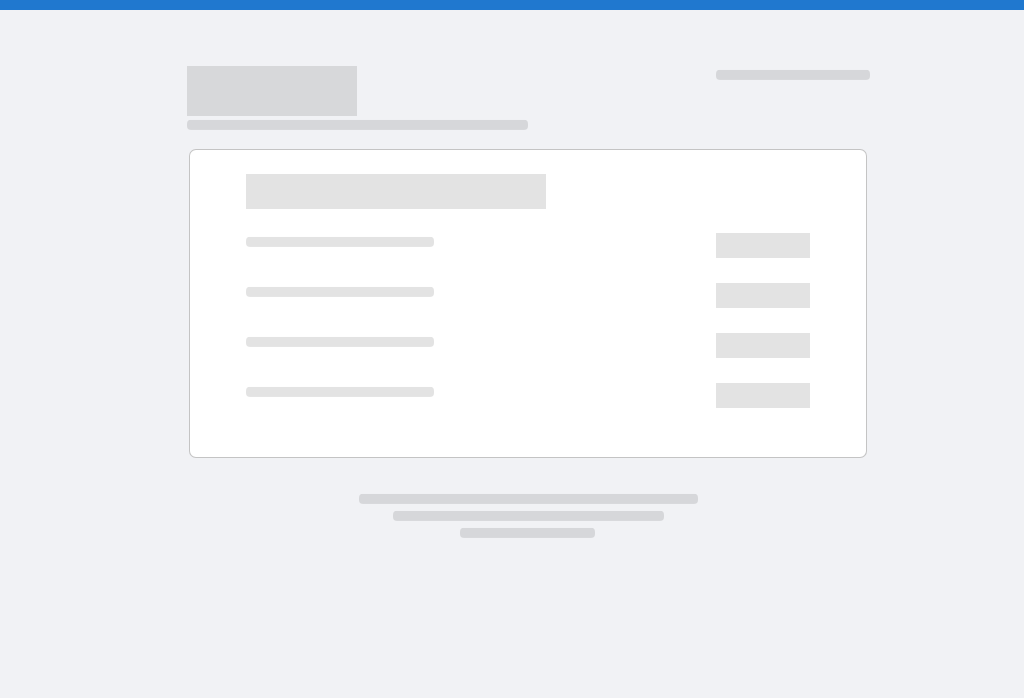 scroll, scrollTop: 0, scrollLeft: 0, axis: both 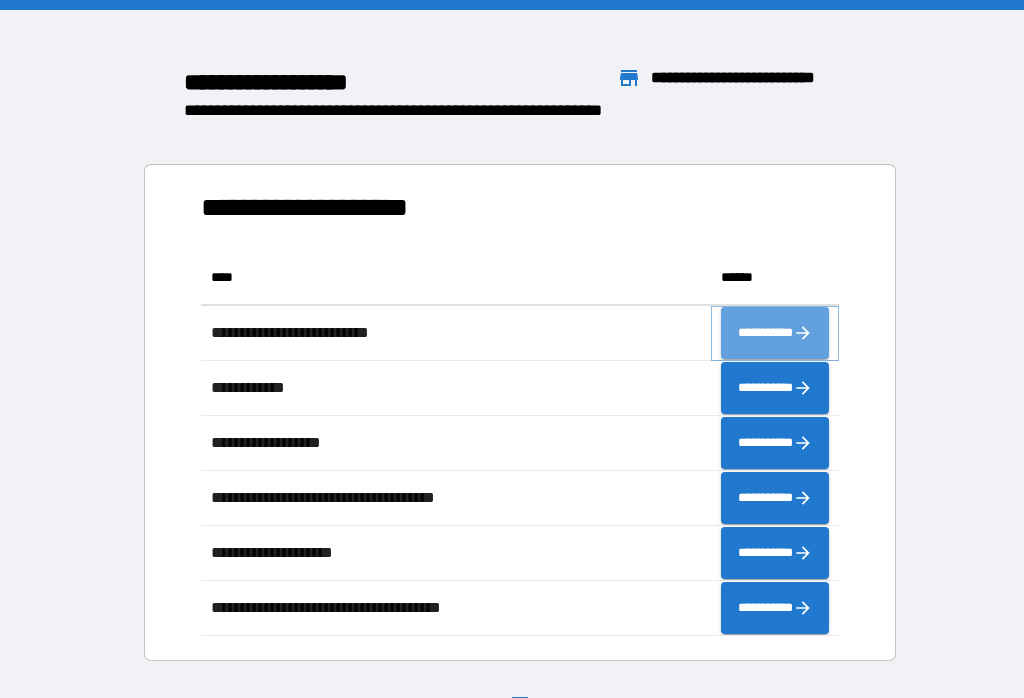 click on "**********" at bounding box center [775, 333] 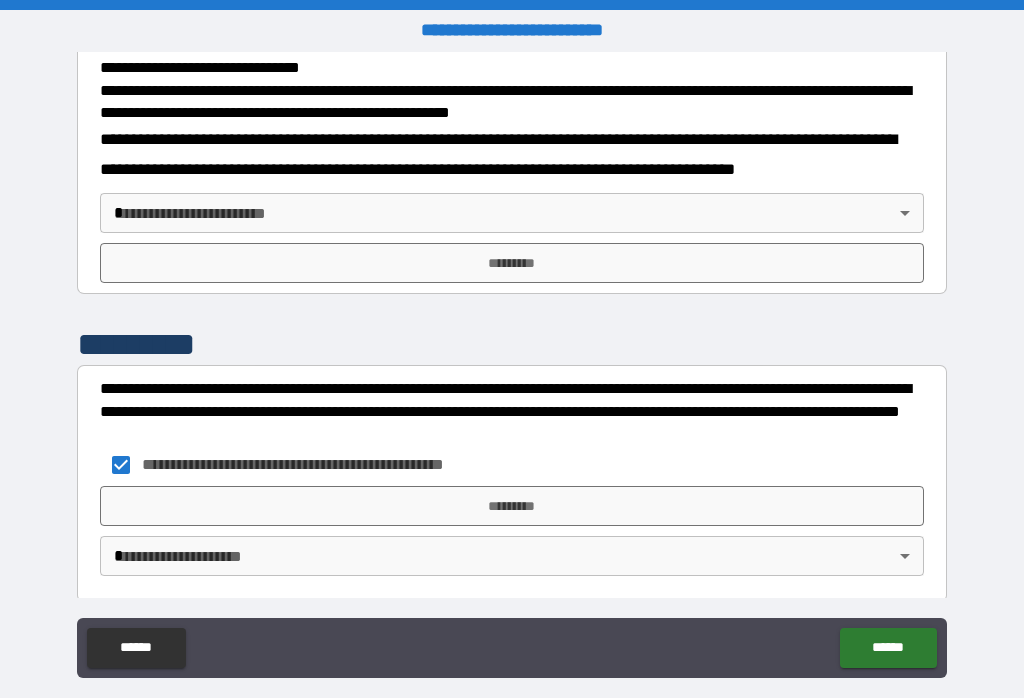 scroll, scrollTop: 704, scrollLeft: 0, axis: vertical 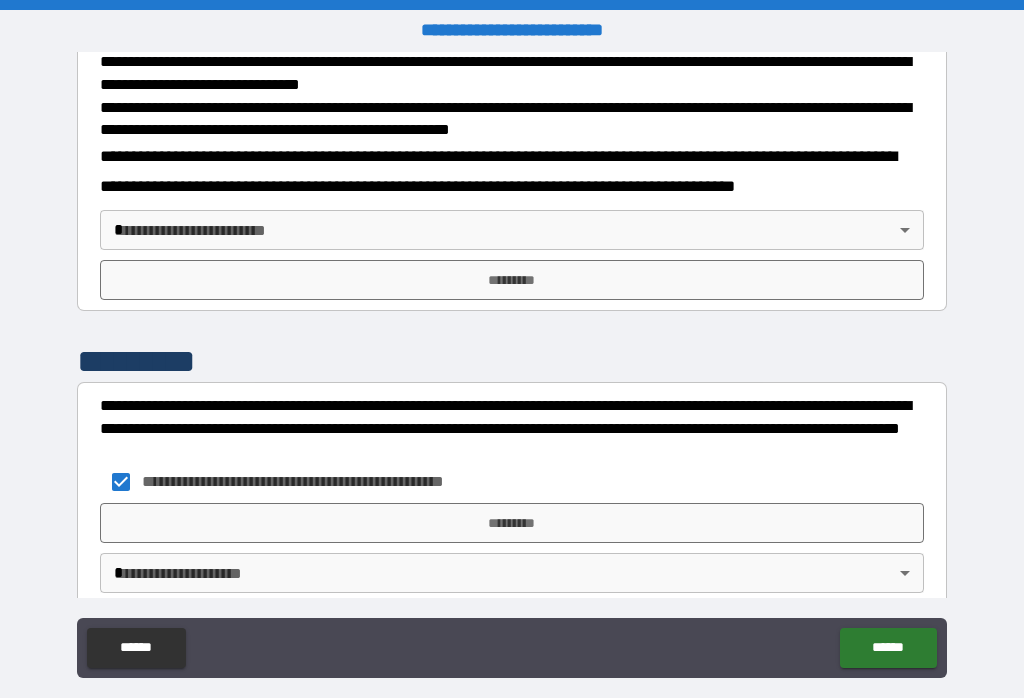 click on "*********" at bounding box center (512, 523) 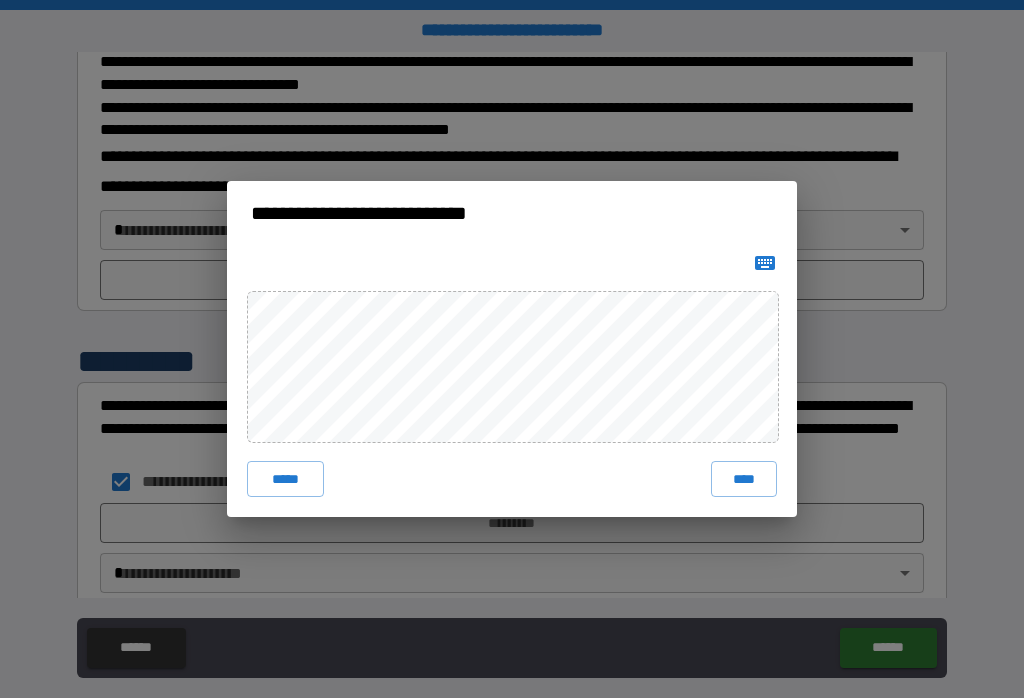 click on "****" at bounding box center [744, 479] 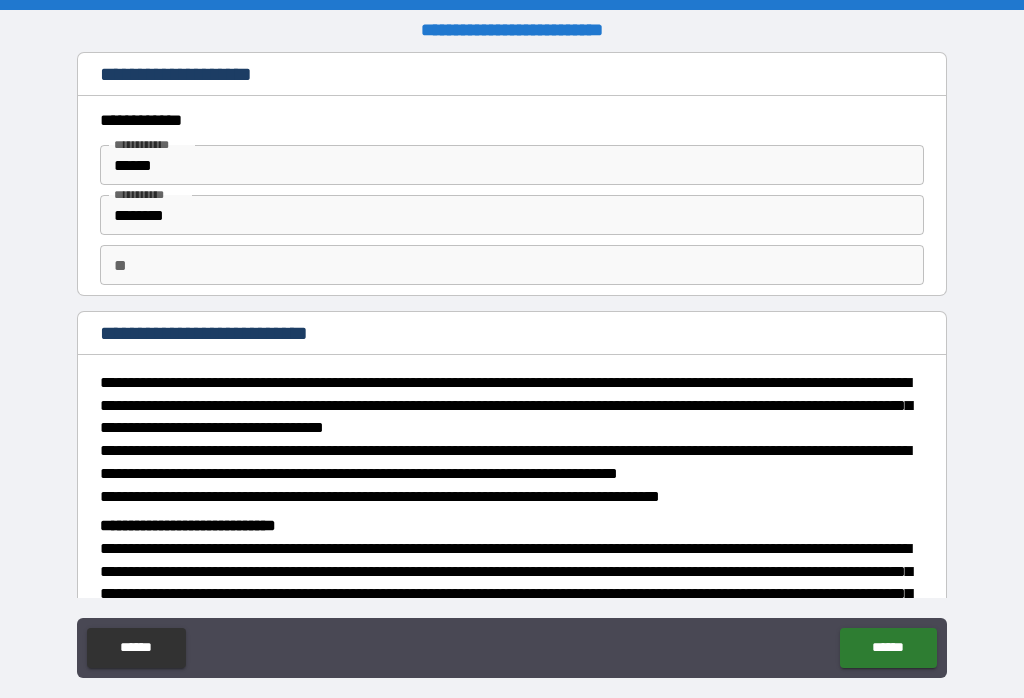 scroll, scrollTop: 0, scrollLeft: 0, axis: both 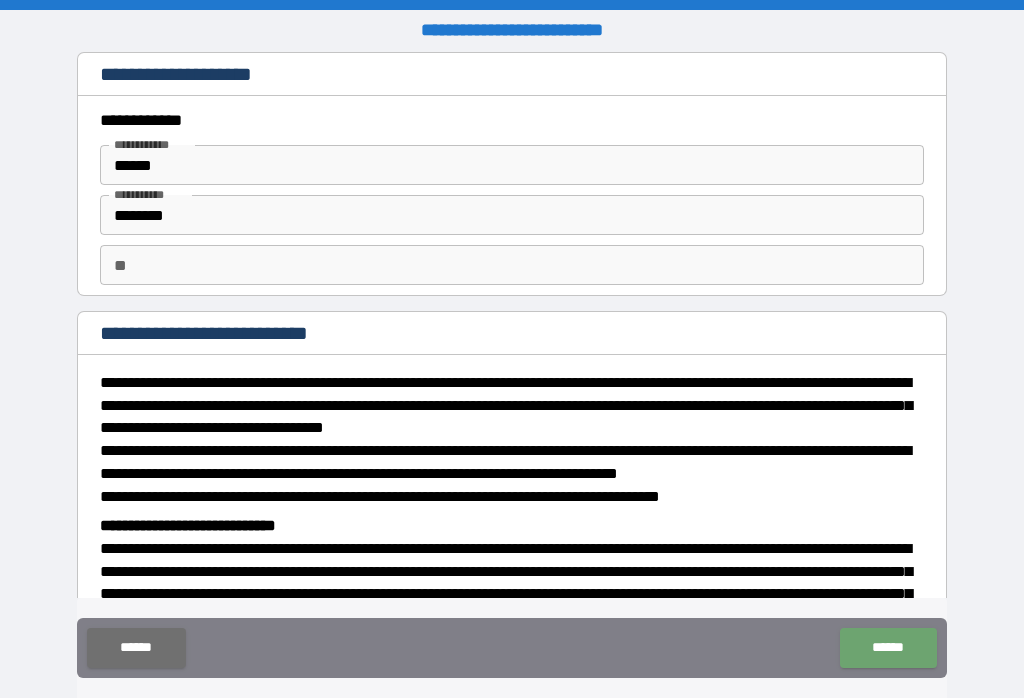 click on "******" at bounding box center [888, 648] 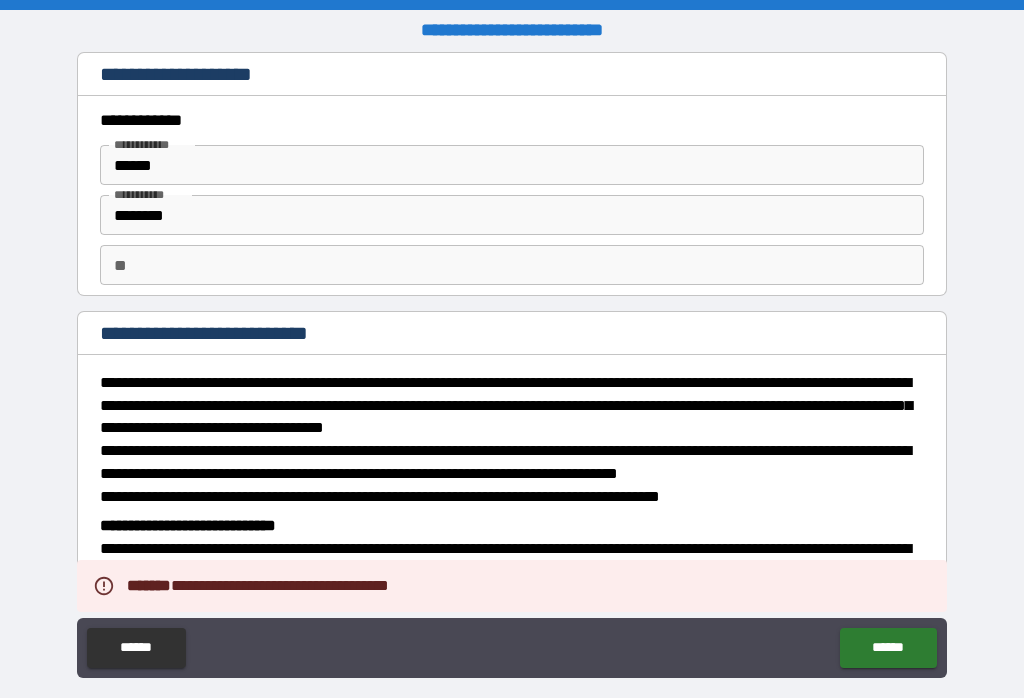 click on "**********" at bounding box center (506, 594) 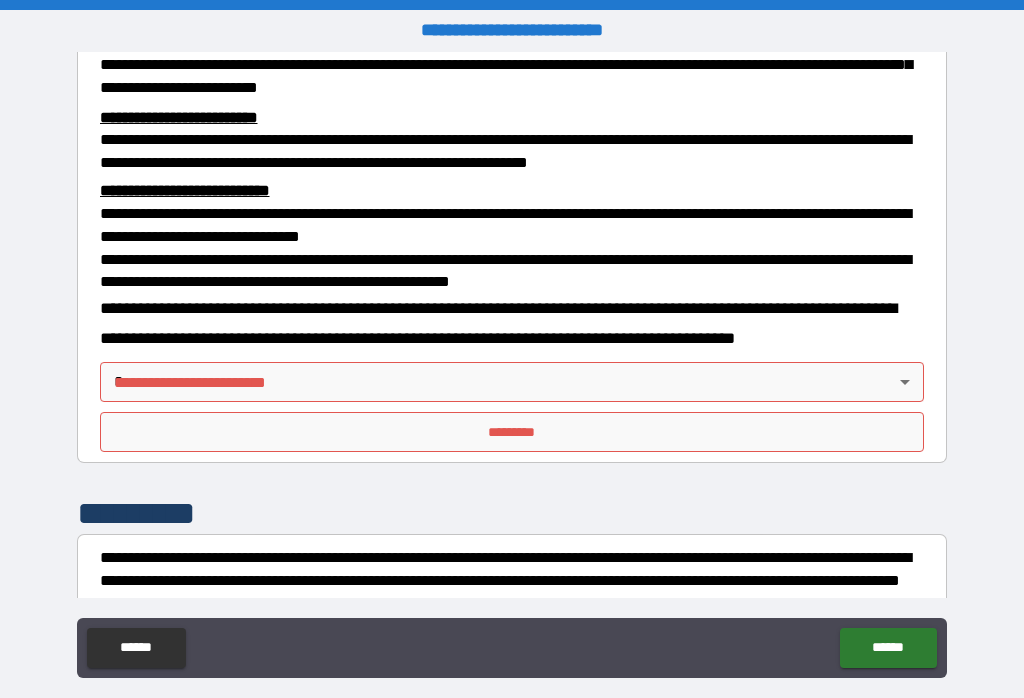 scroll, scrollTop: 553, scrollLeft: 0, axis: vertical 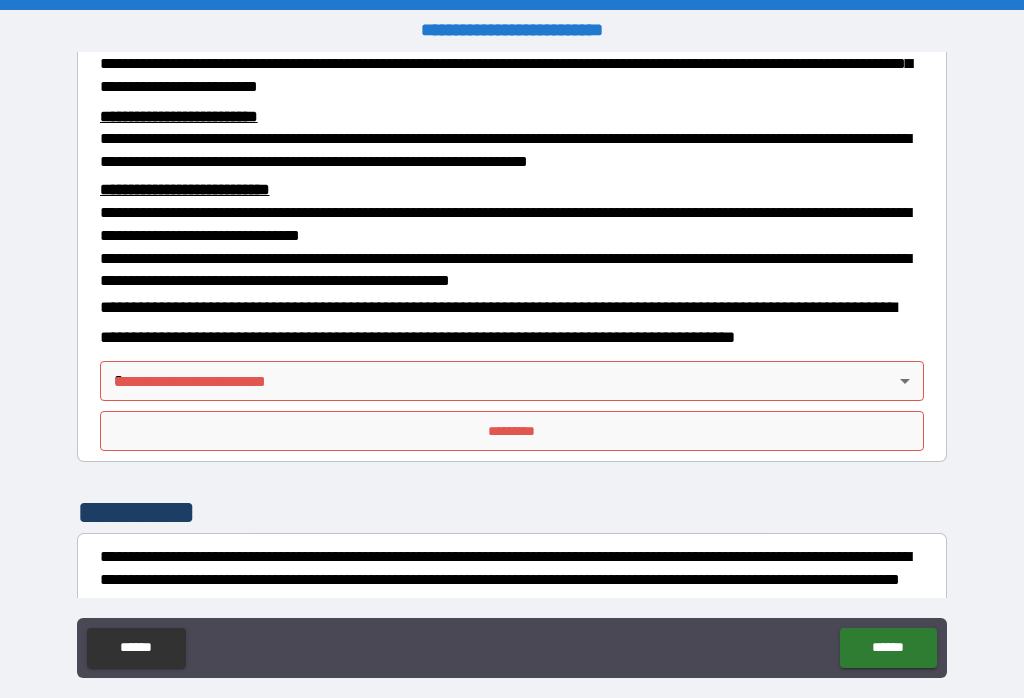 click on "*********" at bounding box center (512, 431) 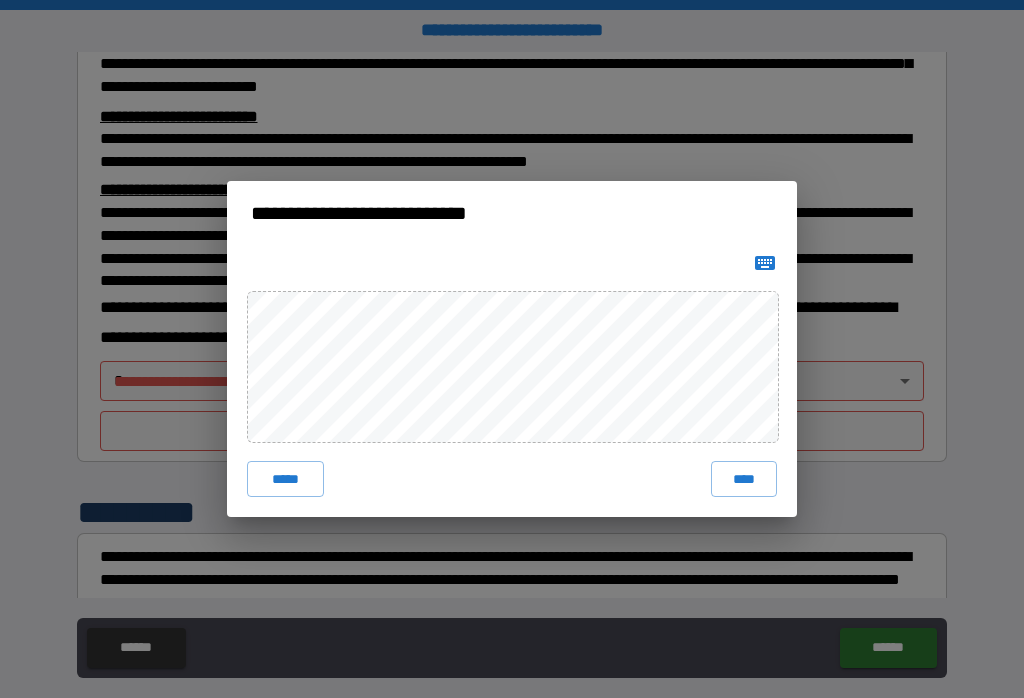 click on "****" at bounding box center [744, 479] 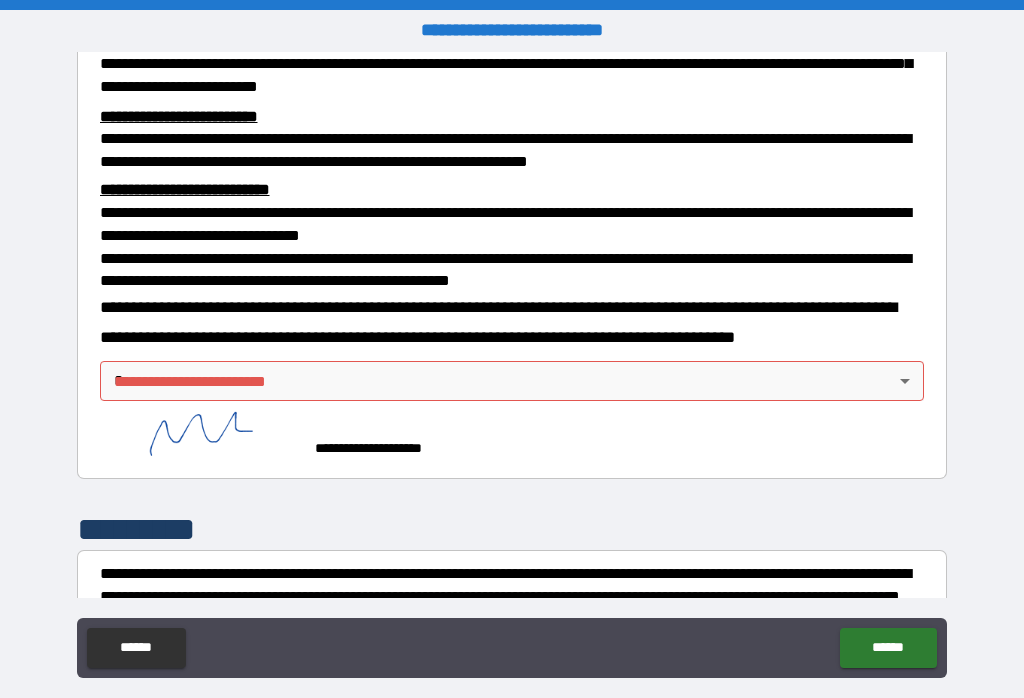 click on "**********" at bounding box center [512, 364] 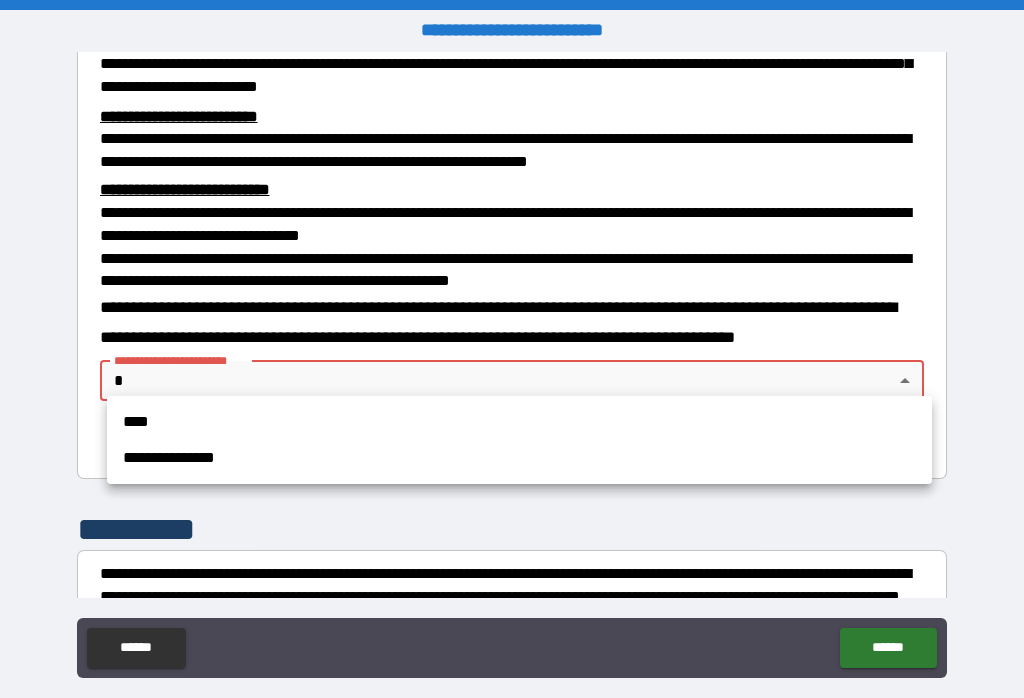click on "****" at bounding box center [519, 422] 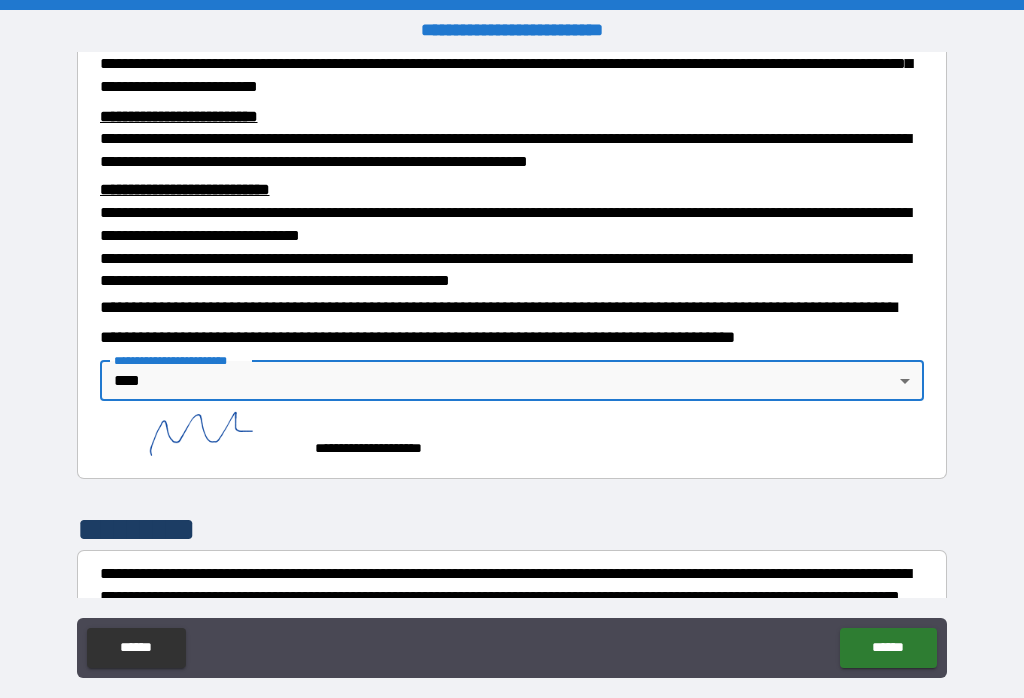click on "******" at bounding box center (888, 648) 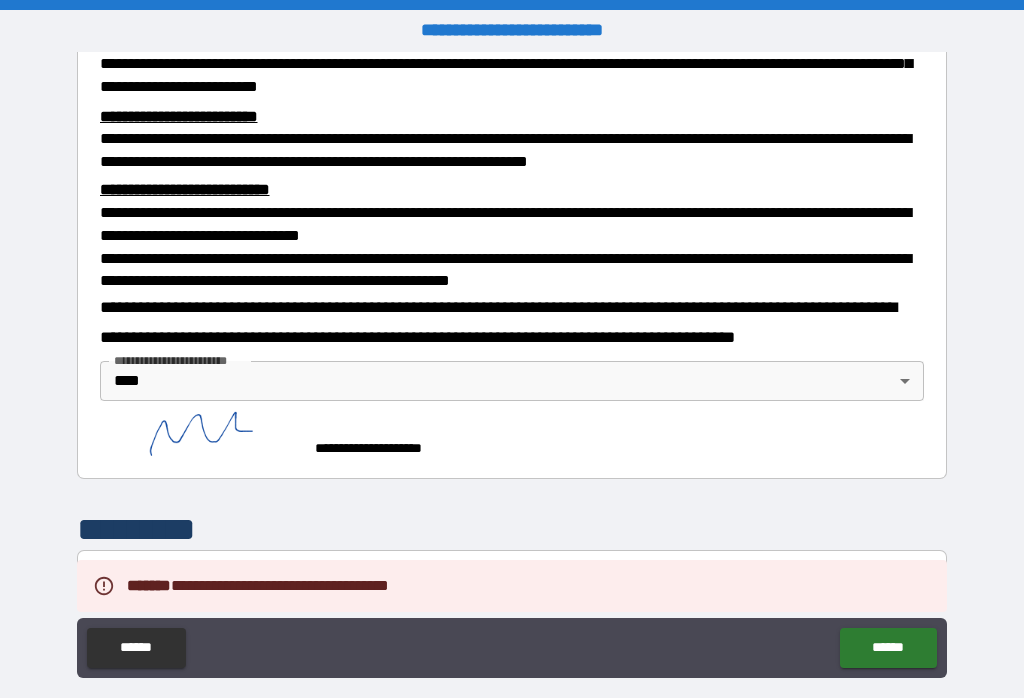 click on "******" at bounding box center (888, 648) 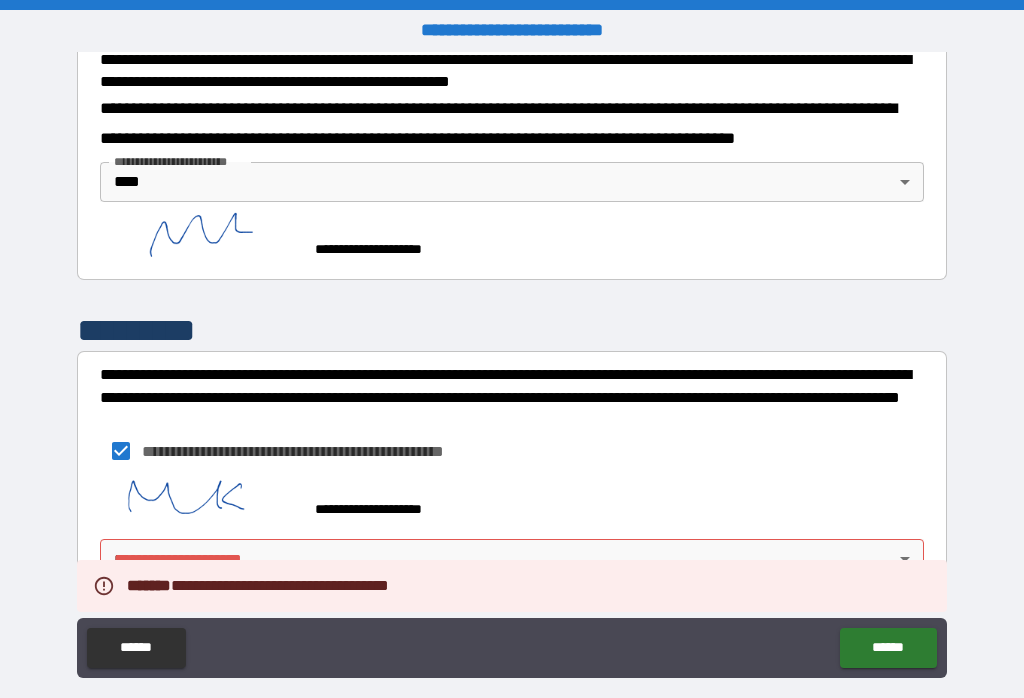 scroll, scrollTop: 751, scrollLeft: 0, axis: vertical 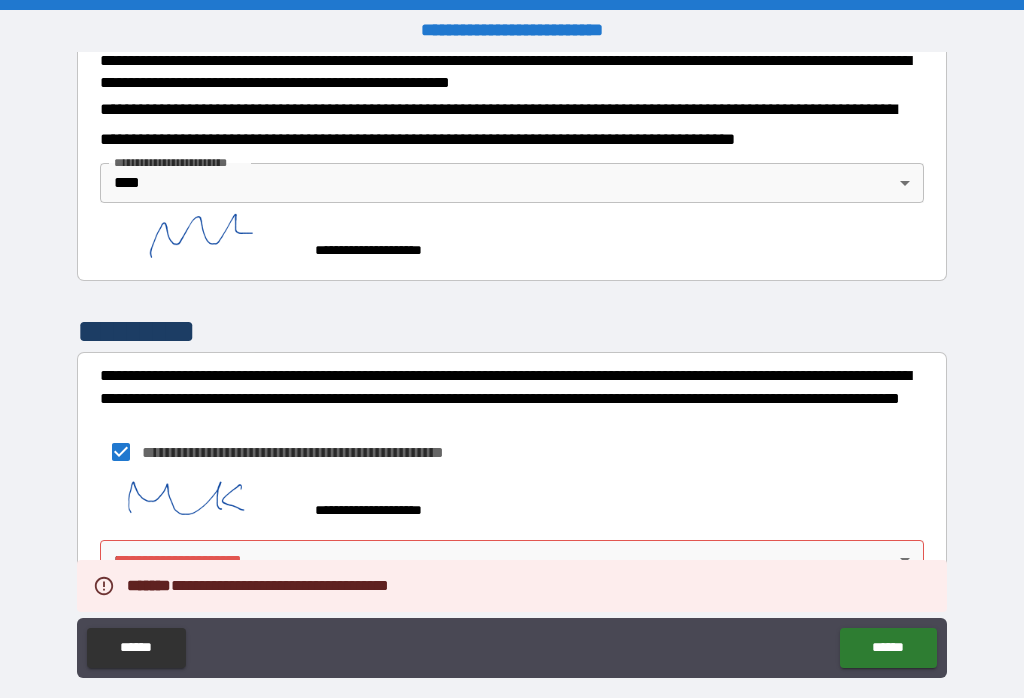 click on "**********" at bounding box center (512, 364) 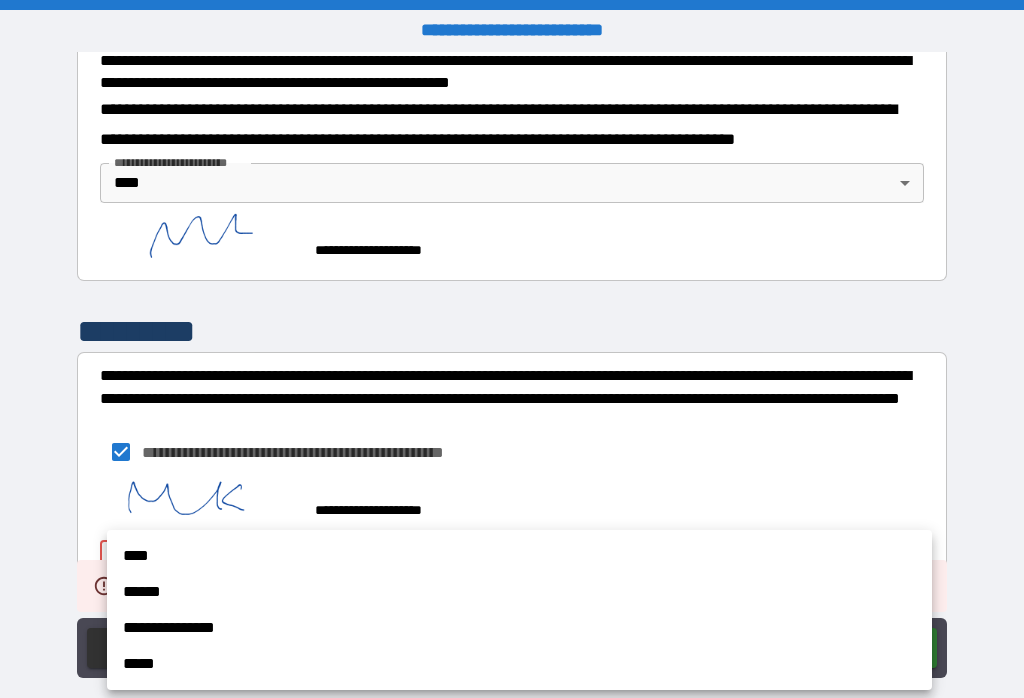 click on "****" at bounding box center (519, 556) 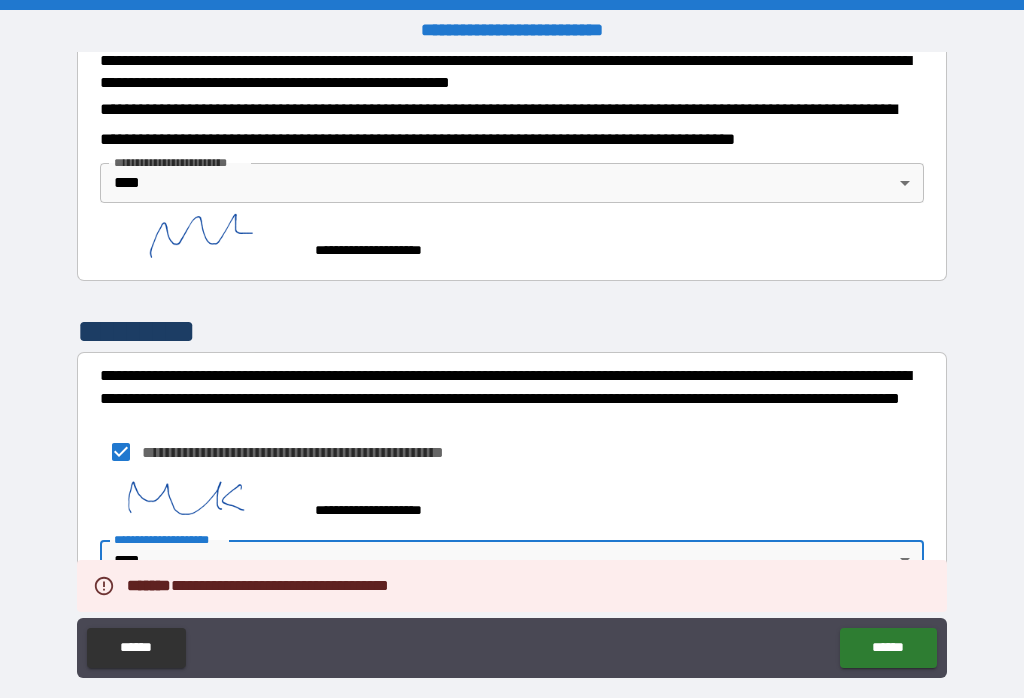 type on "****" 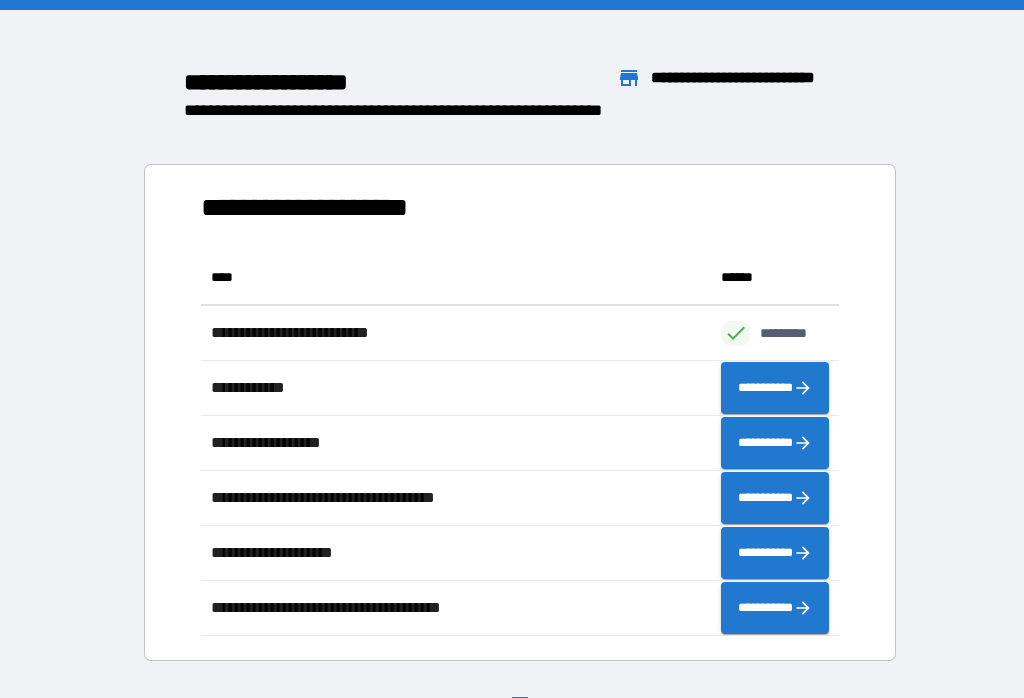 scroll, scrollTop: 1, scrollLeft: 1, axis: both 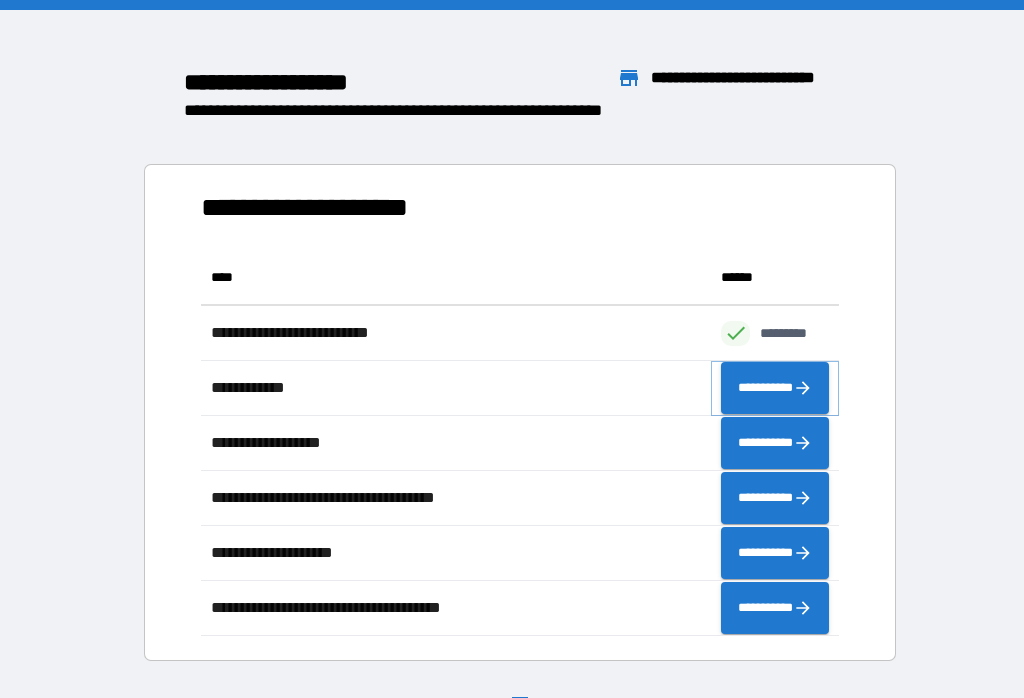 click on "**********" at bounding box center [775, 388] 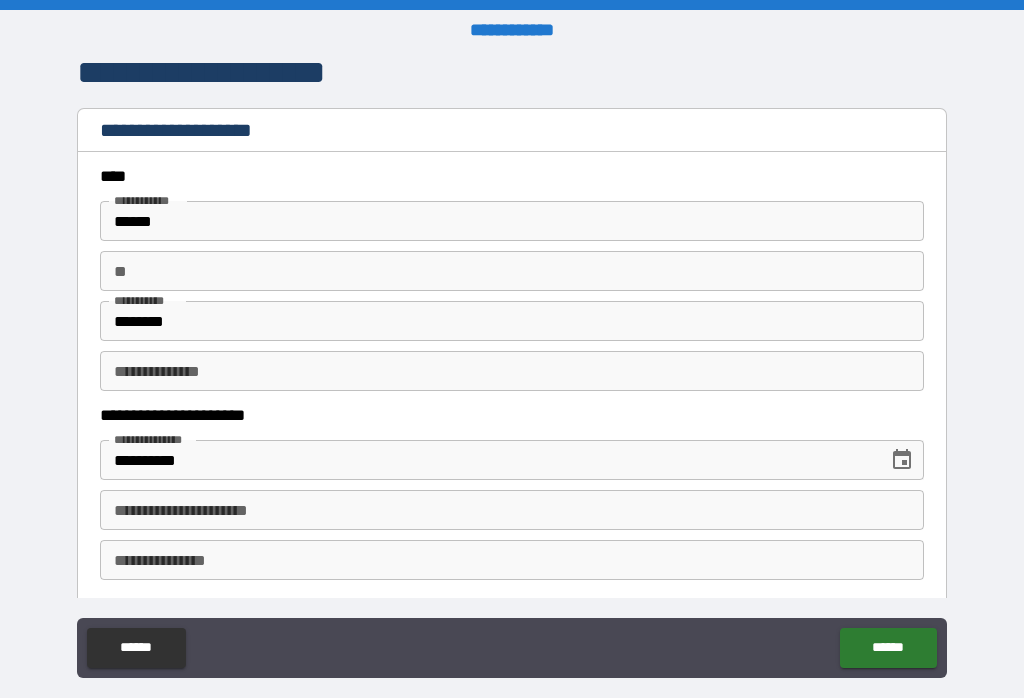click on "**********" at bounding box center (487, 460) 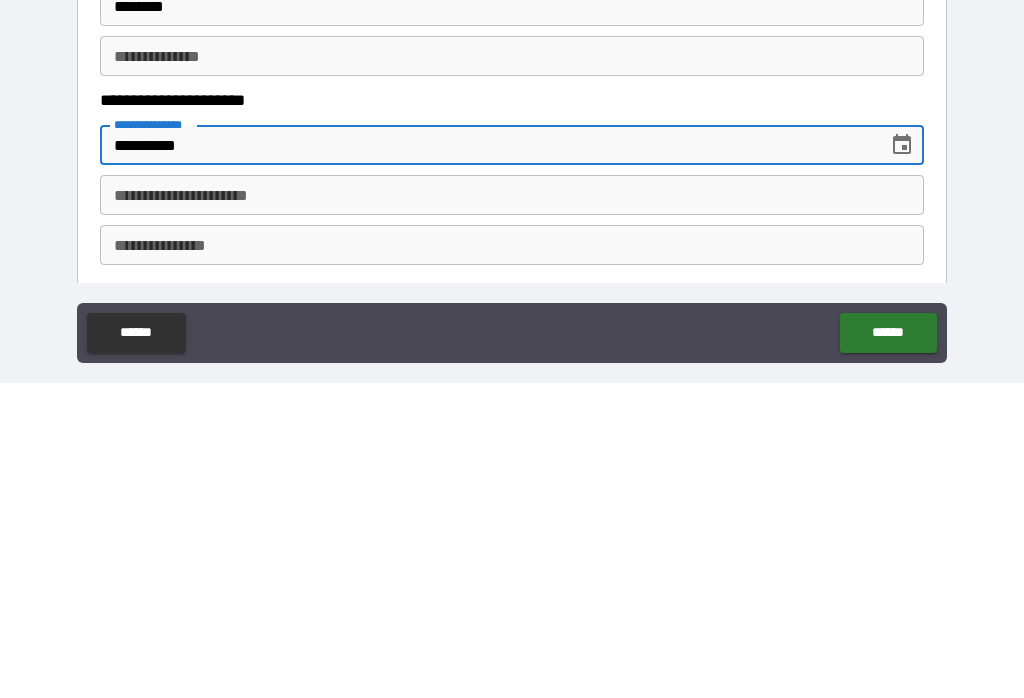 scroll, scrollTop: 31, scrollLeft: 0, axis: vertical 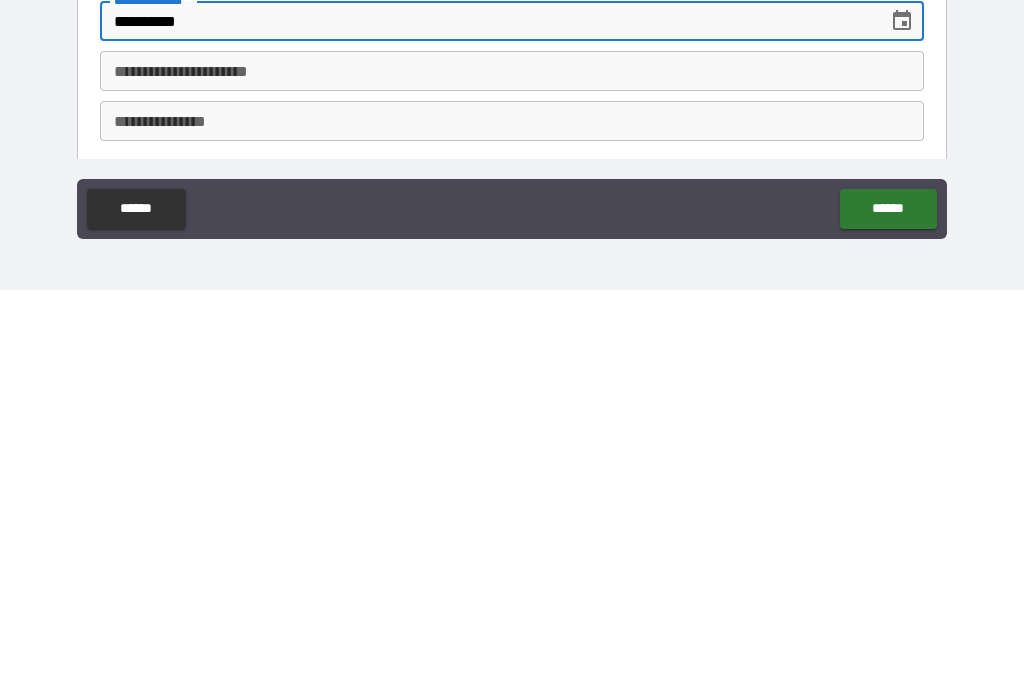type on "**********" 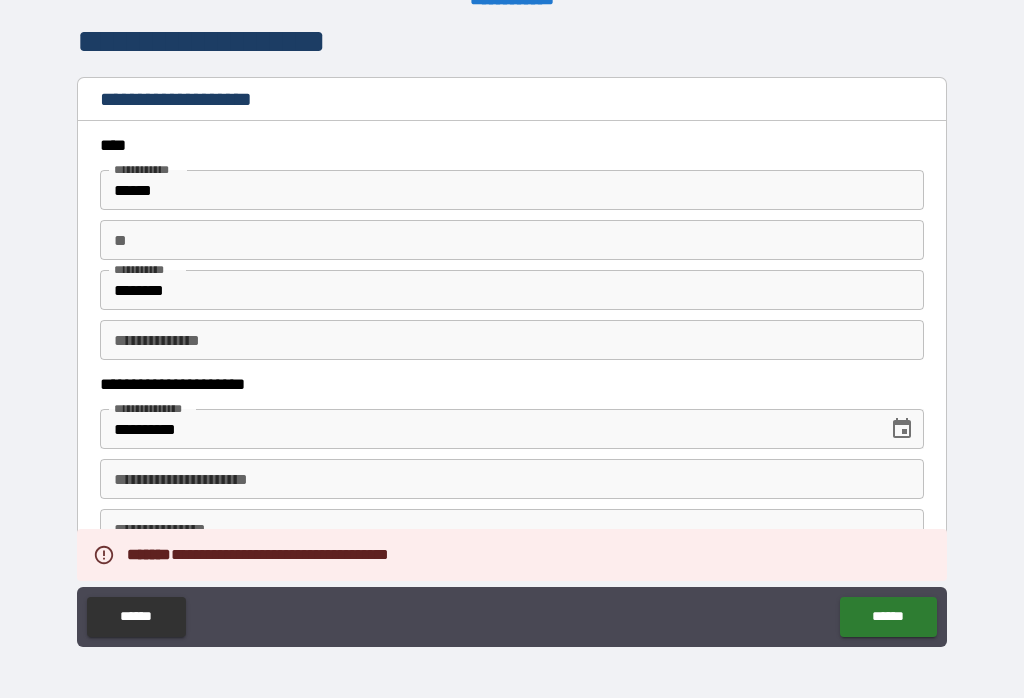 click on "**********" at bounding box center (512, 529) 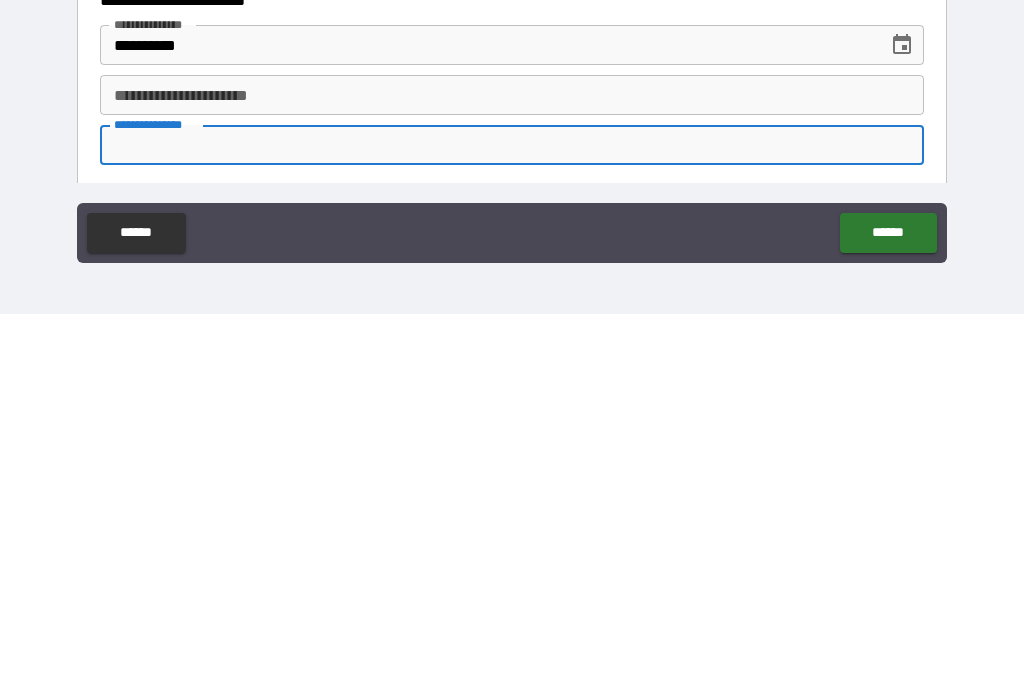 click on "**********" at bounding box center [512, 336] 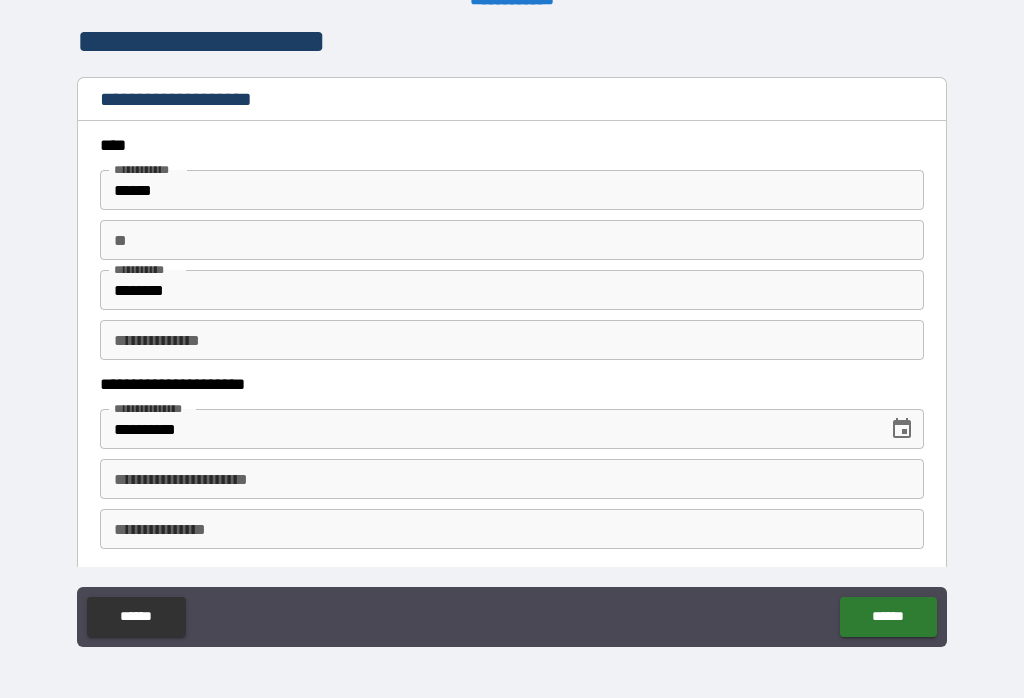 click on "**********" at bounding box center (512, 479) 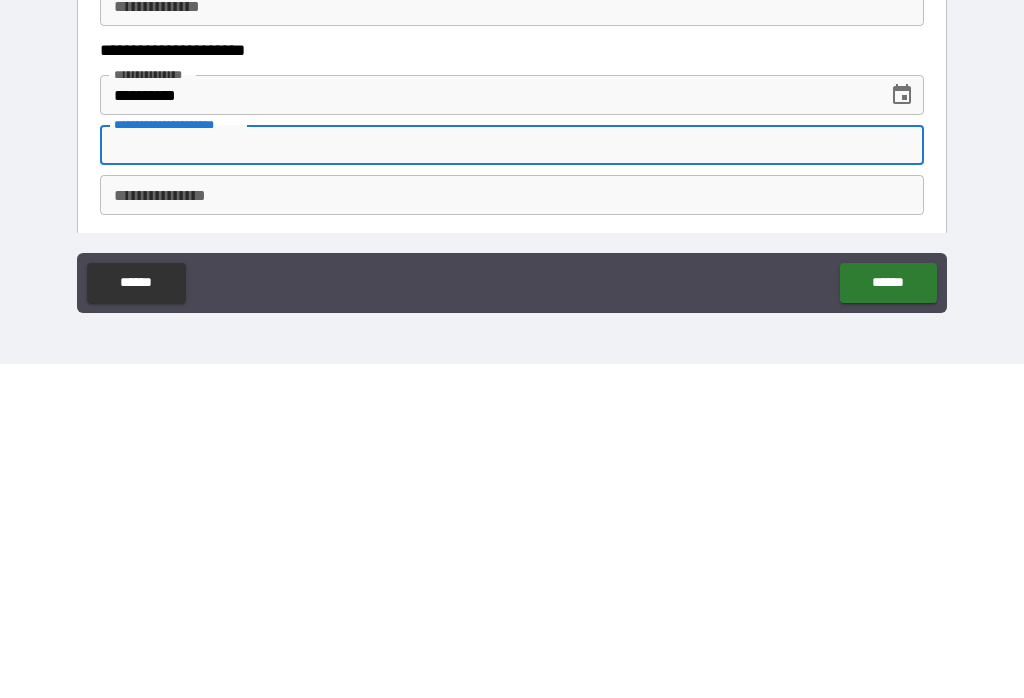 click on "**********" at bounding box center [512, 529] 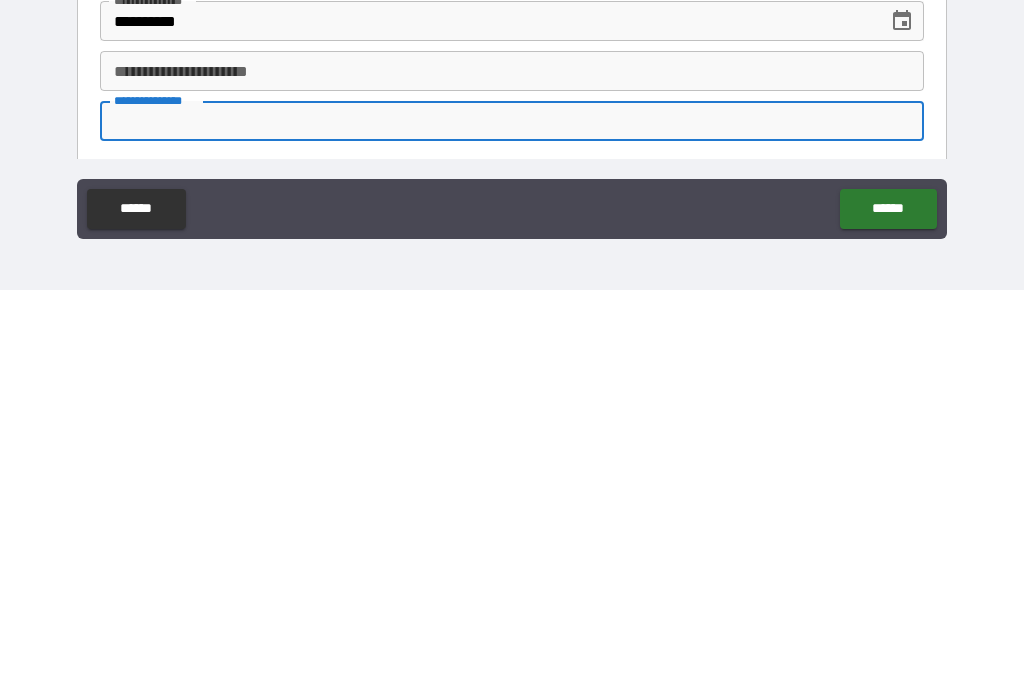 click on "******" at bounding box center [888, 617] 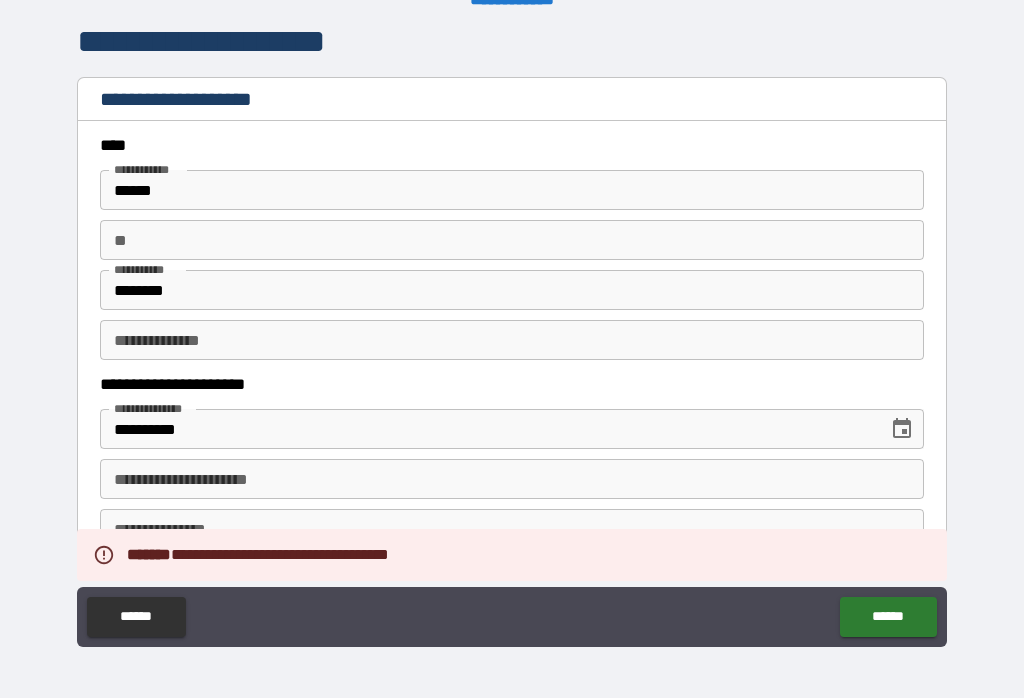 click on "**********" at bounding box center [512, 529] 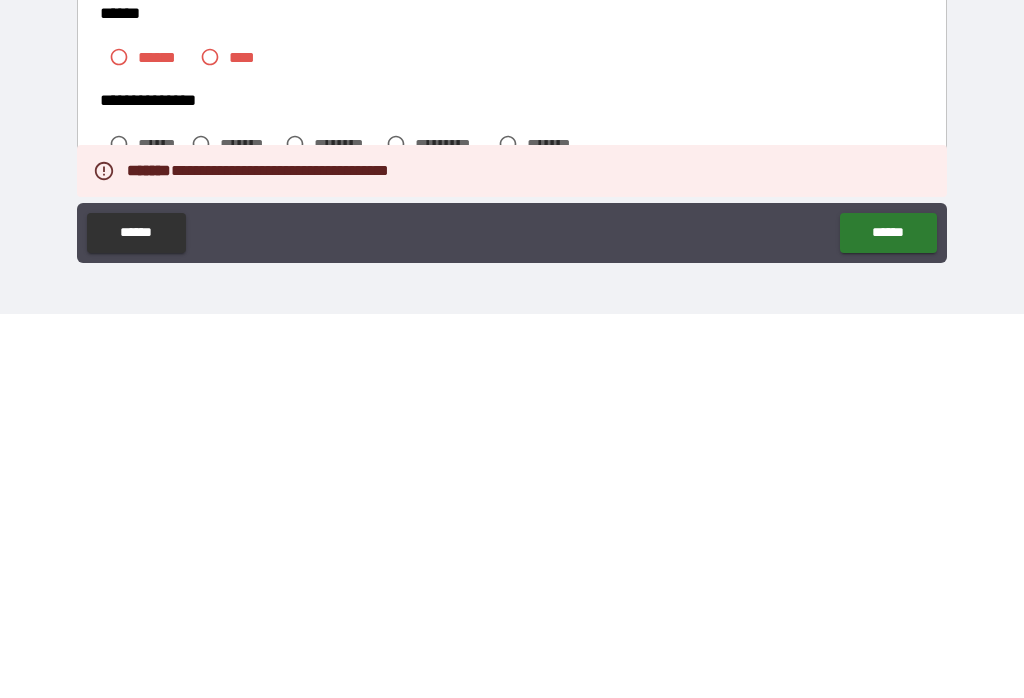 scroll, scrollTop: 175, scrollLeft: 0, axis: vertical 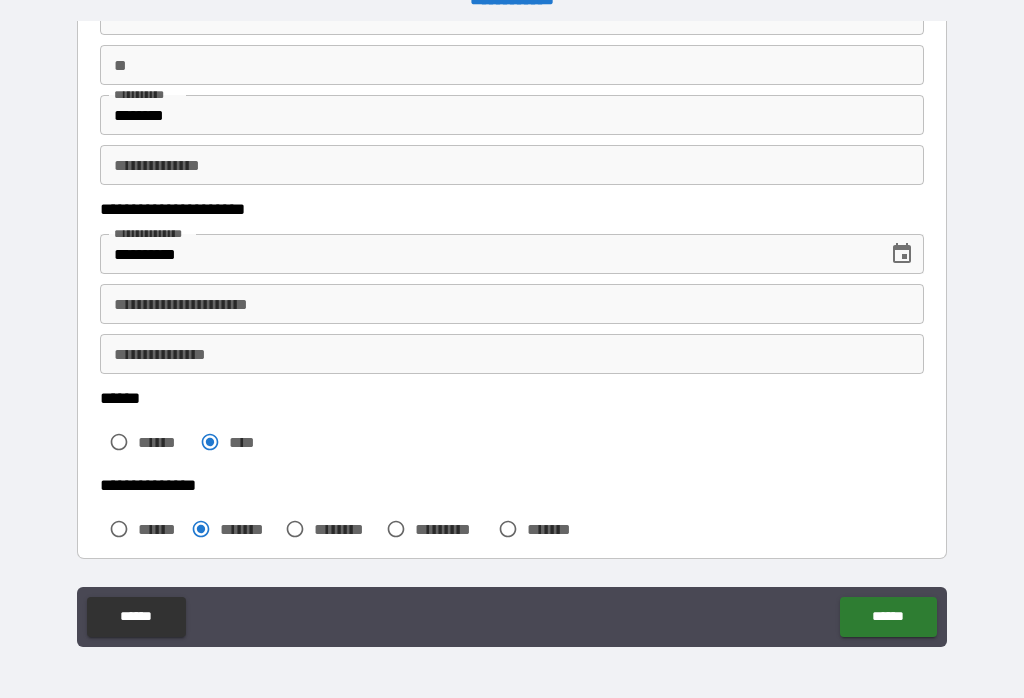 click on "******" at bounding box center [888, 617] 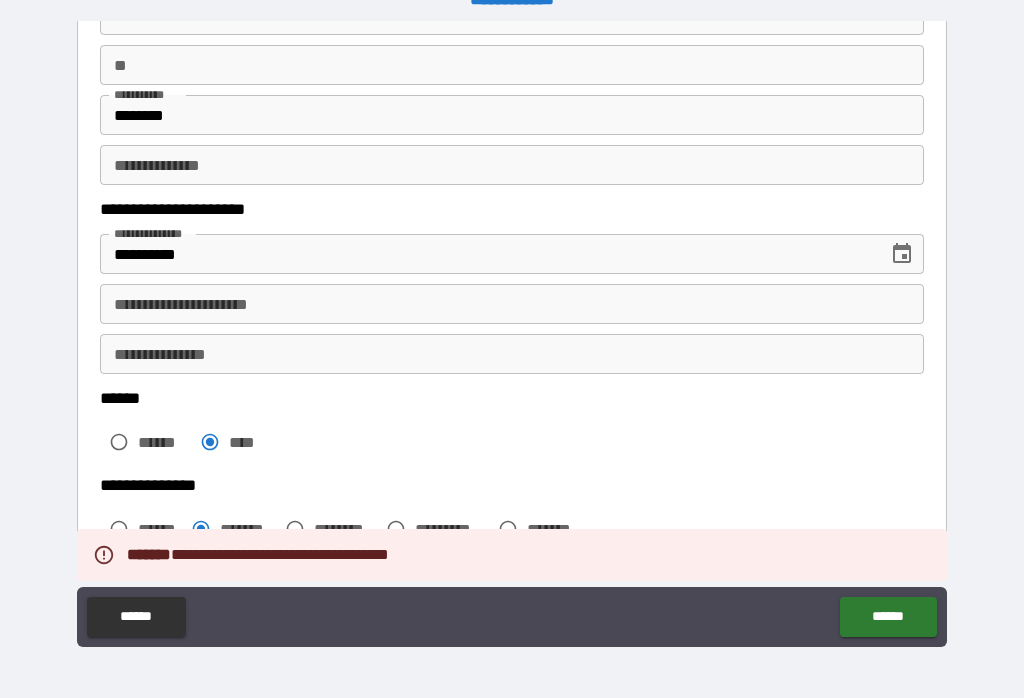 click on "**********" at bounding box center (512, 354) 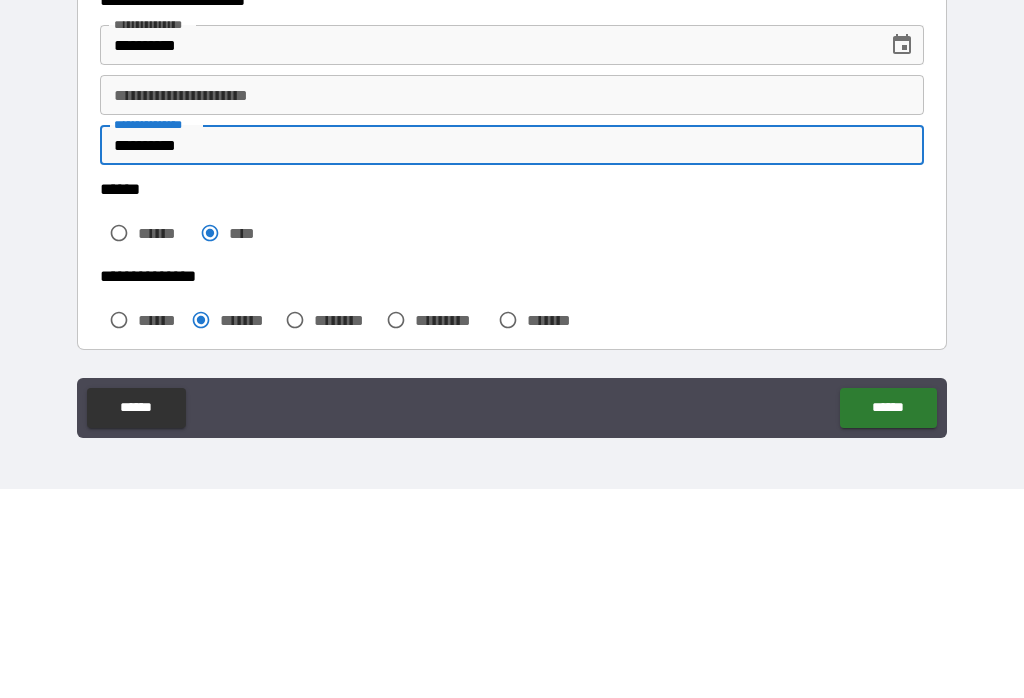 type on "**********" 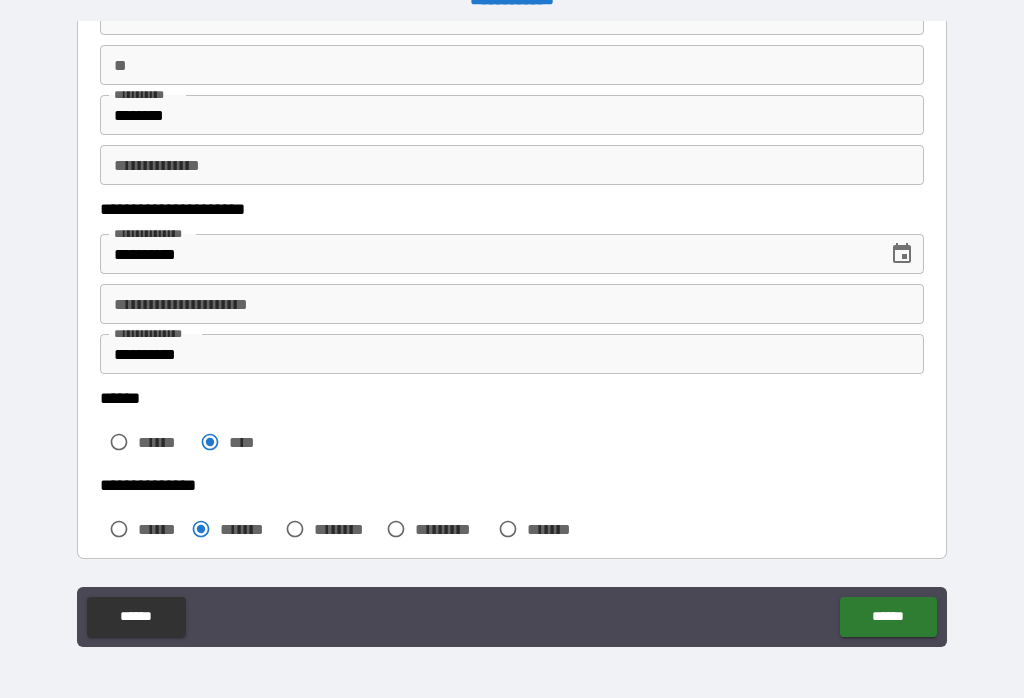 click on "******" at bounding box center [888, 617] 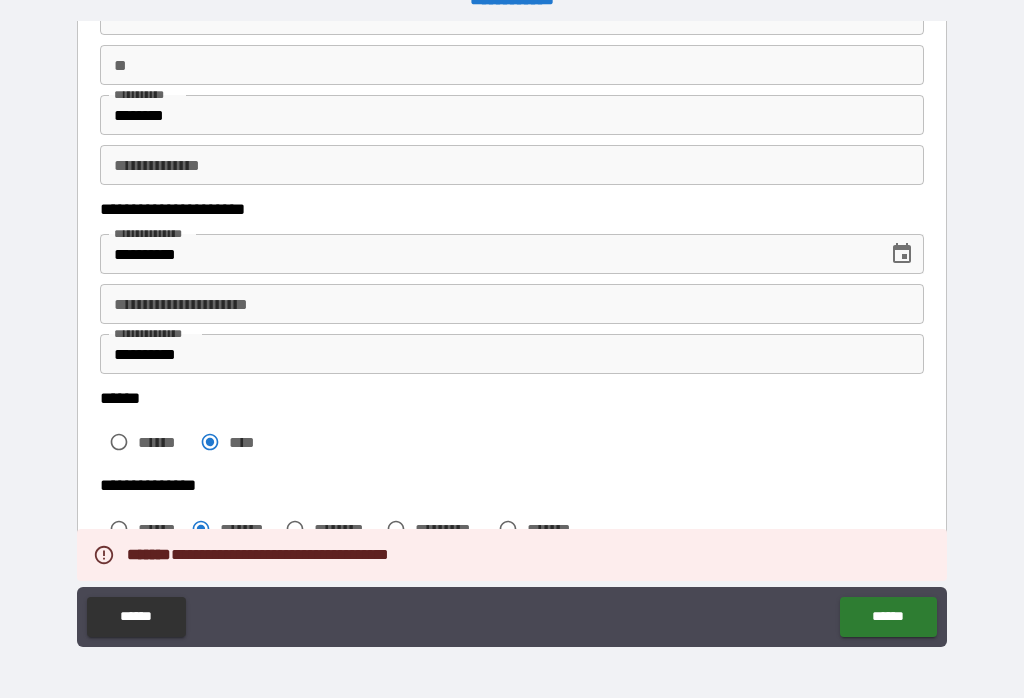 scroll, scrollTop: 176, scrollLeft: 0, axis: vertical 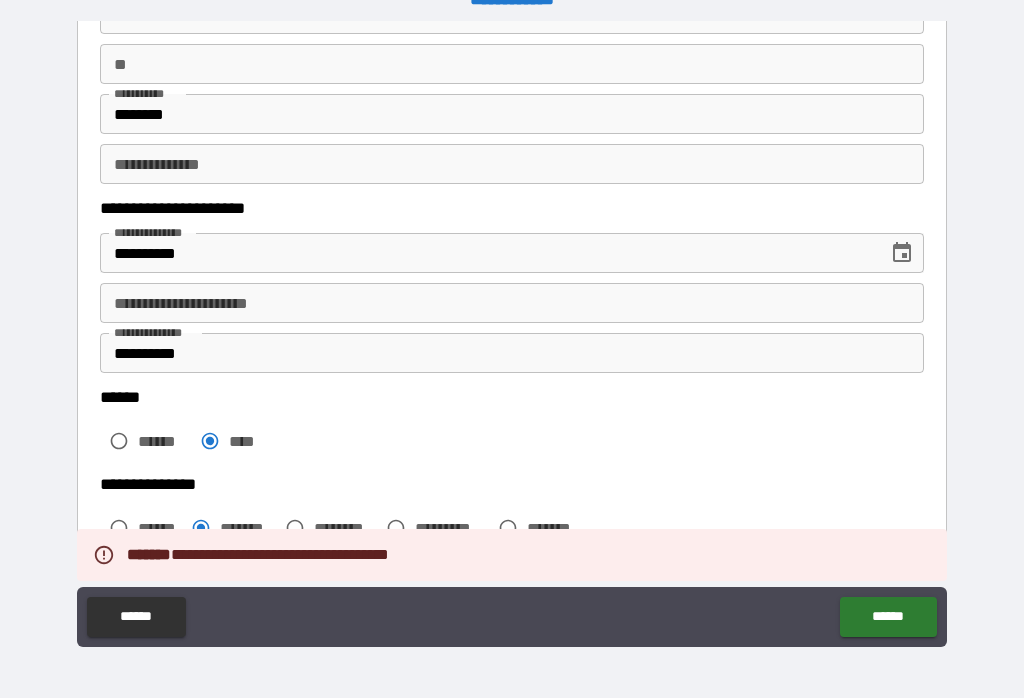click on "**********" at bounding box center (512, 303) 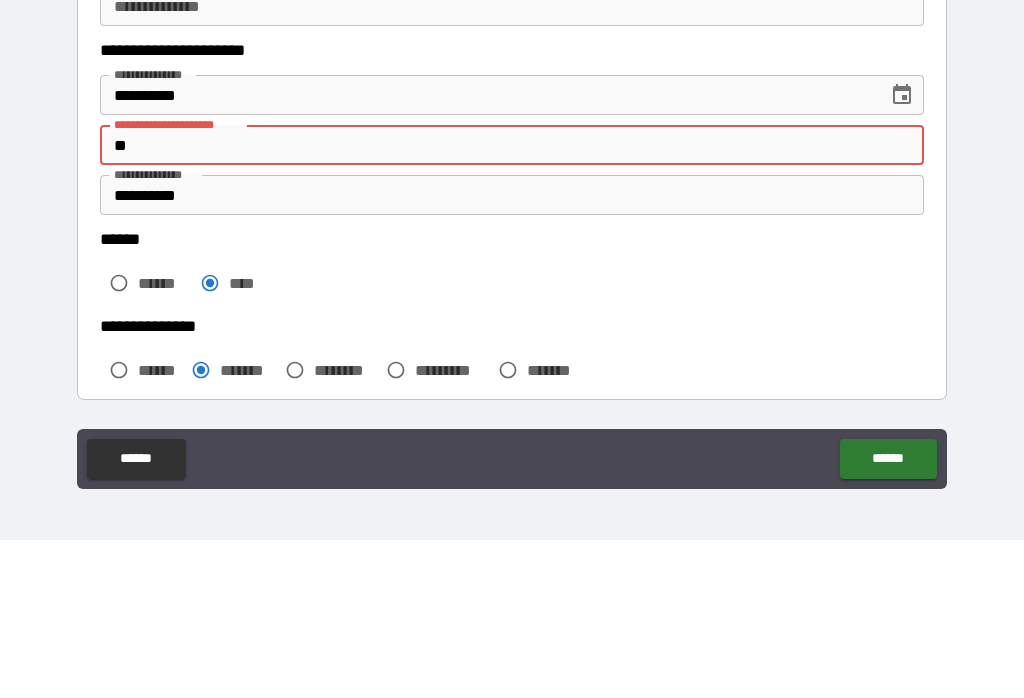 type on "****" 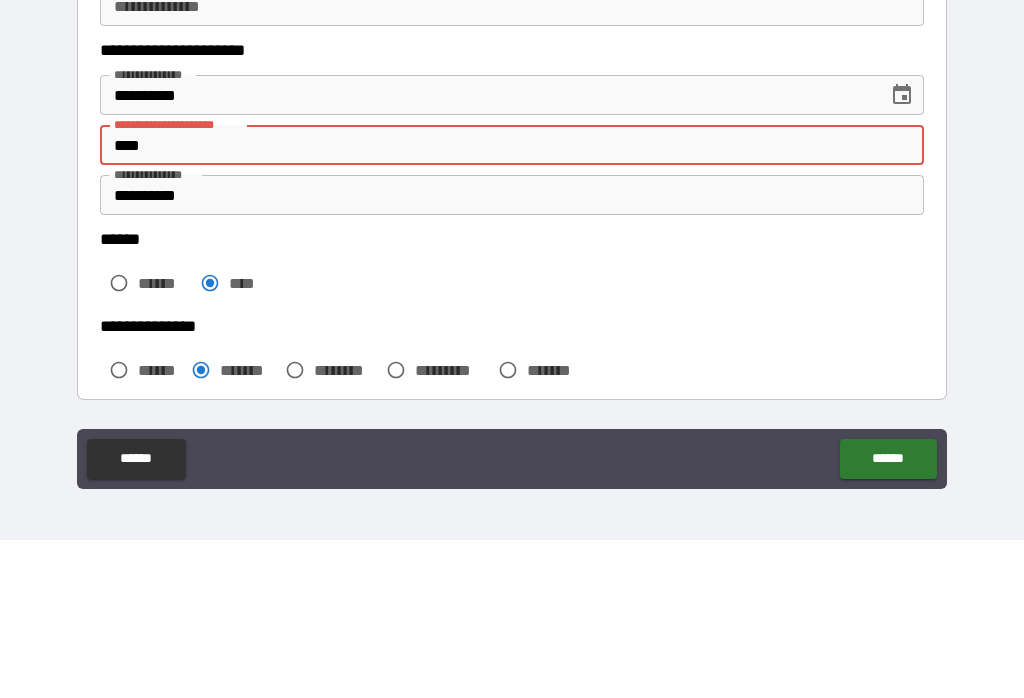 click on "**********" at bounding box center [487, 253] 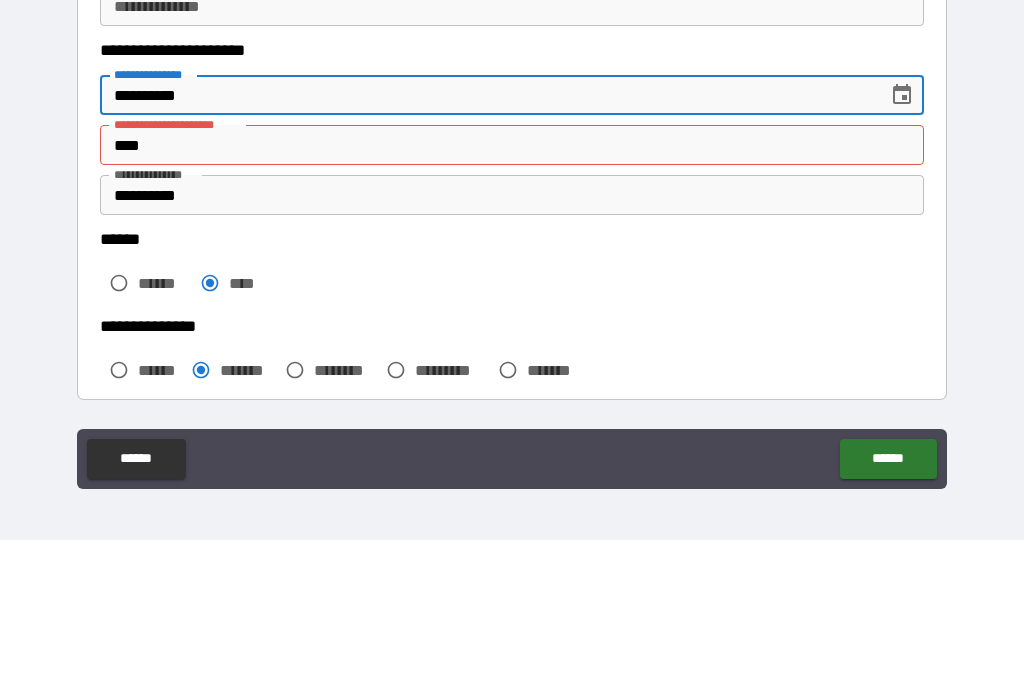 type on "**********" 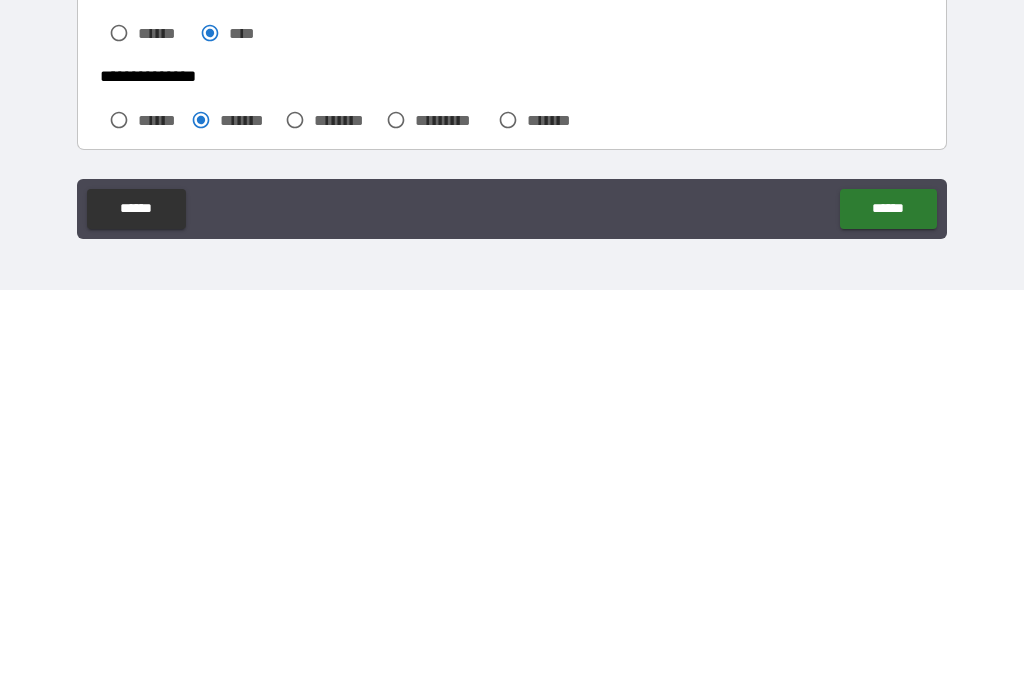 type on "**********" 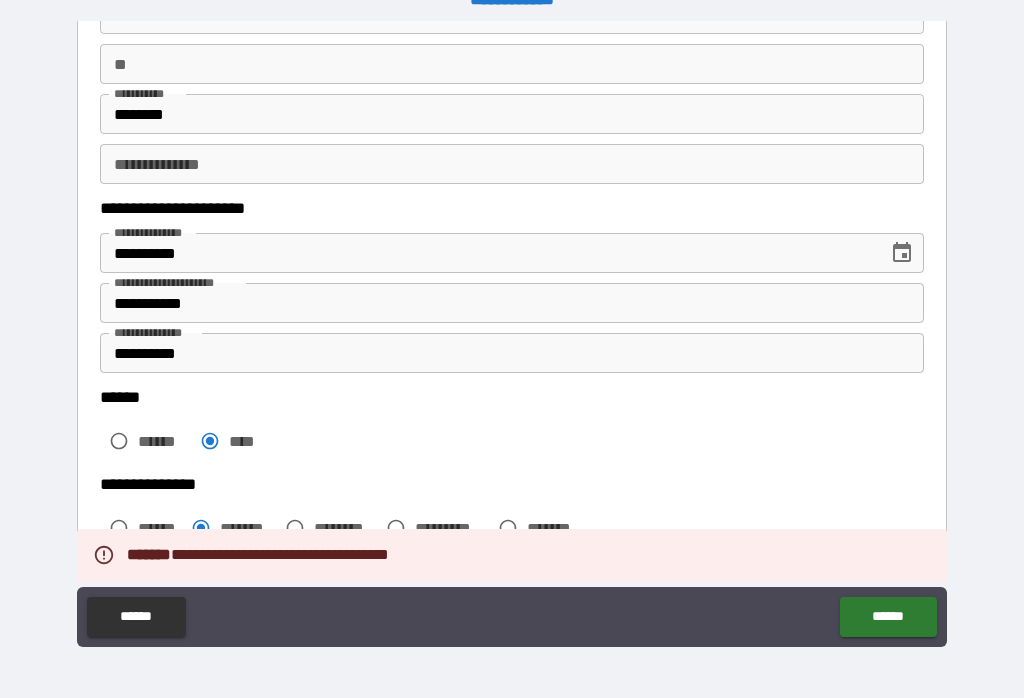 click on "******" at bounding box center [888, 617] 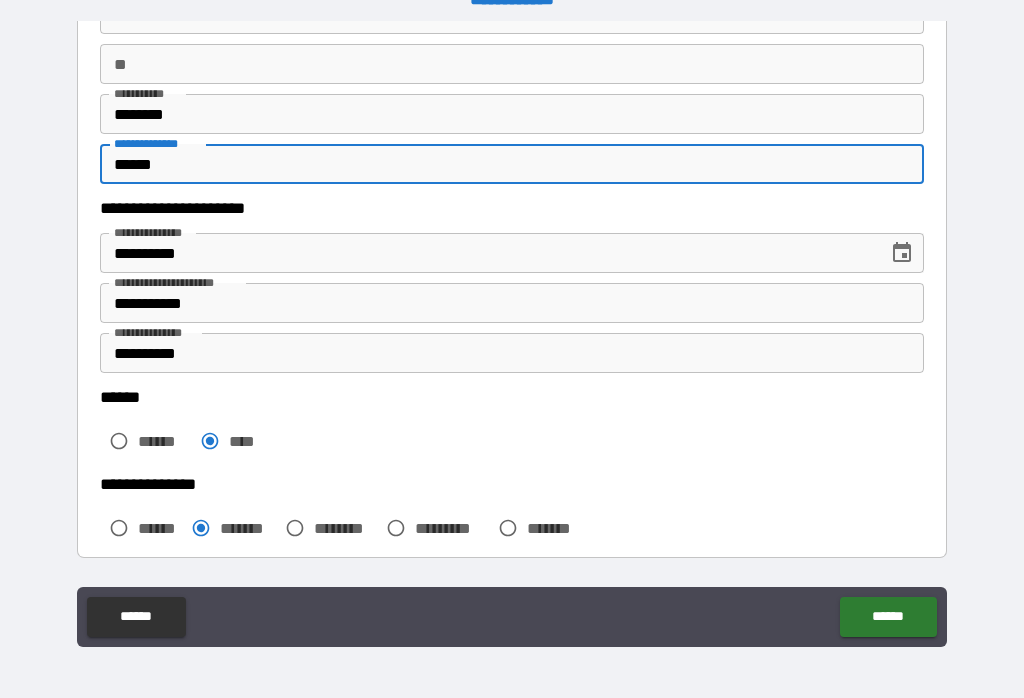 type on "******" 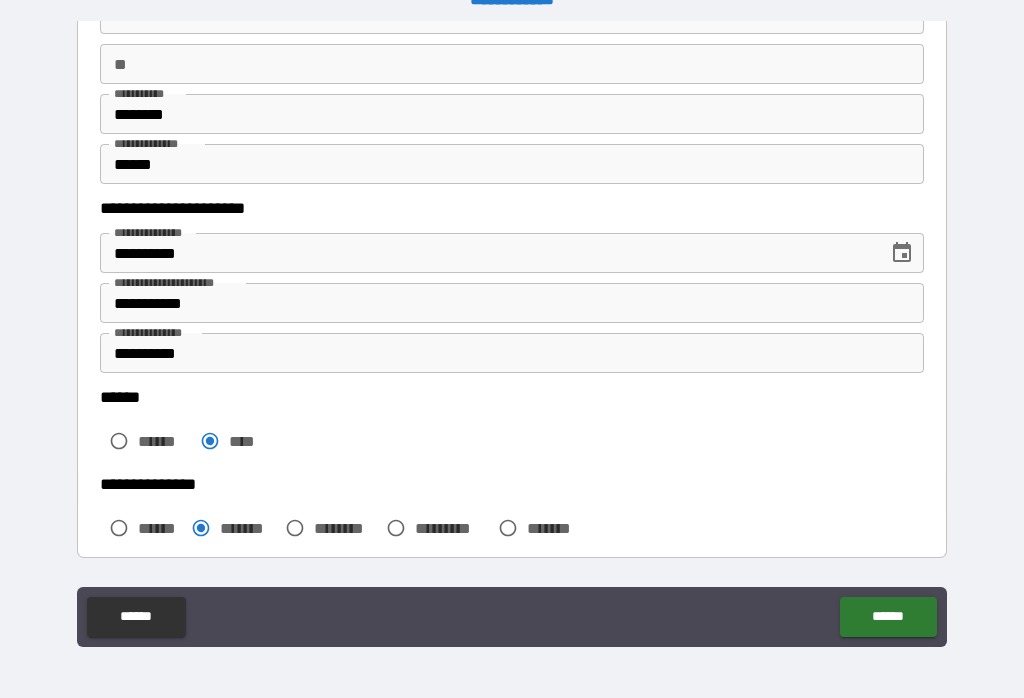 click on "******" at bounding box center (888, 617) 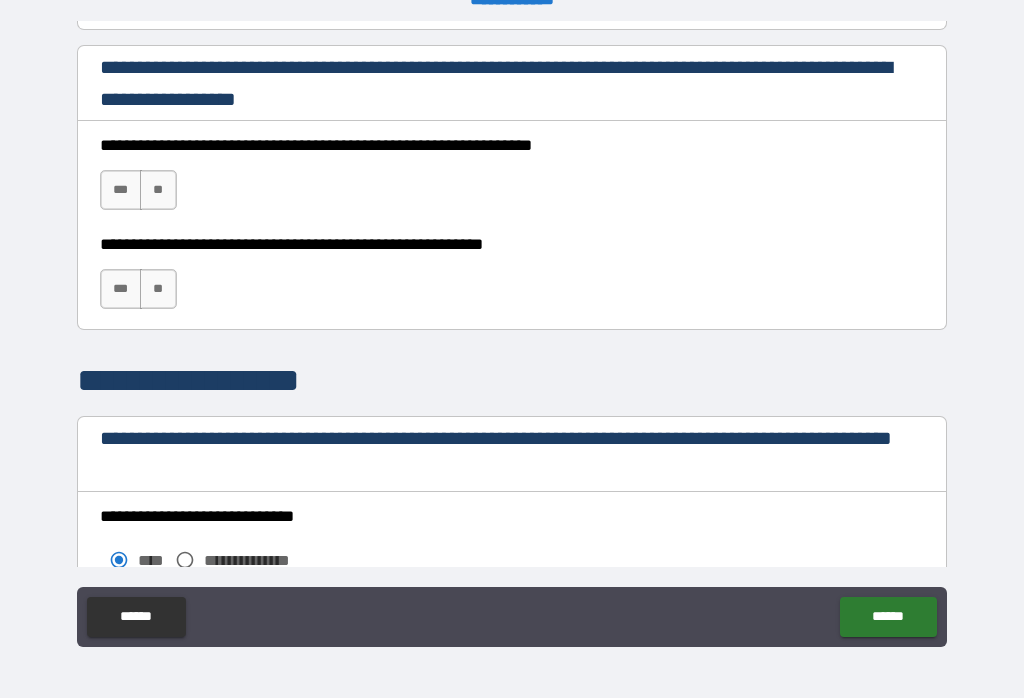 scroll, scrollTop: 1339, scrollLeft: 0, axis: vertical 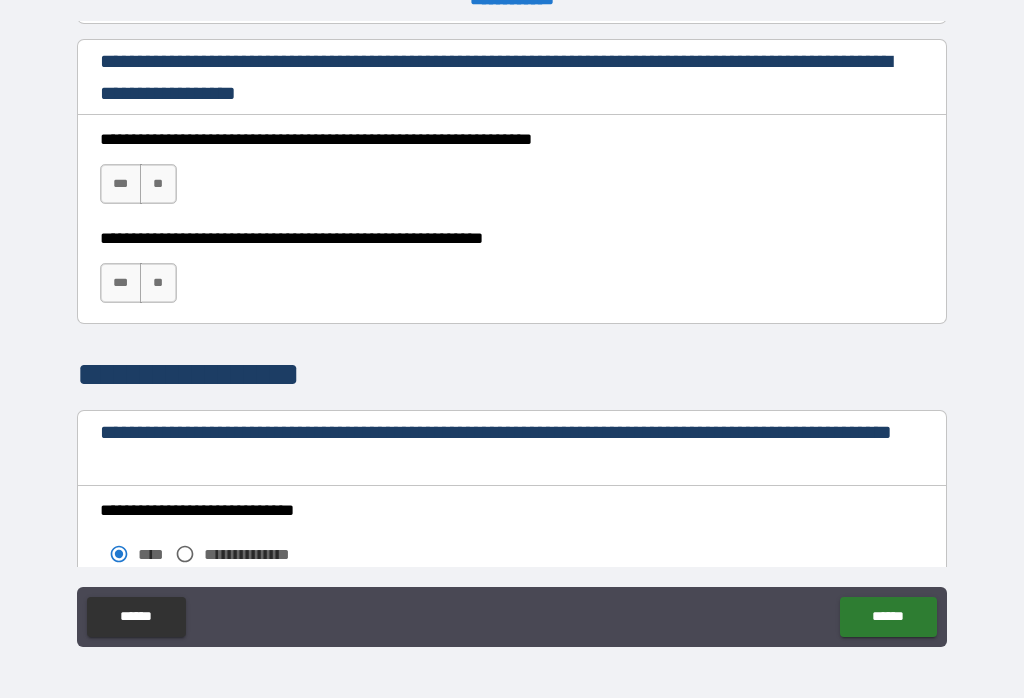 click on "***" at bounding box center (121, 184) 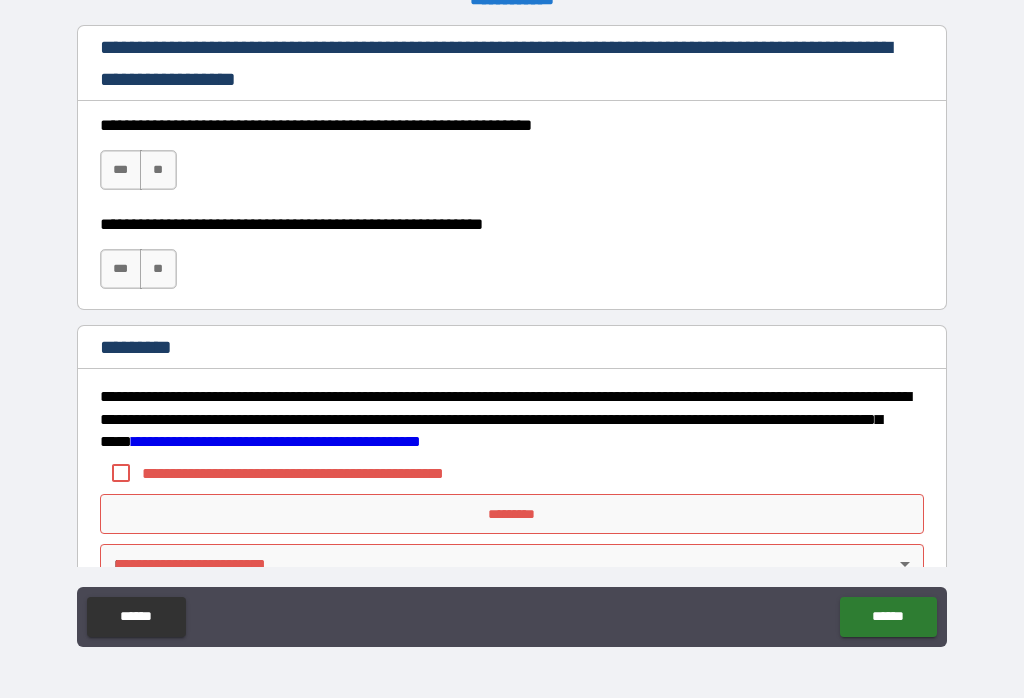 scroll, scrollTop: 2991, scrollLeft: 0, axis: vertical 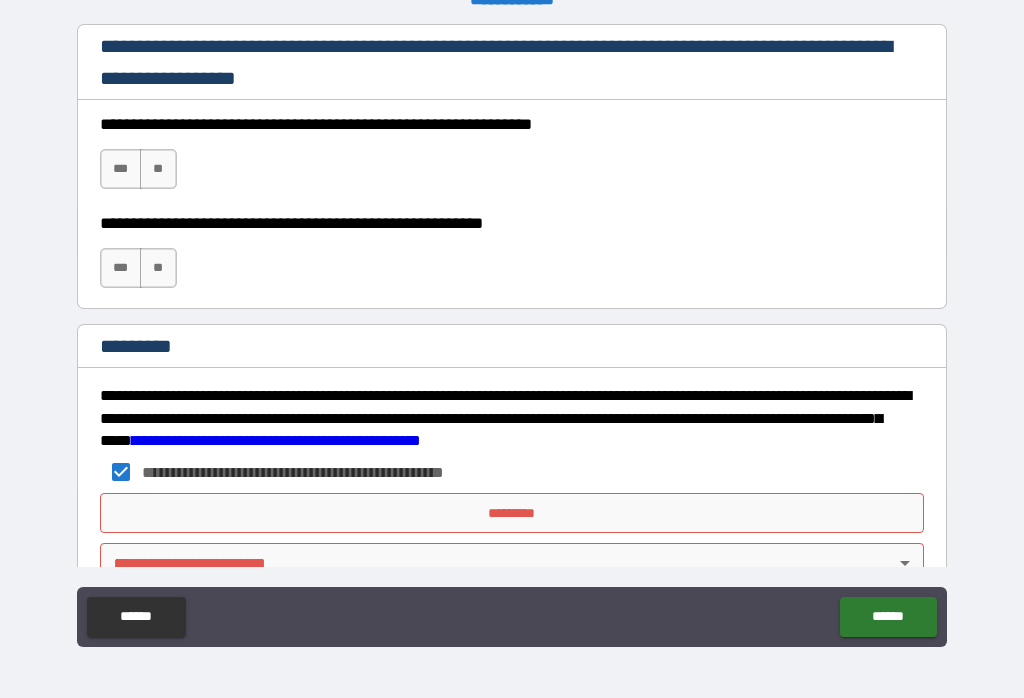 click on "*********" at bounding box center [512, 513] 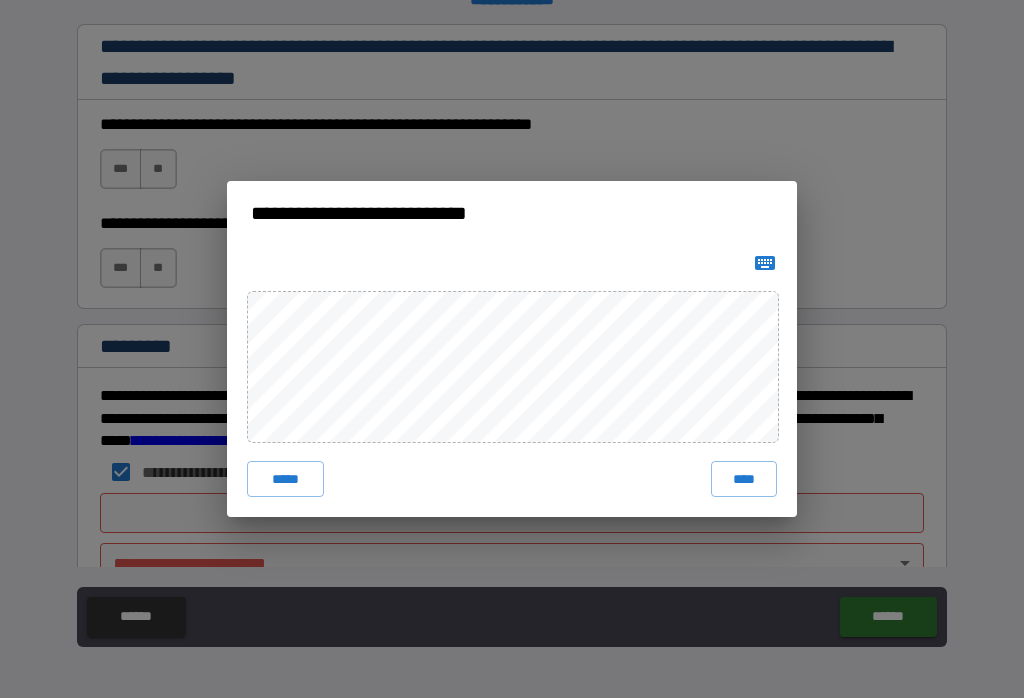 click on "****" at bounding box center (744, 479) 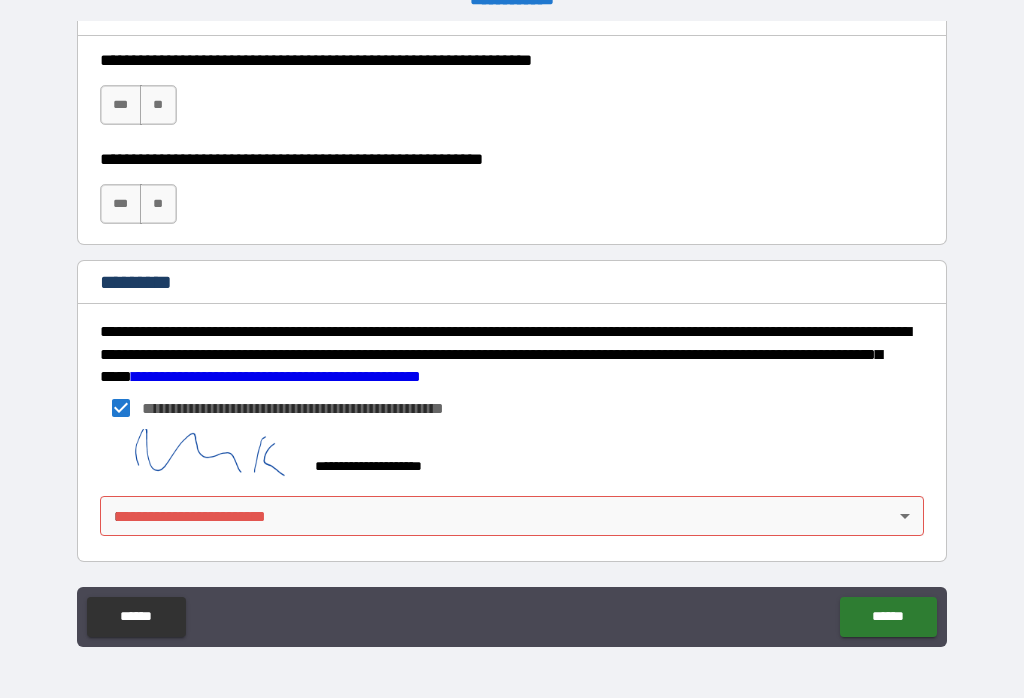 scroll, scrollTop: 3055, scrollLeft: 0, axis: vertical 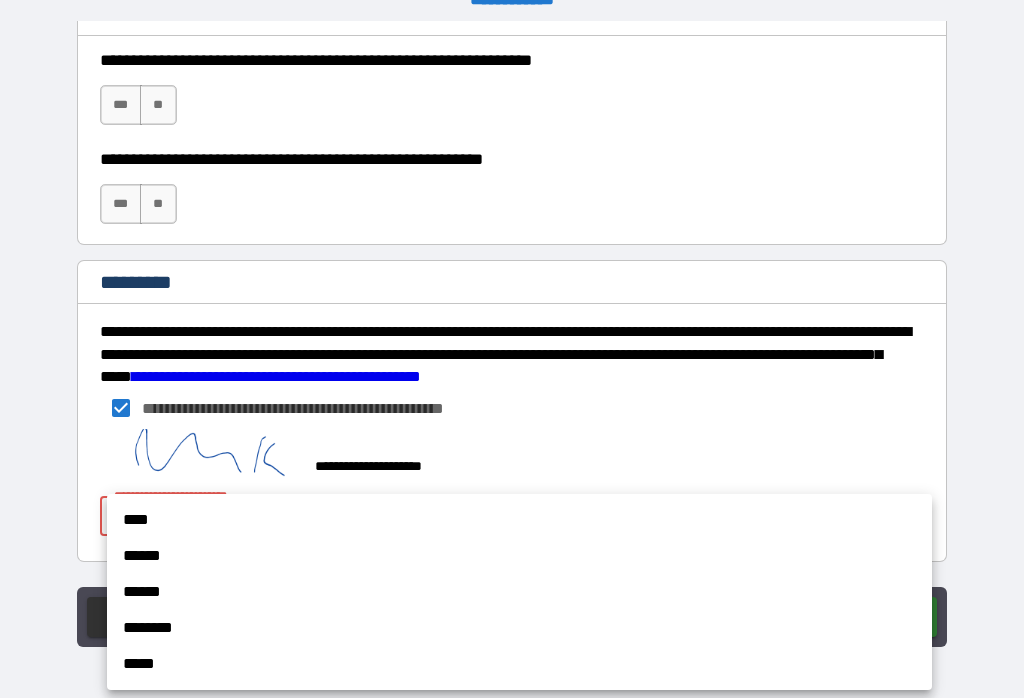 click on "****" at bounding box center [519, 520] 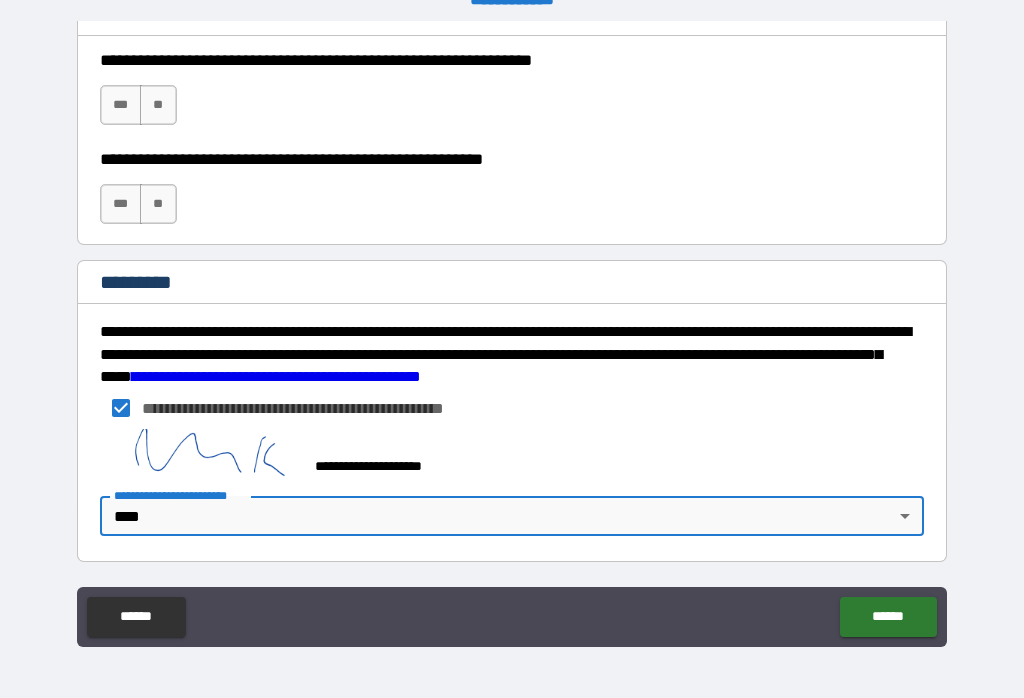 click on "******" at bounding box center [888, 617] 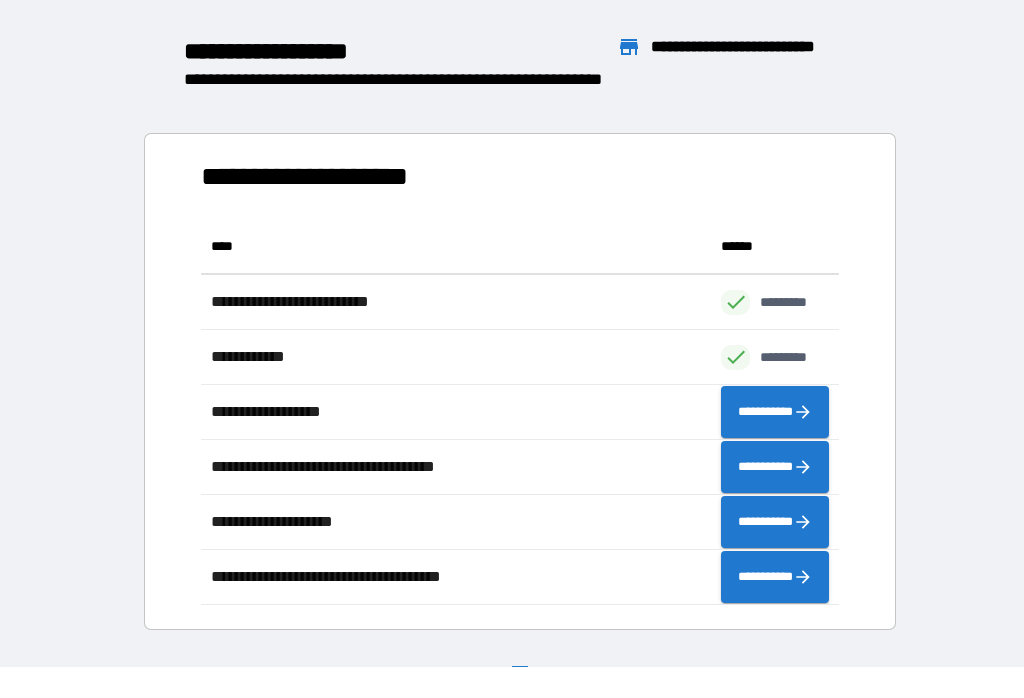 scroll, scrollTop: 386, scrollLeft: 638, axis: both 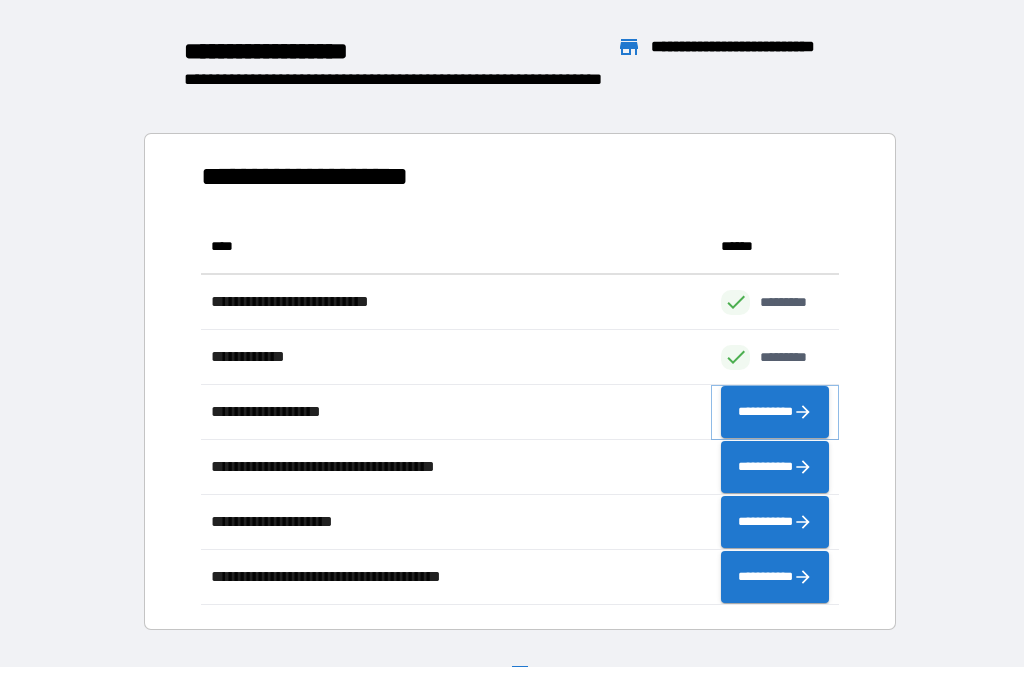 click on "**********" at bounding box center [775, 412] 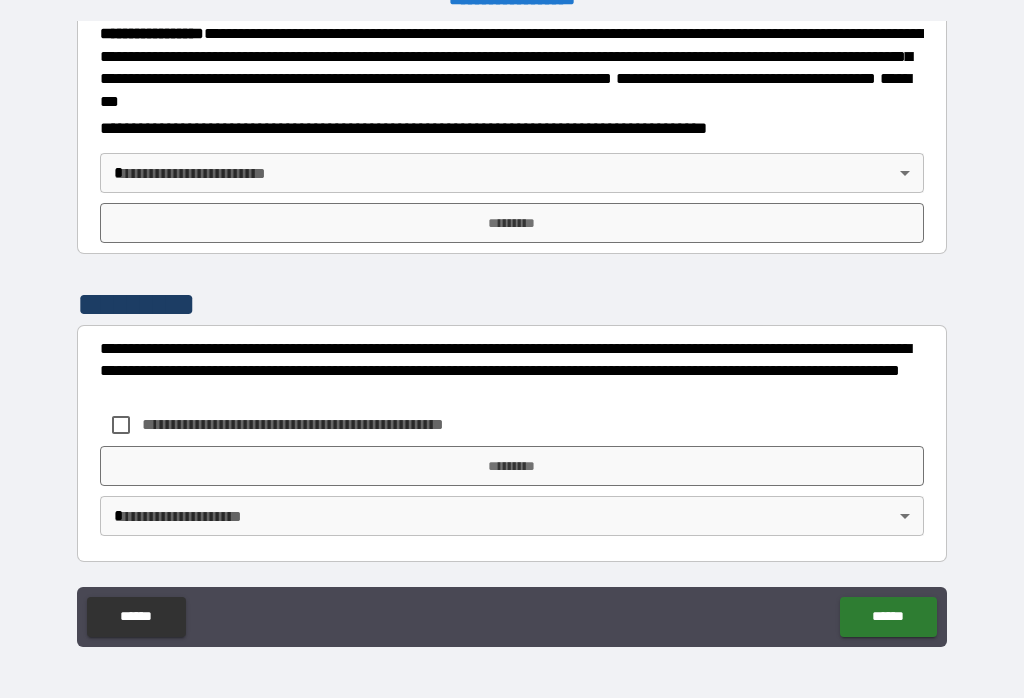 scroll, scrollTop: 2299, scrollLeft: 0, axis: vertical 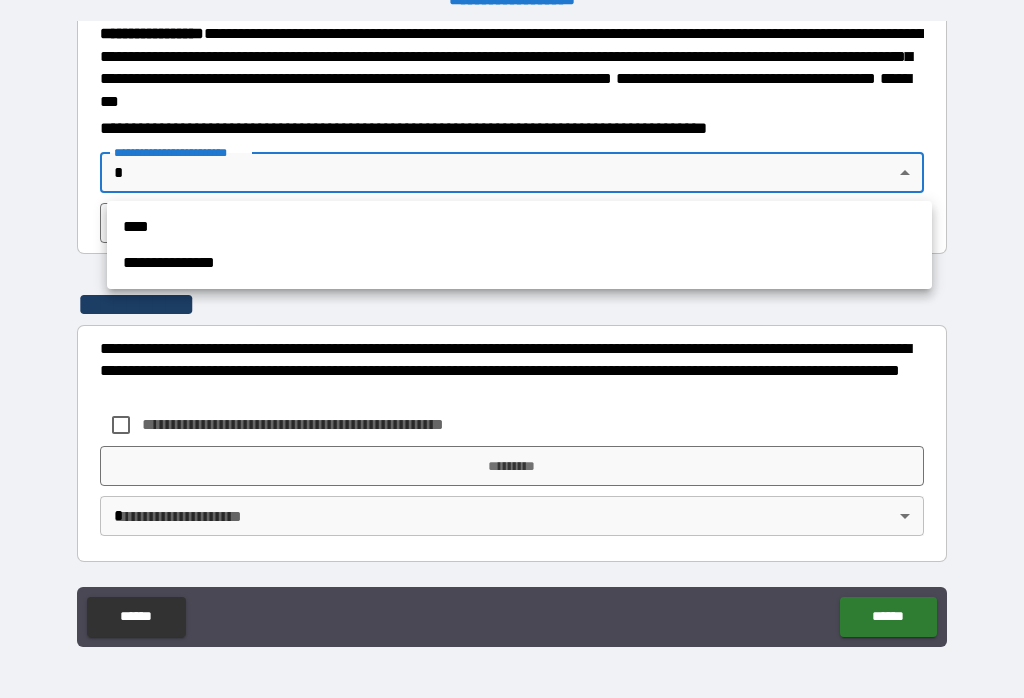 click on "****" at bounding box center [519, 227] 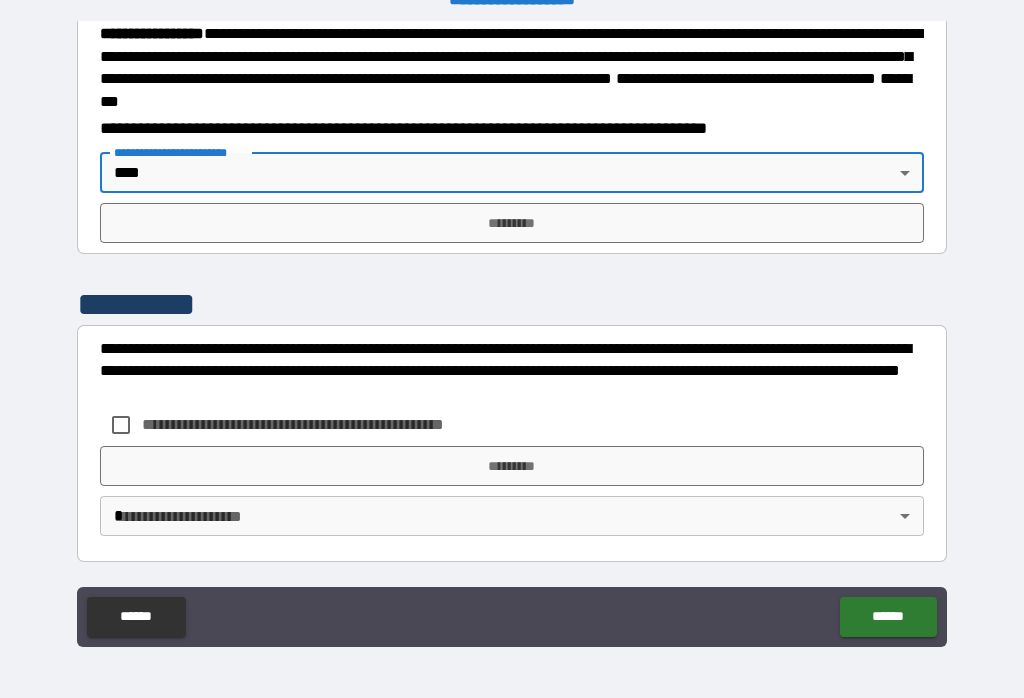 click on "*********" at bounding box center [512, 223] 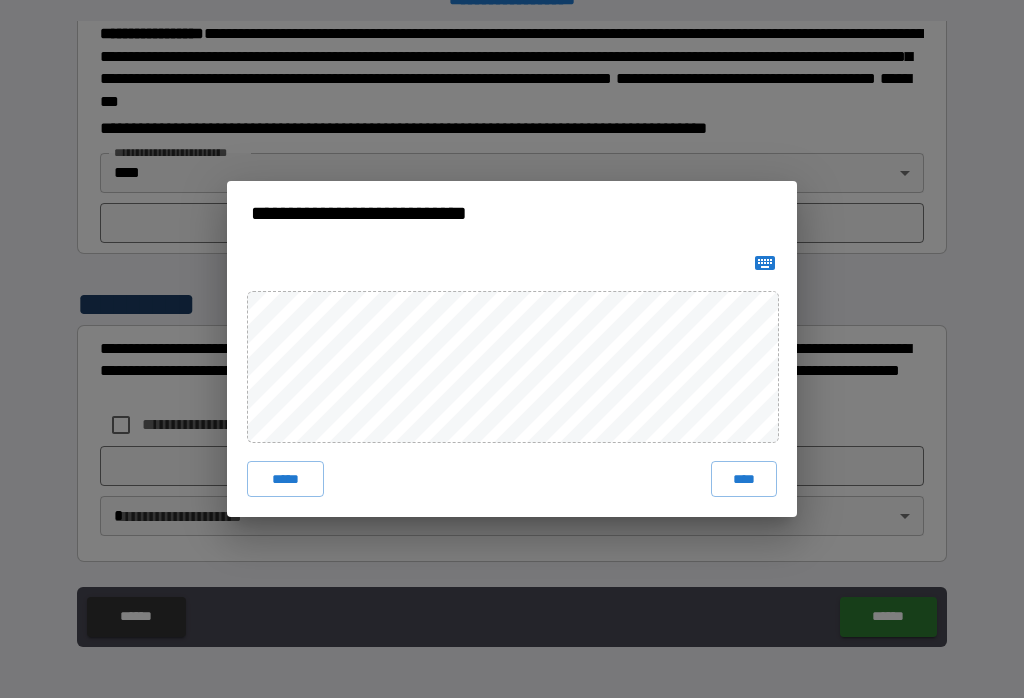 click on "****" at bounding box center [744, 479] 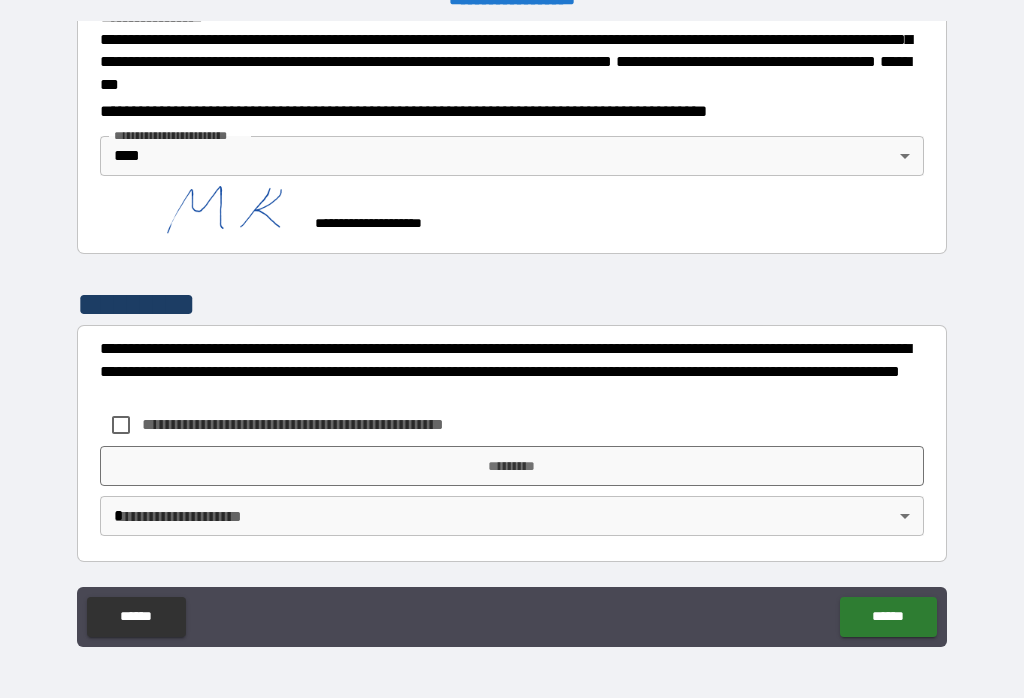 scroll, scrollTop: 2316, scrollLeft: 0, axis: vertical 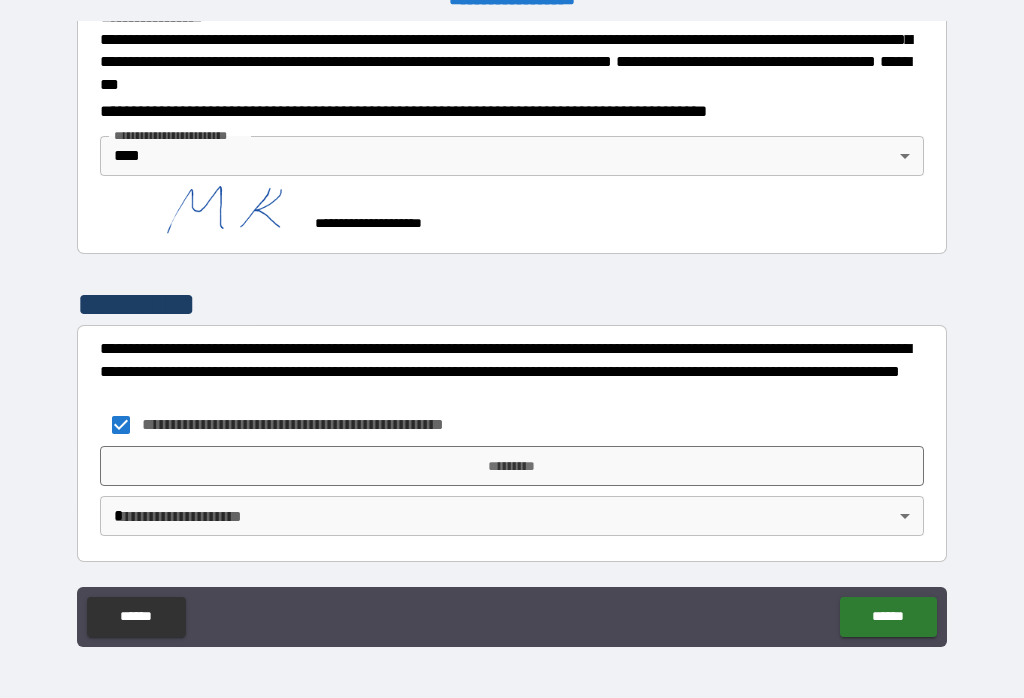 click on "*********" at bounding box center [512, 466] 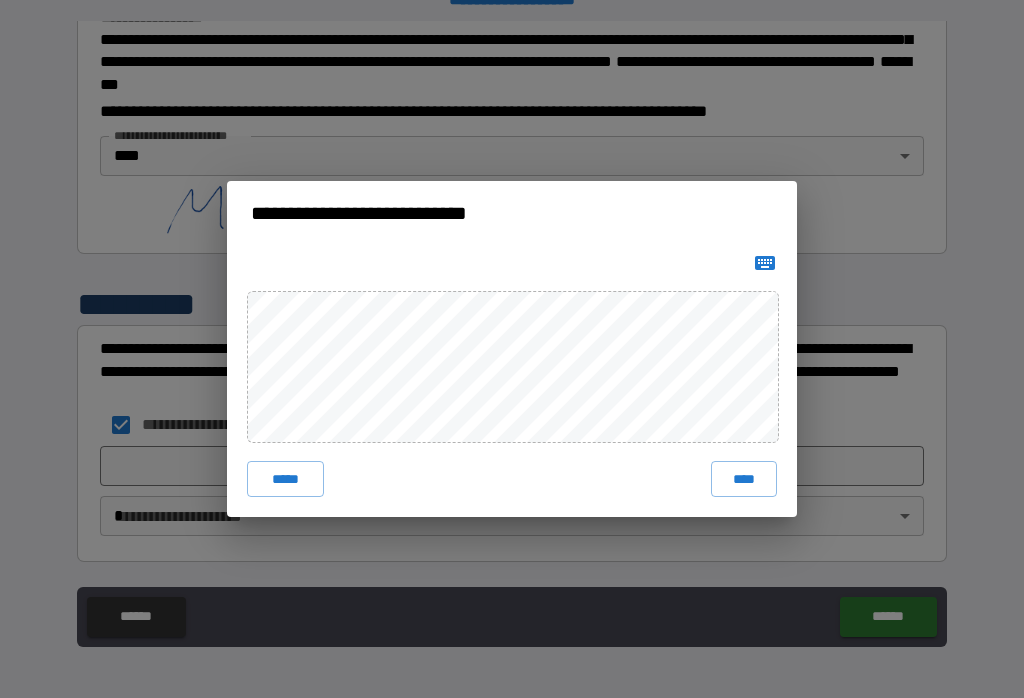 click on "****" at bounding box center (744, 479) 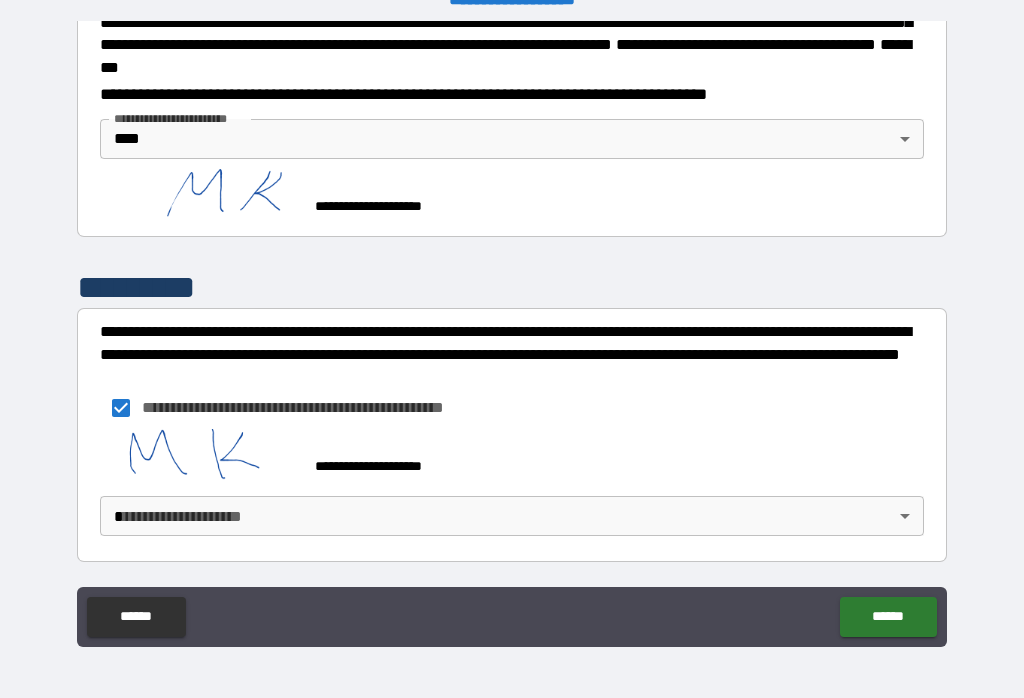 scroll, scrollTop: 2333, scrollLeft: 0, axis: vertical 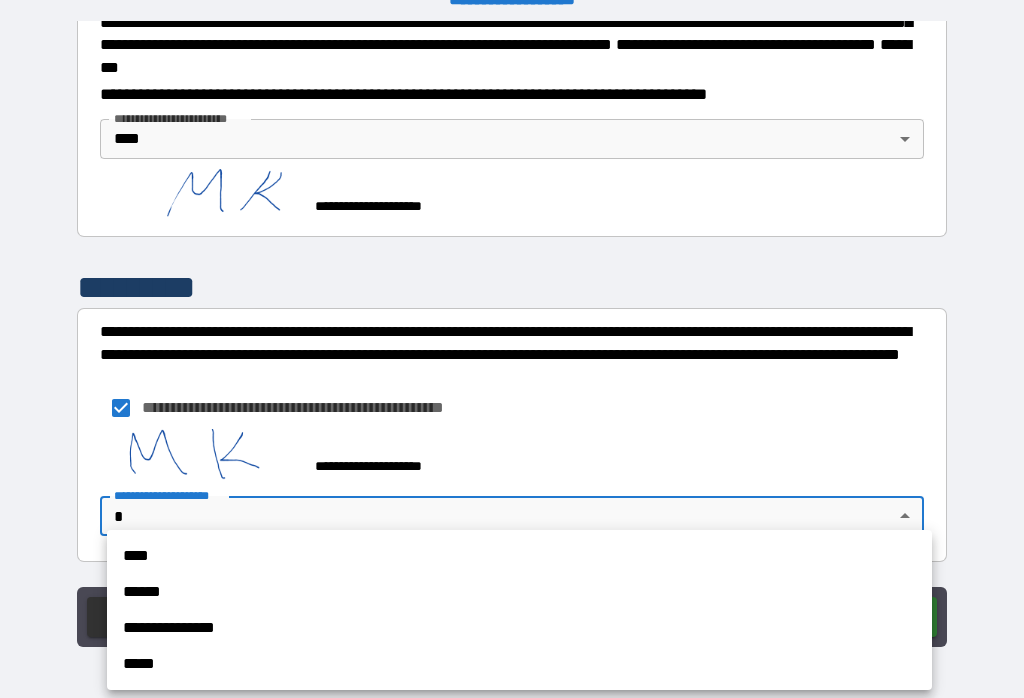 click on "****" at bounding box center (519, 556) 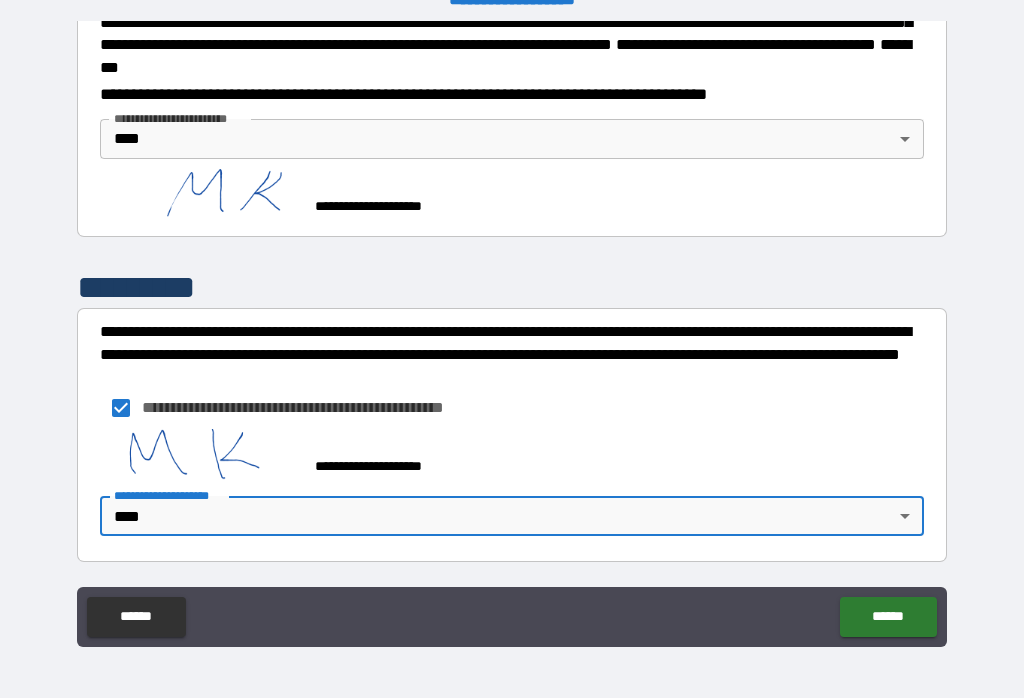 click on "******" at bounding box center (888, 617) 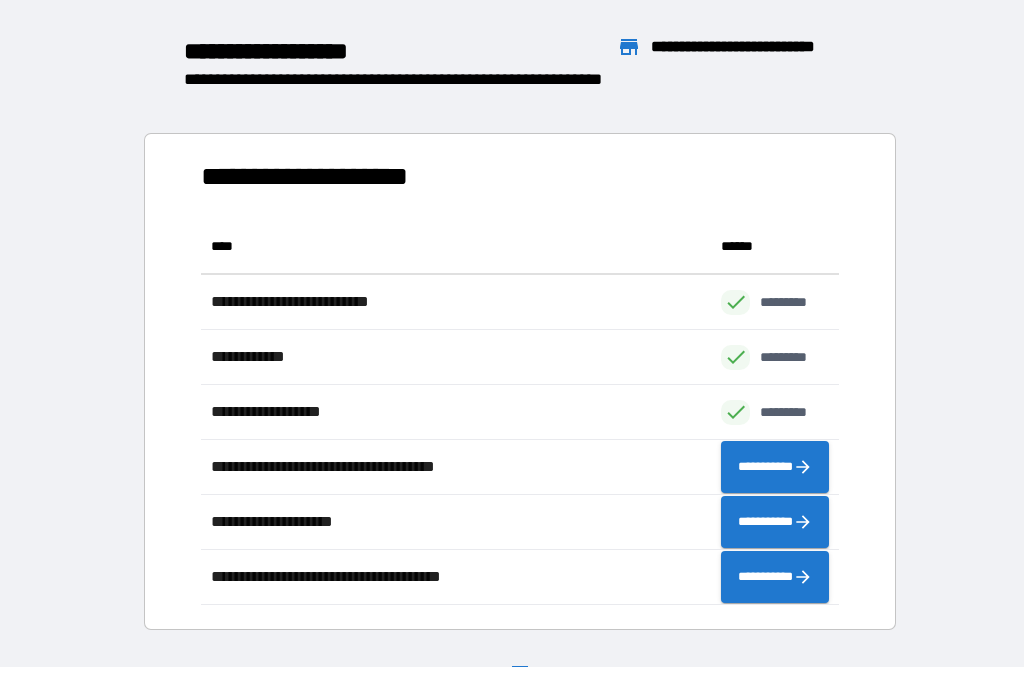 scroll, scrollTop: 1, scrollLeft: 1, axis: both 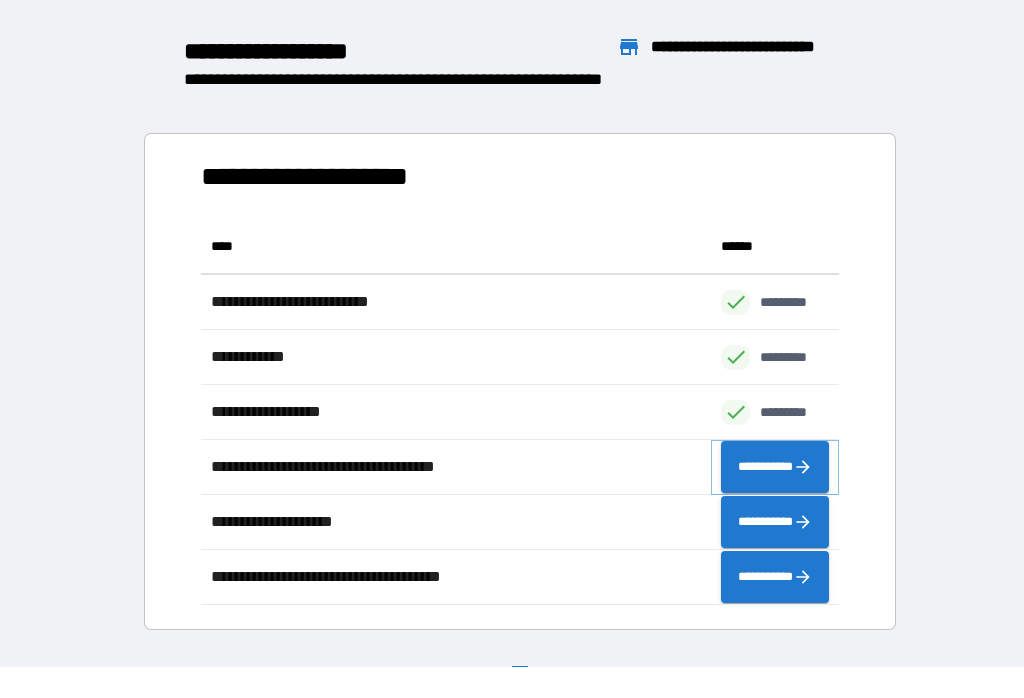 click on "**********" at bounding box center [775, 467] 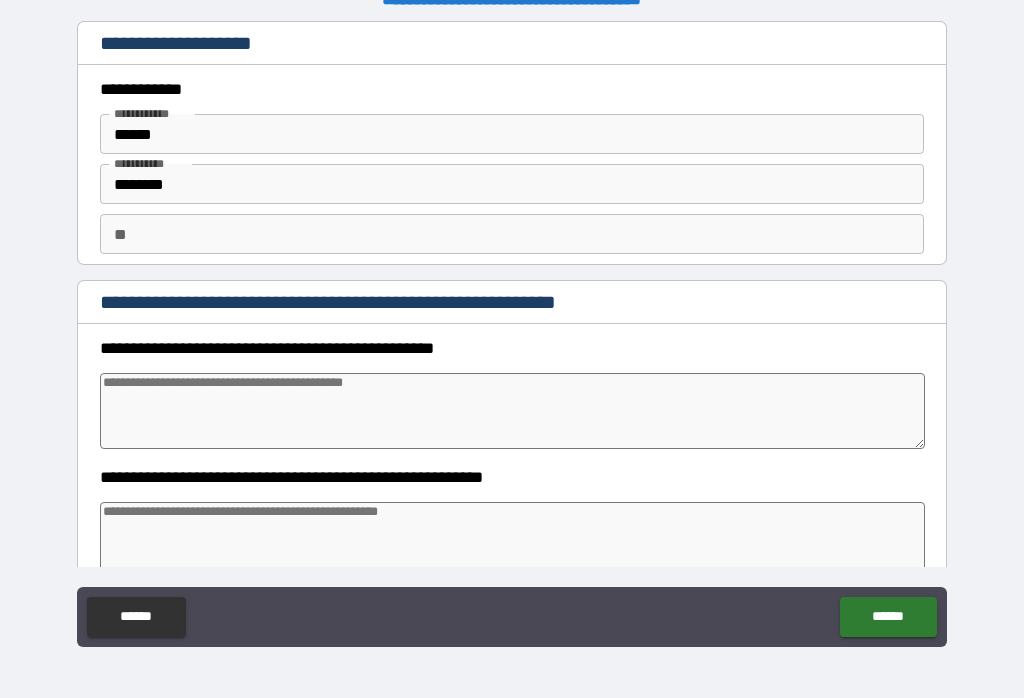 type on "*" 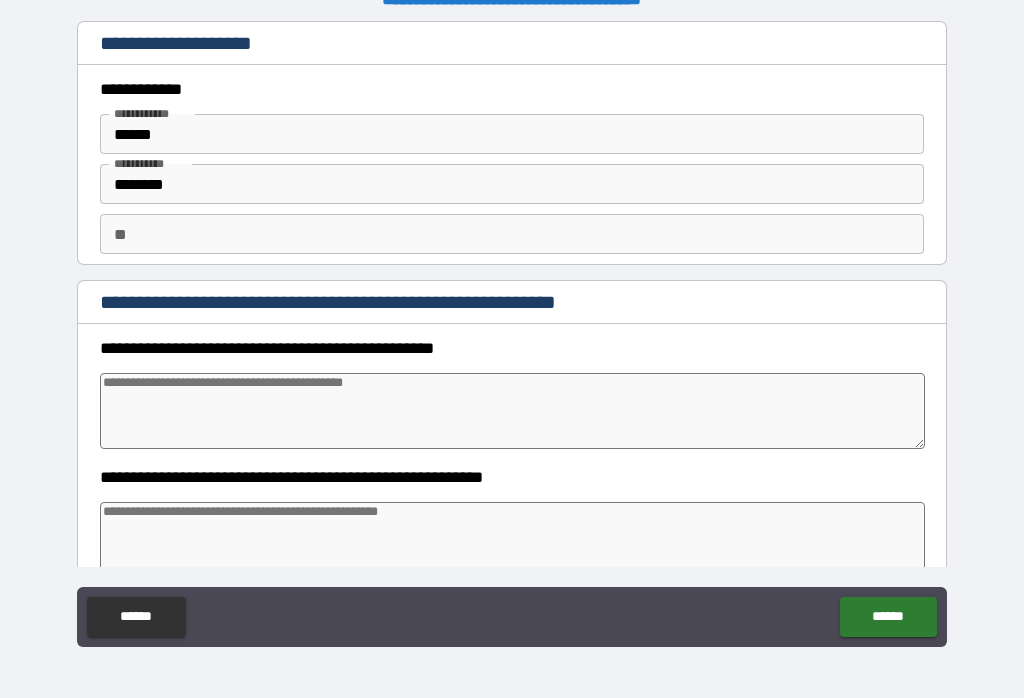 type on "*" 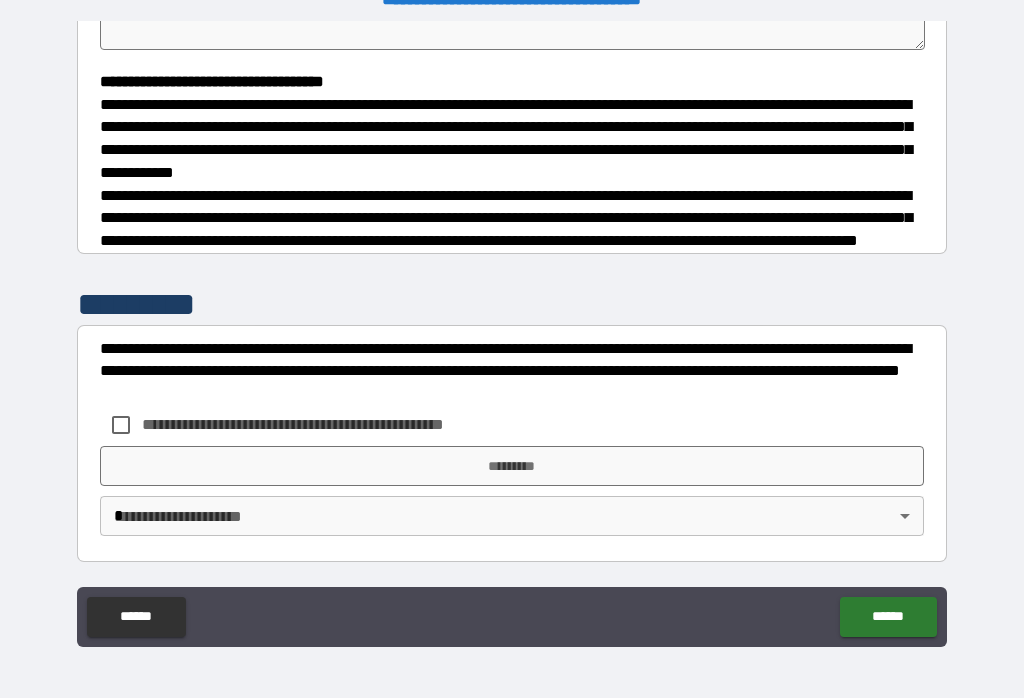 scroll, scrollTop: 532, scrollLeft: 0, axis: vertical 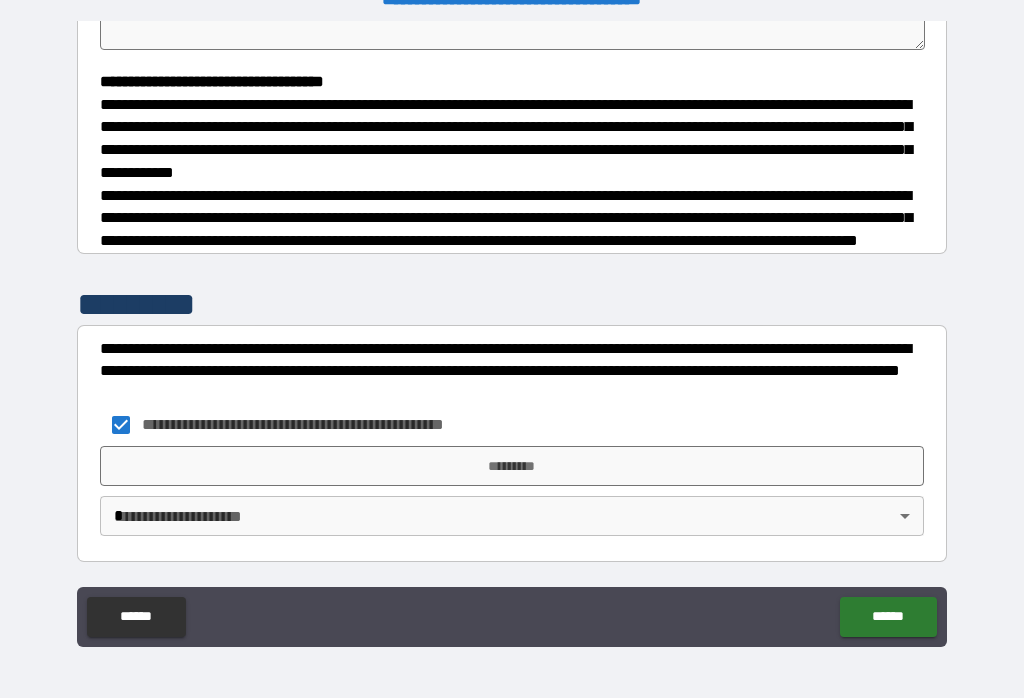 type on "*" 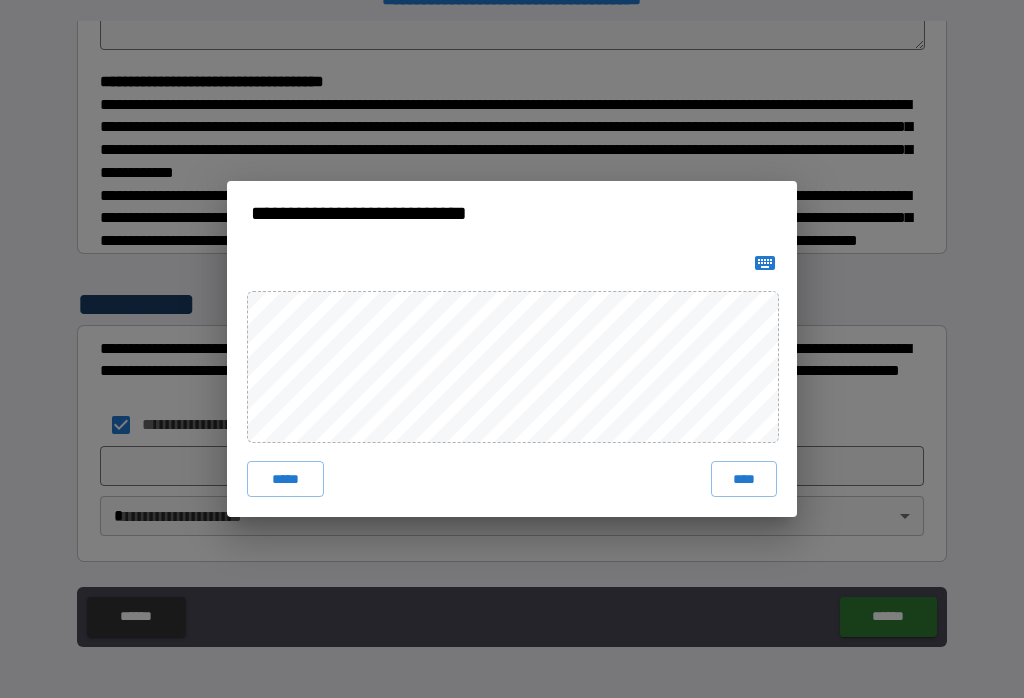 click on "****" at bounding box center (744, 479) 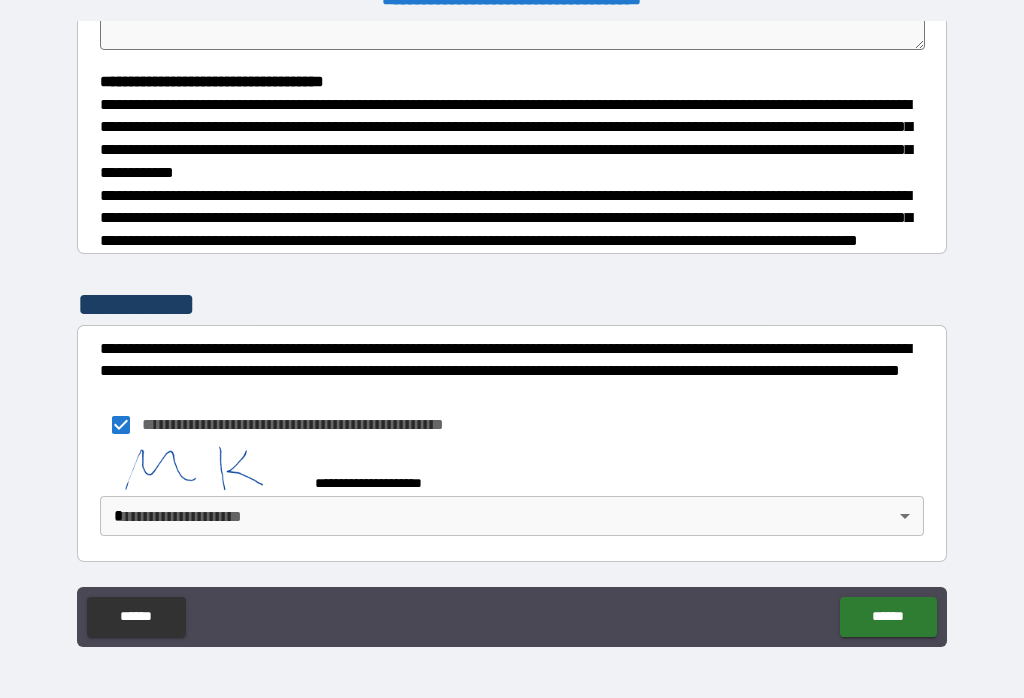 type on "*" 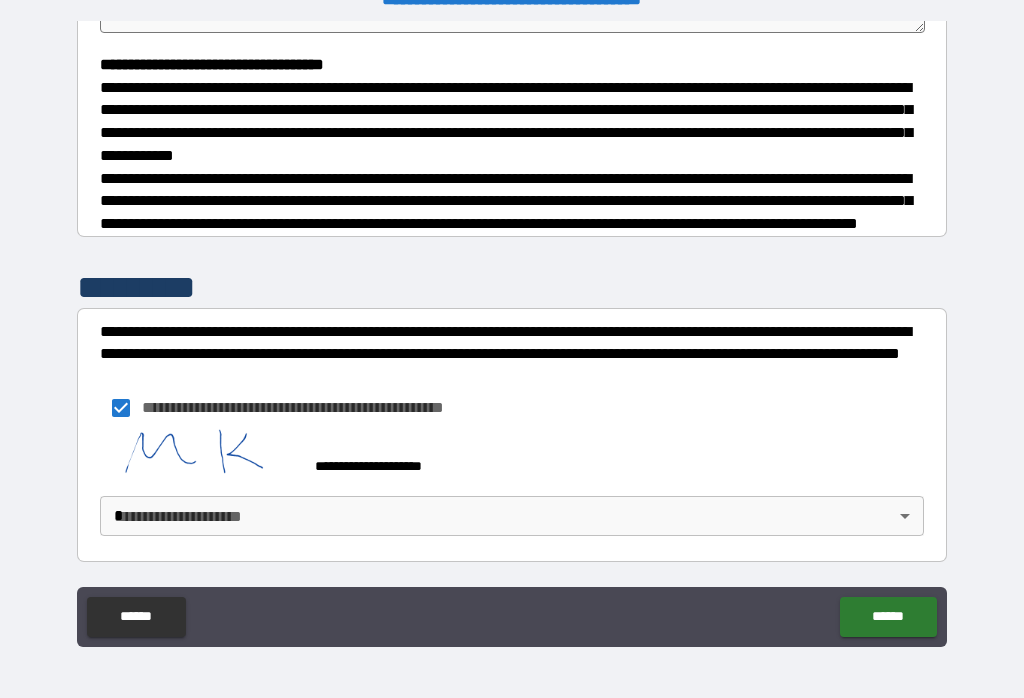 scroll, scrollTop: 561, scrollLeft: 0, axis: vertical 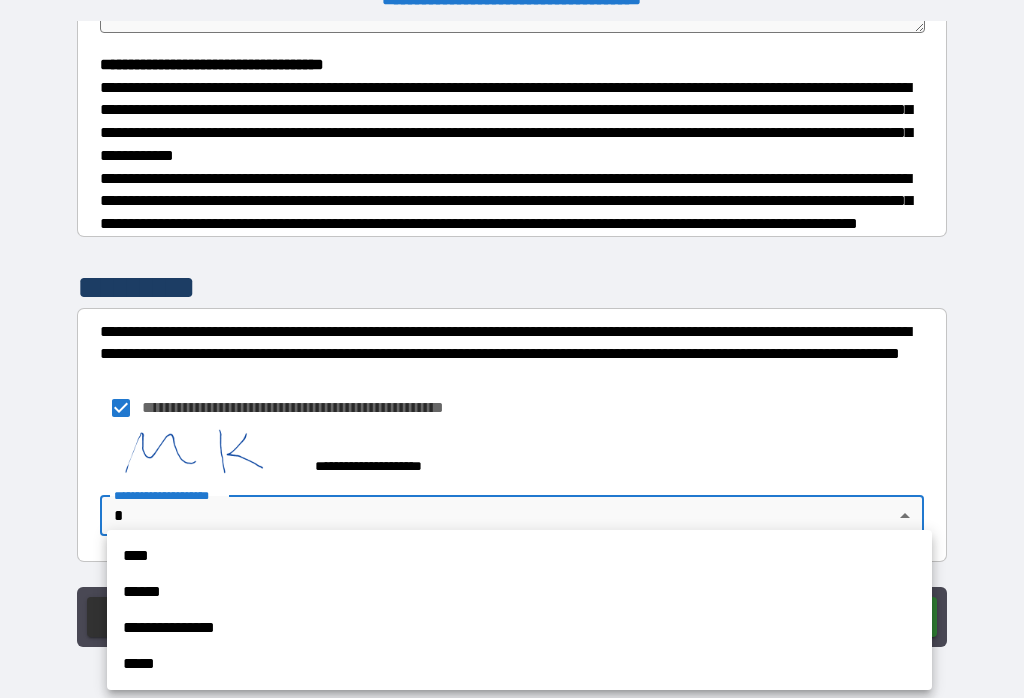 click on "****" at bounding box center (519, 556) 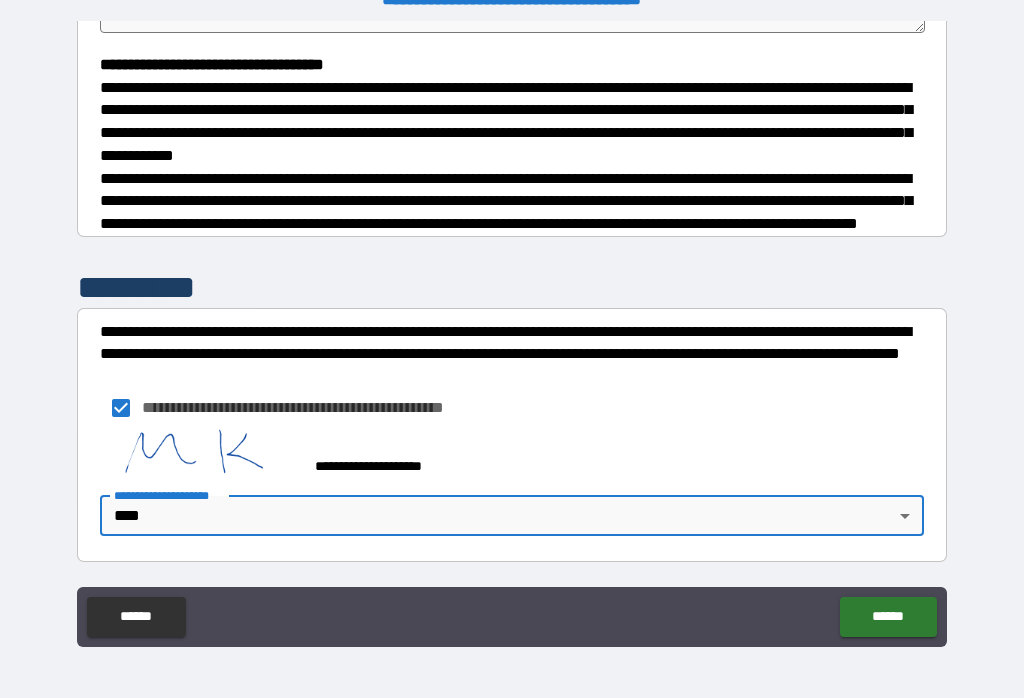 click on "******" at bounding box center (888, 617) 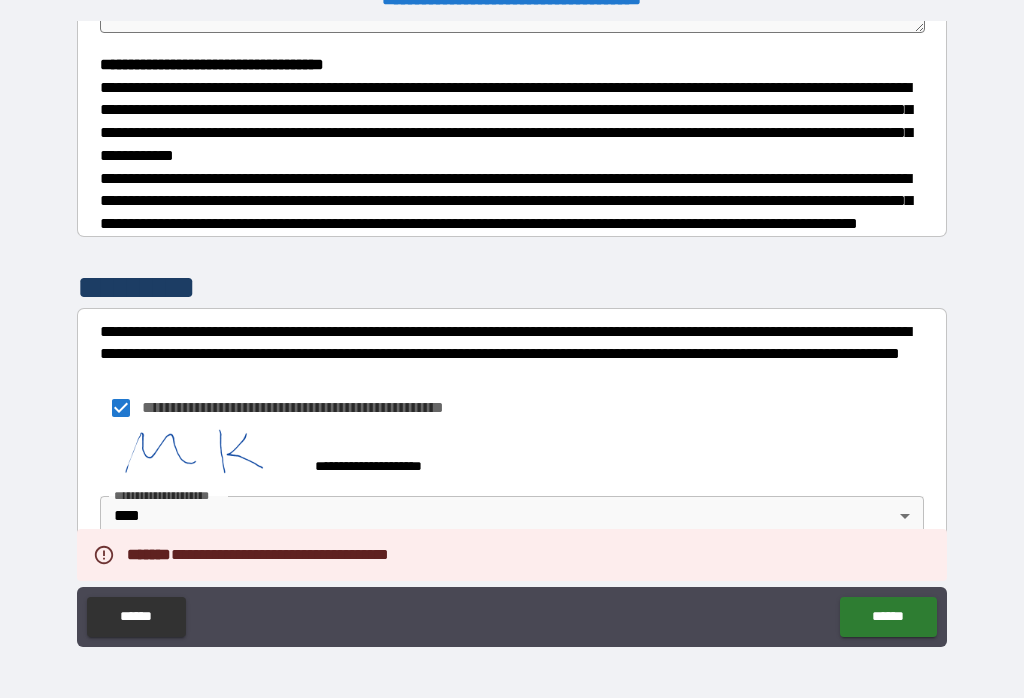 type on "*" 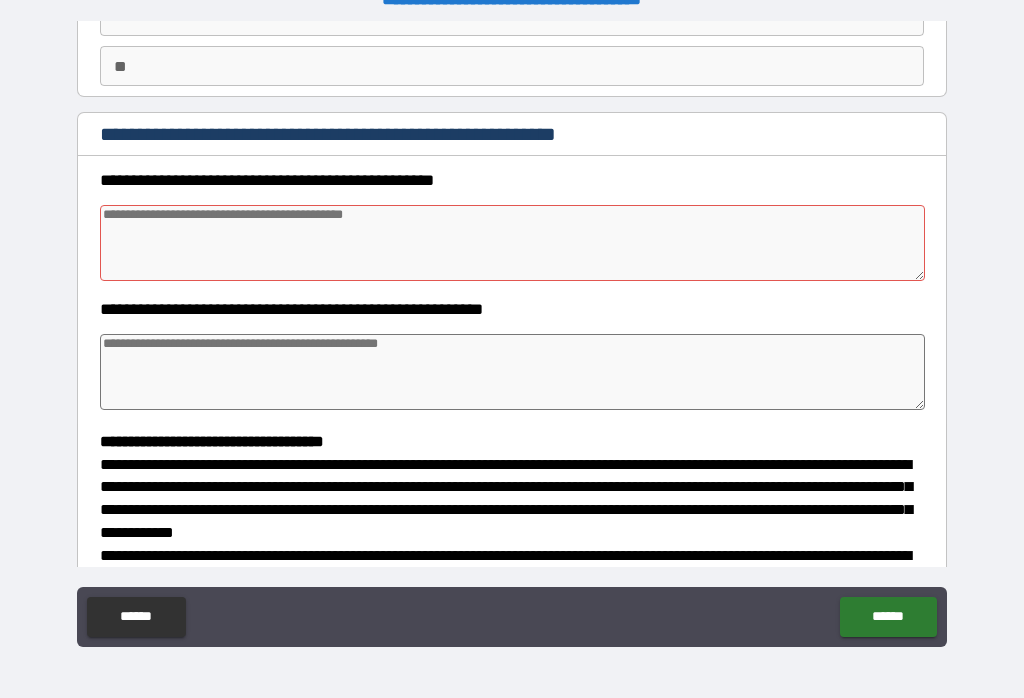 scroll, scrollTop: 169, scrollLeft: 0, axis: vertical 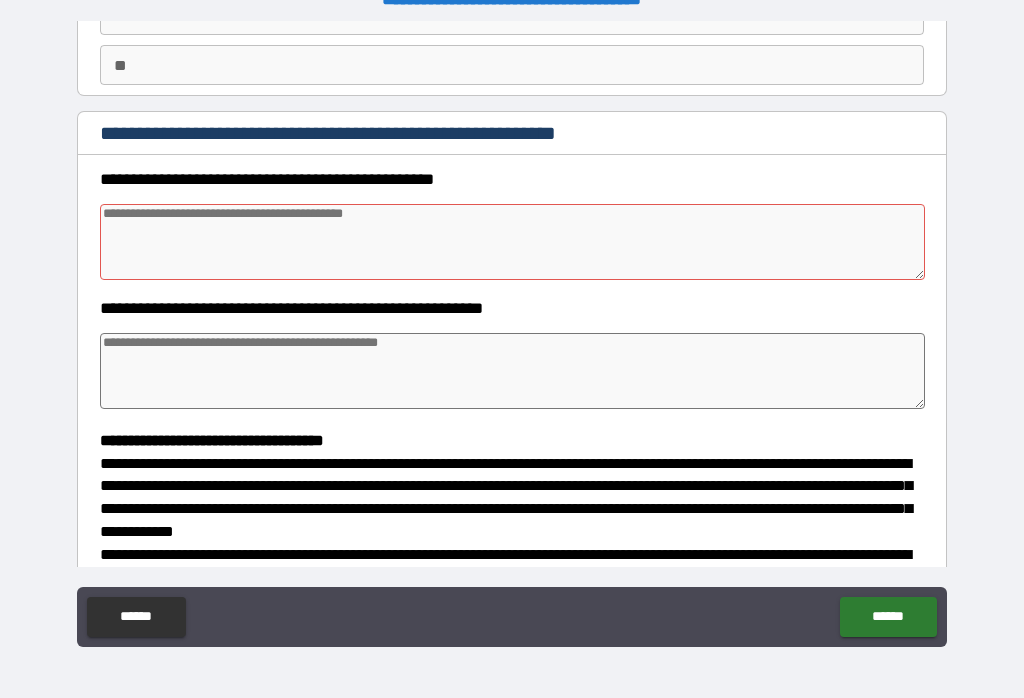 click at bounding box center [513, 242] 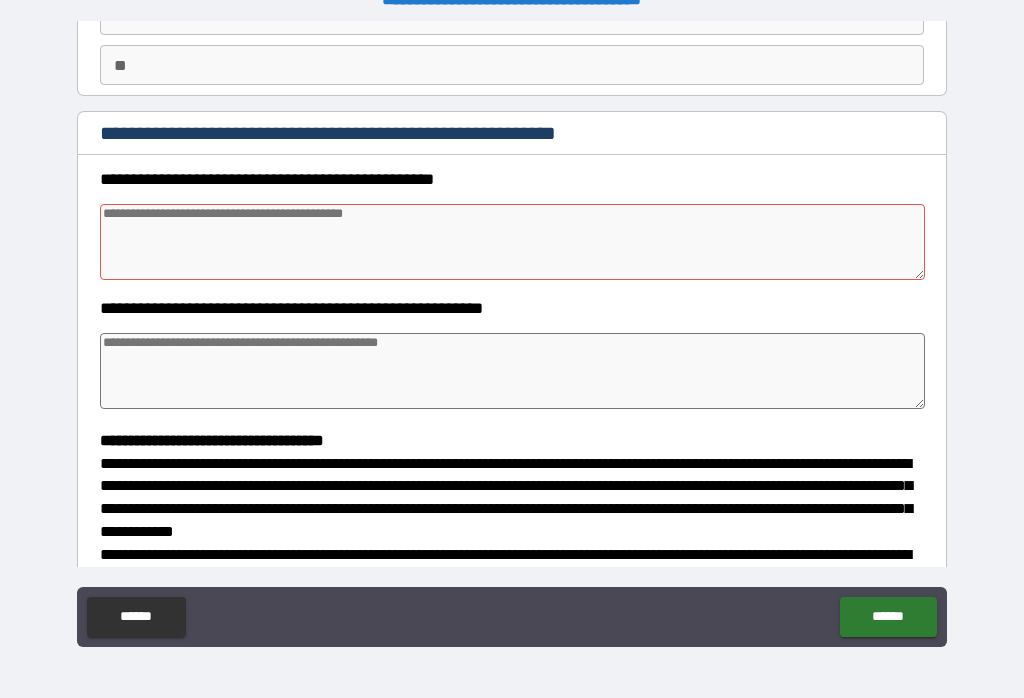 type on "*" 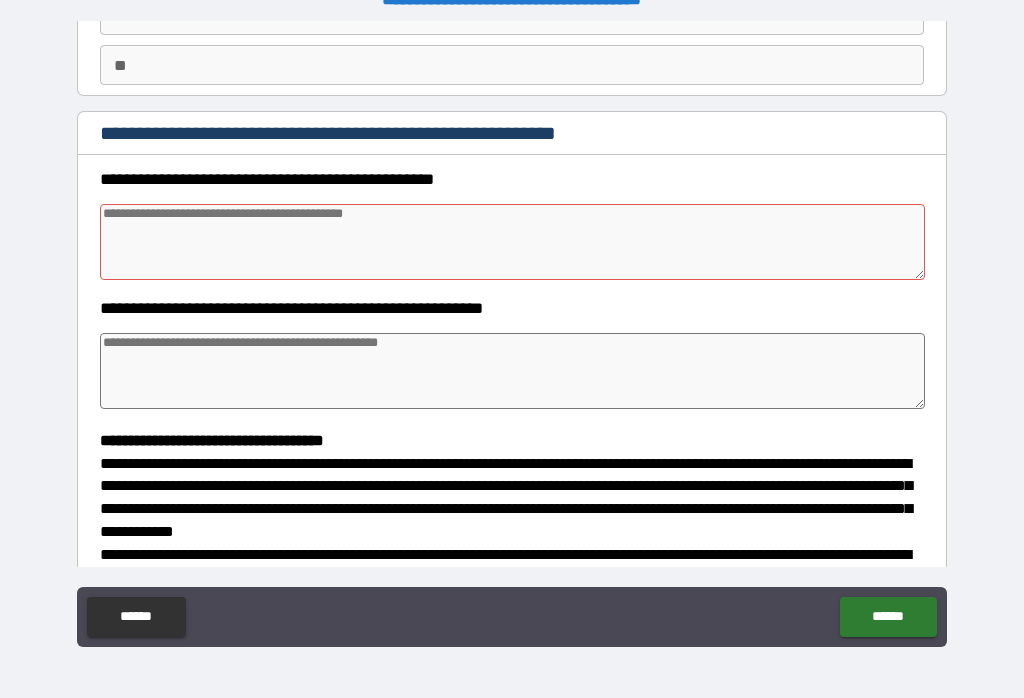 type on "*" 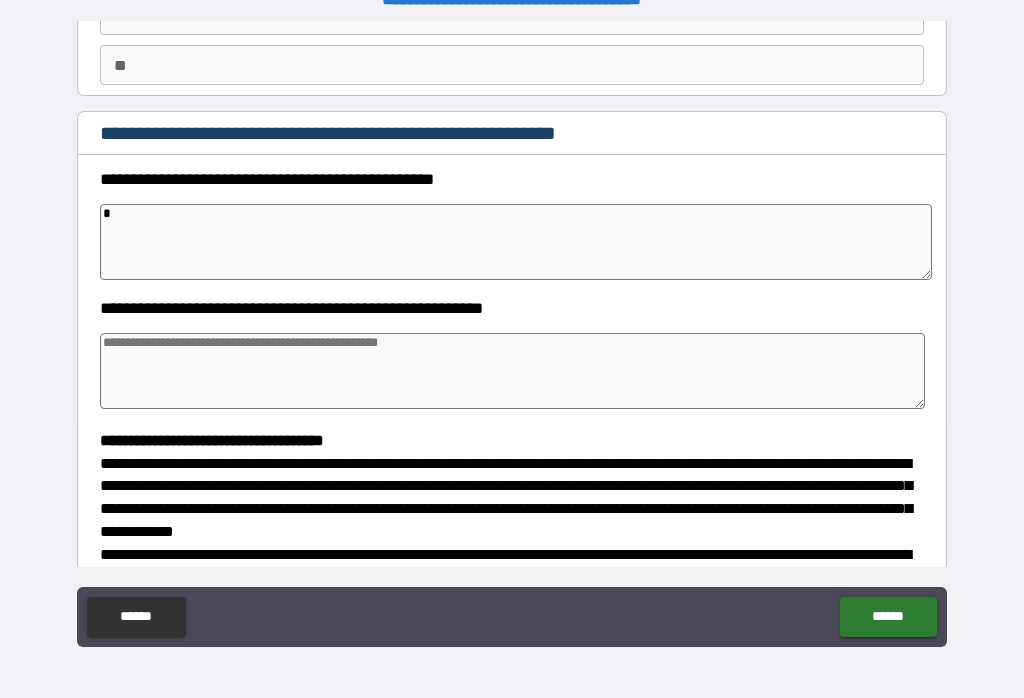 type on "*" 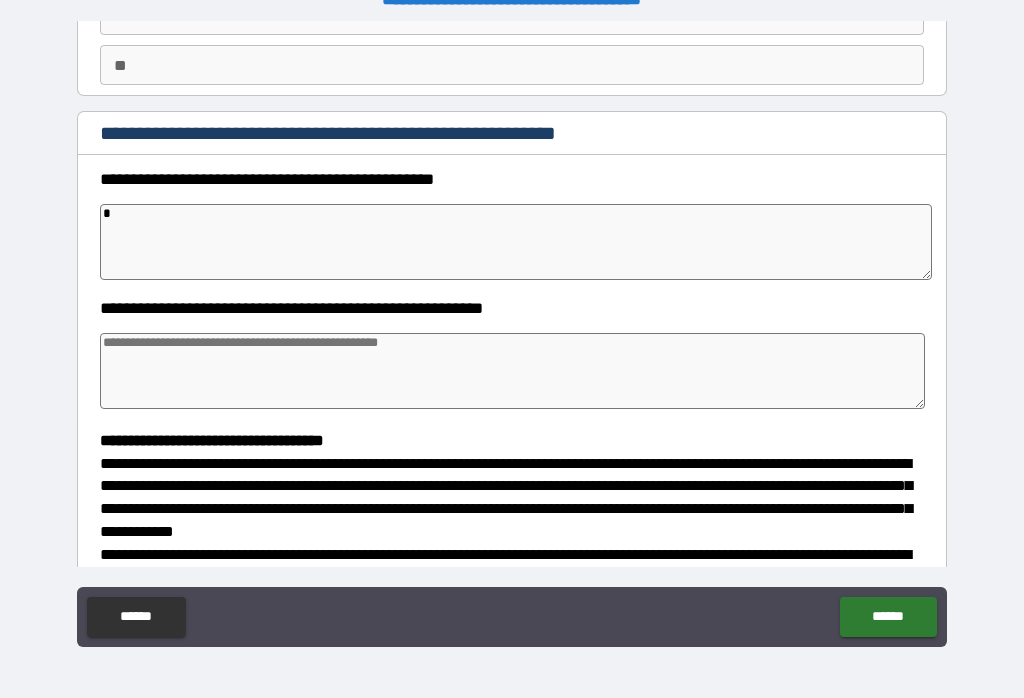 type on "*" 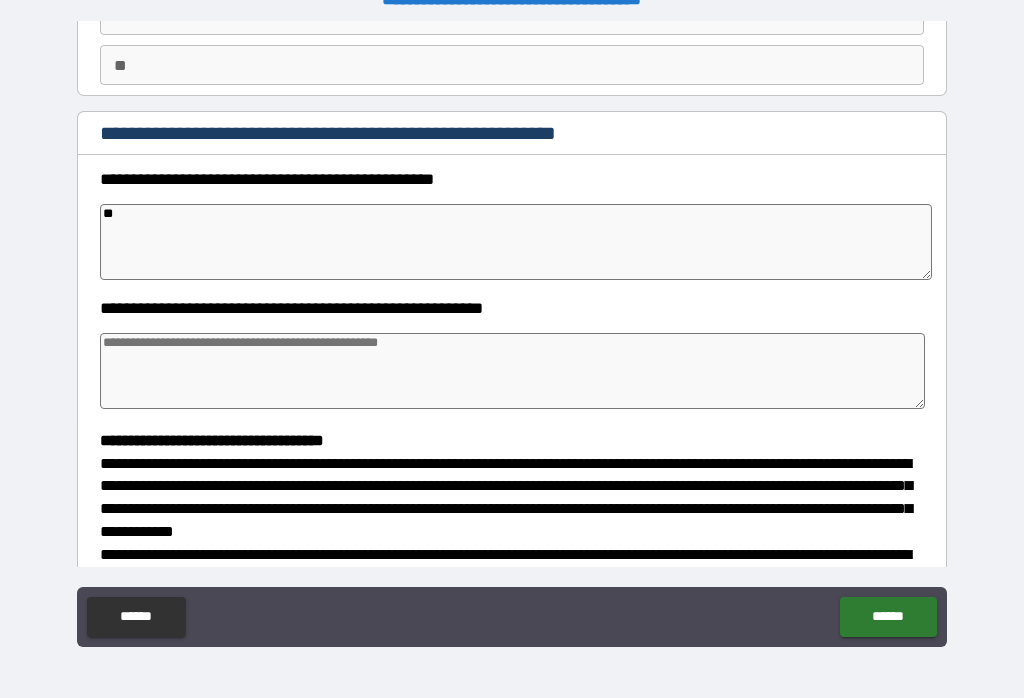 type on "*" 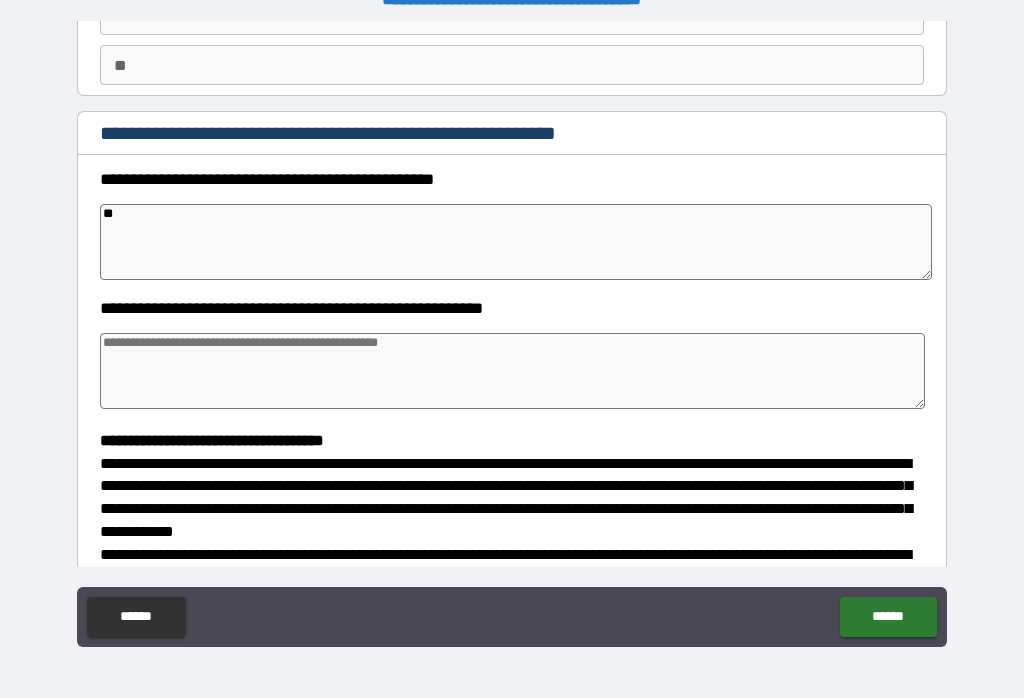 type on "*" 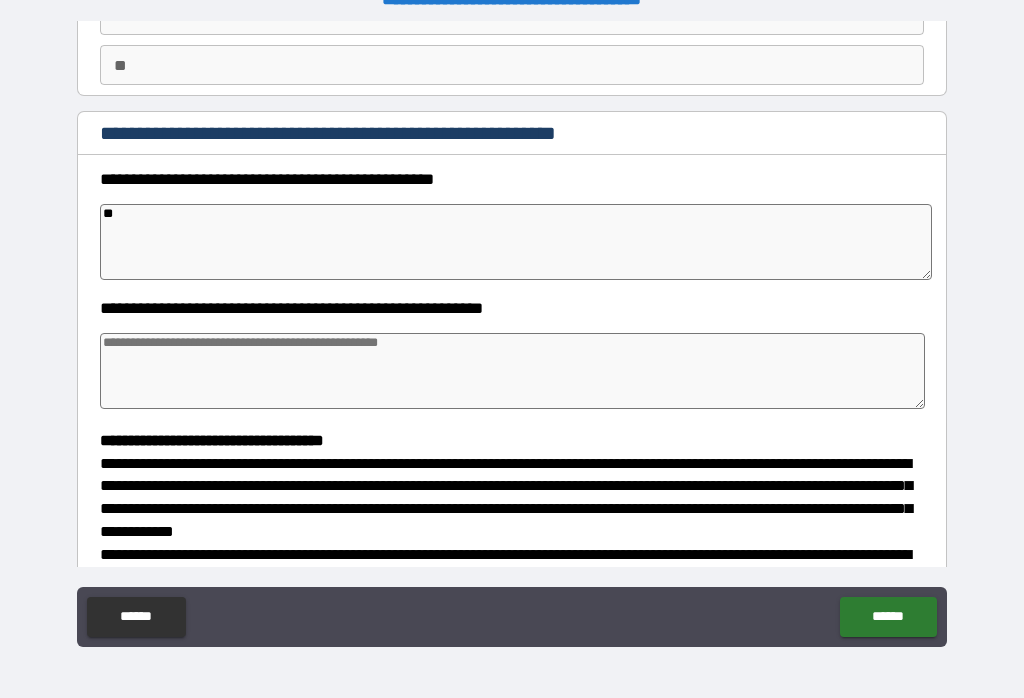 type on "*" 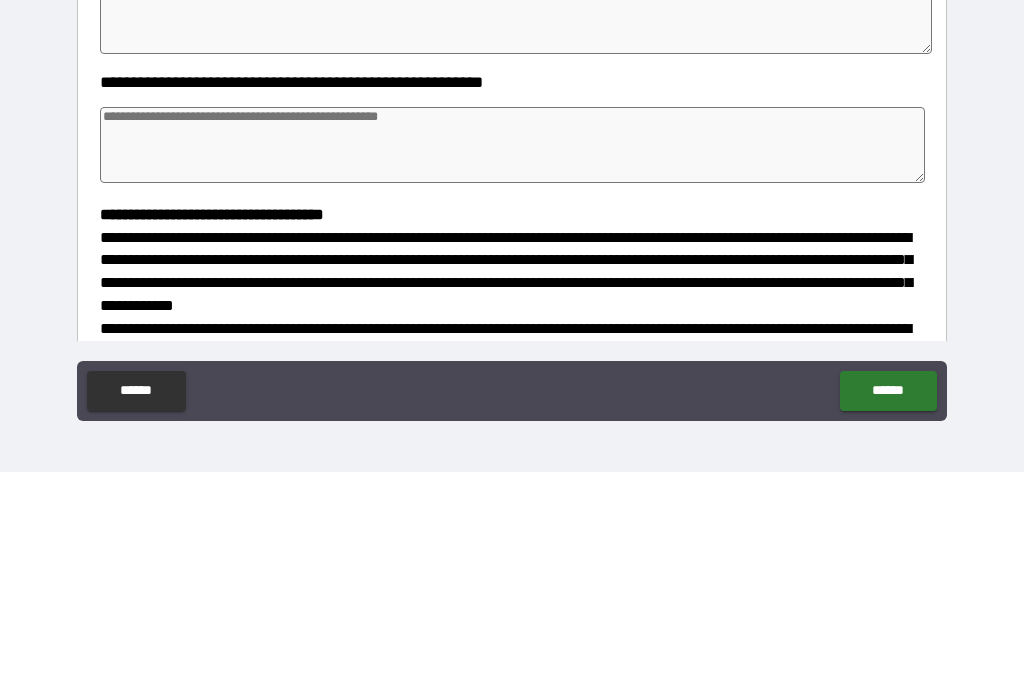 type on "*" 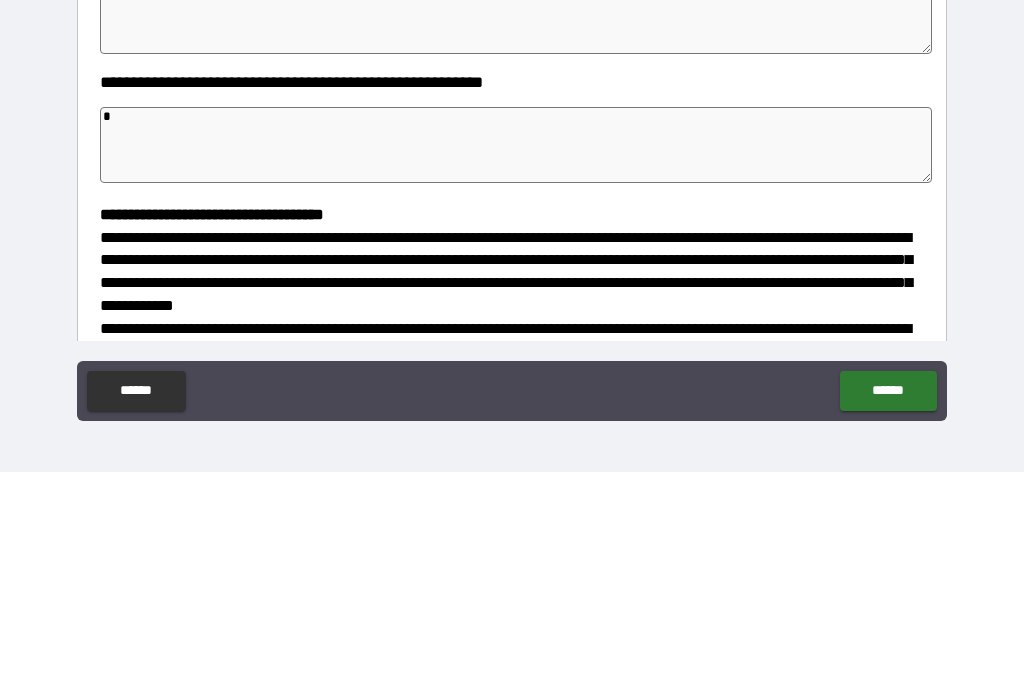 type on "*" 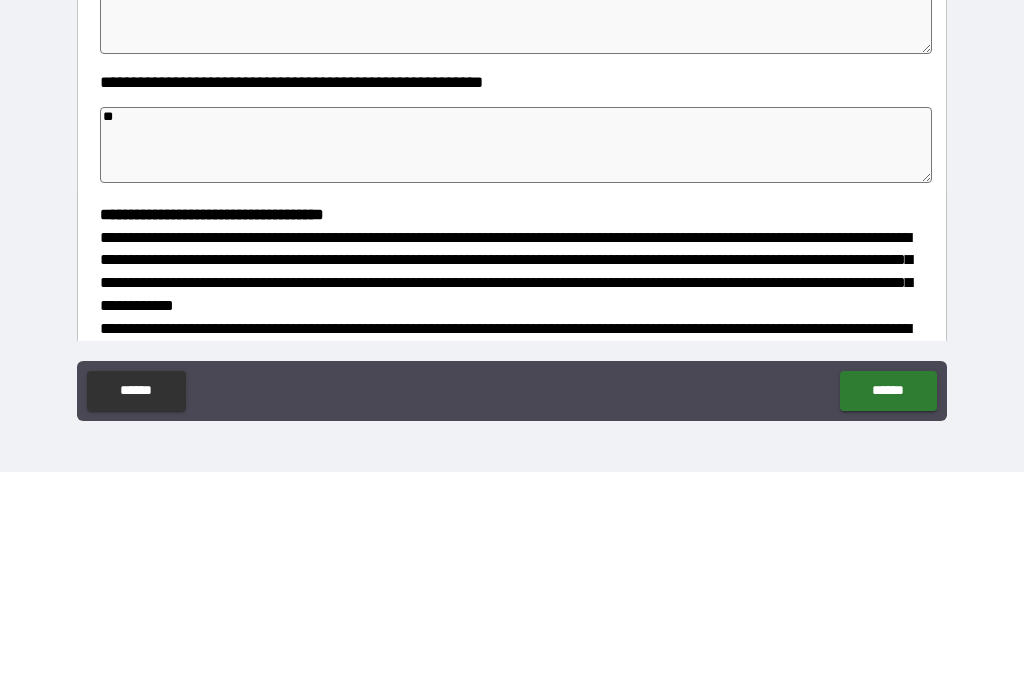 type on "*" 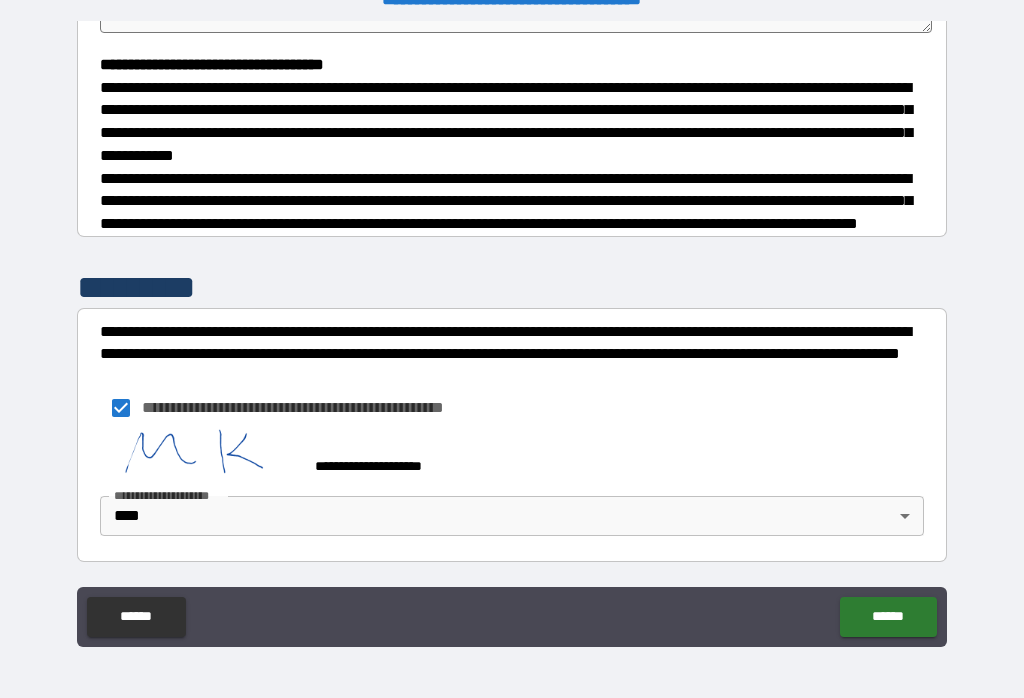 scroll, scrollTop: 561, scrollLeft: 0, axis: vertical 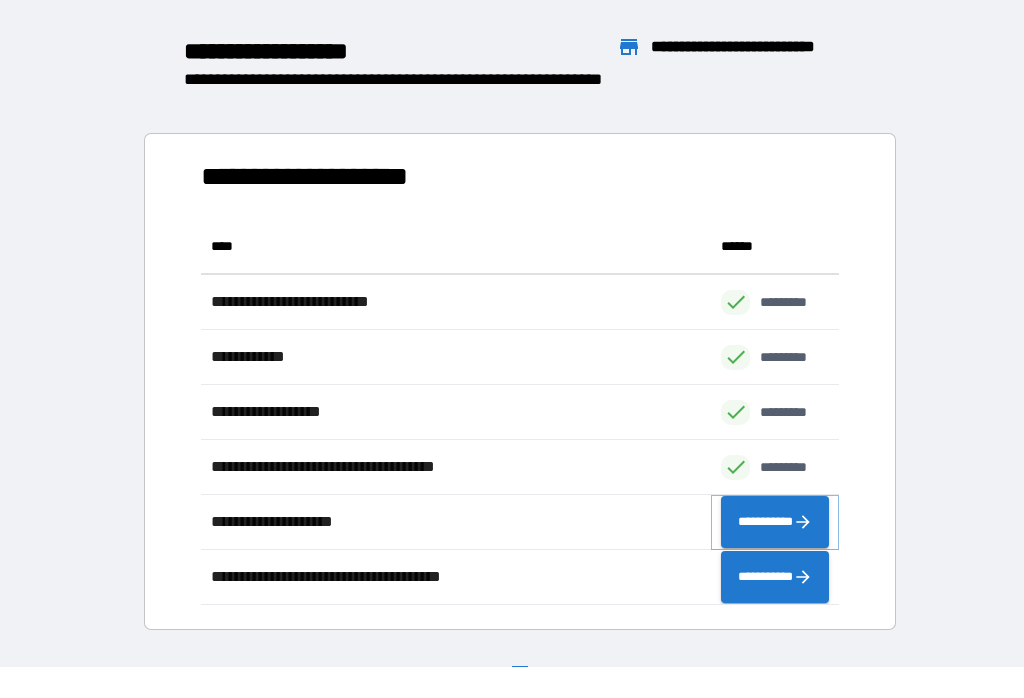 click on "**********" at bounding box center (775, 522) 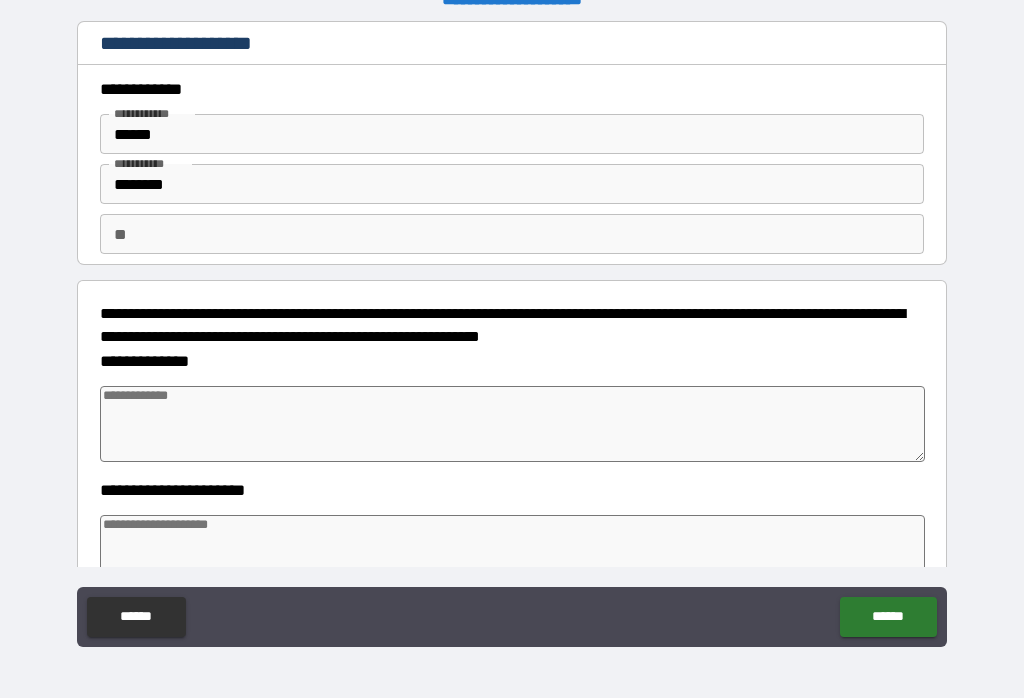 type on "*" 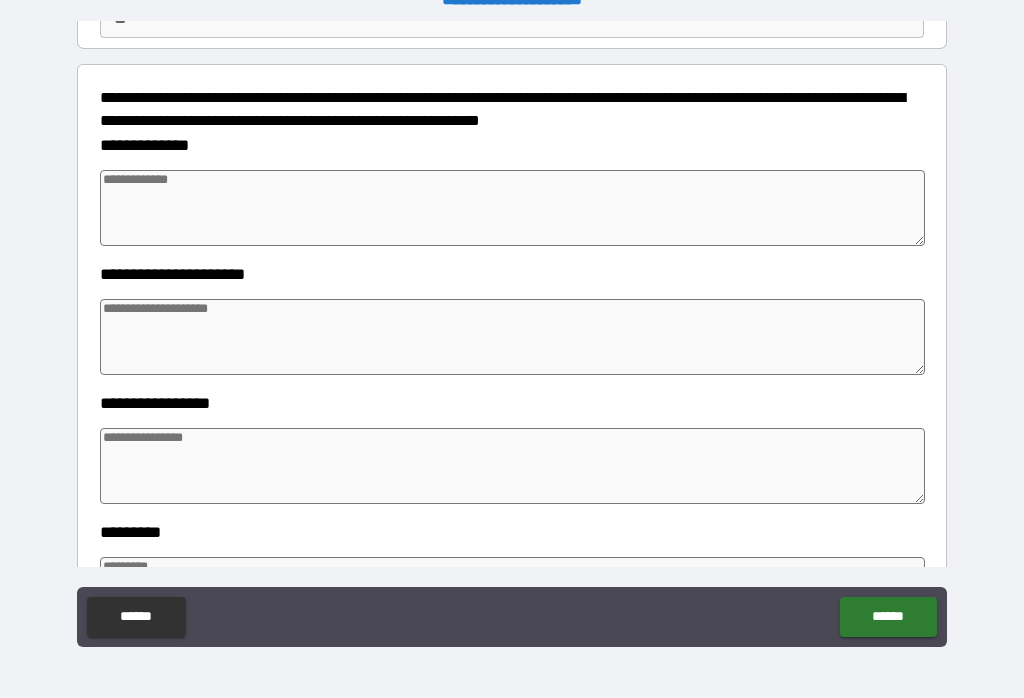 scroll, scrollTop: 218, scrollLeft: 0, axis: vertical 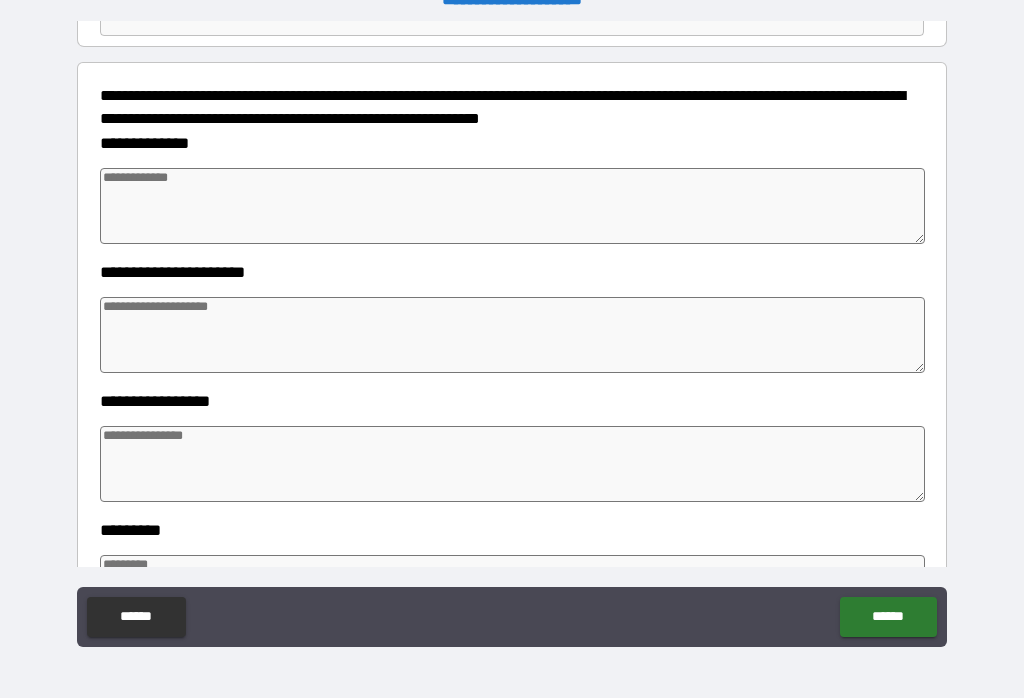 click at bounding box center [513, 206] 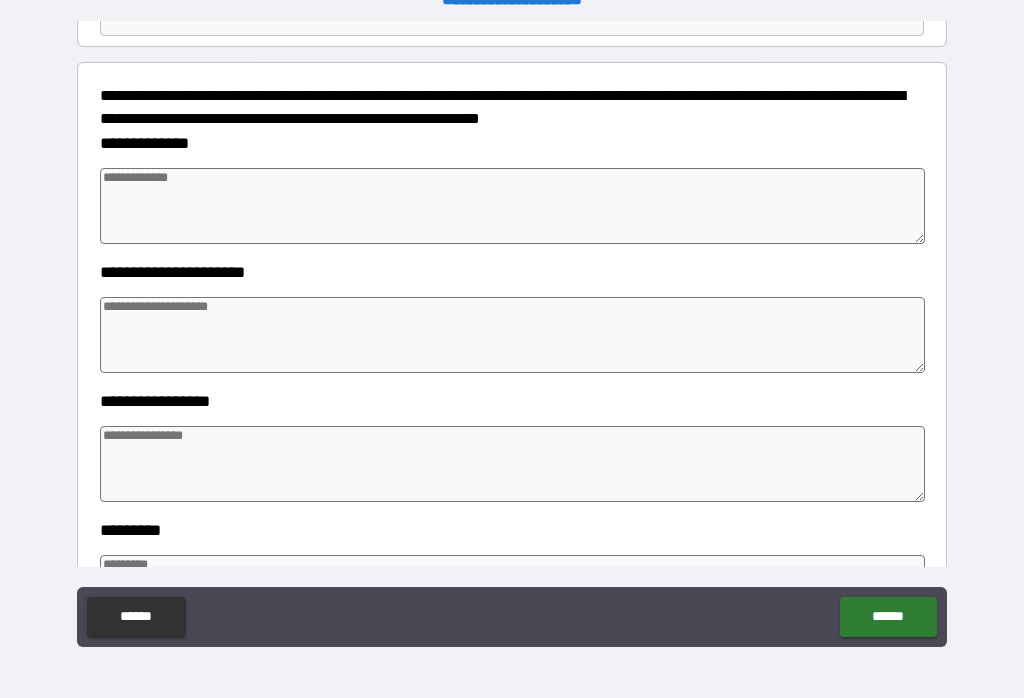 type on "*" 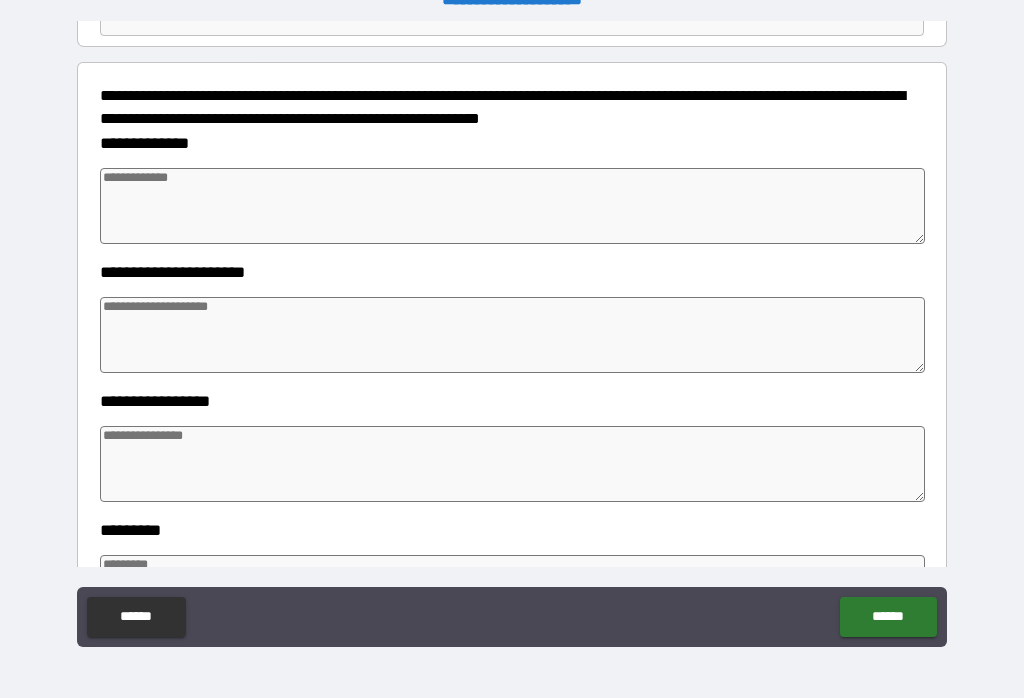 type on "*" 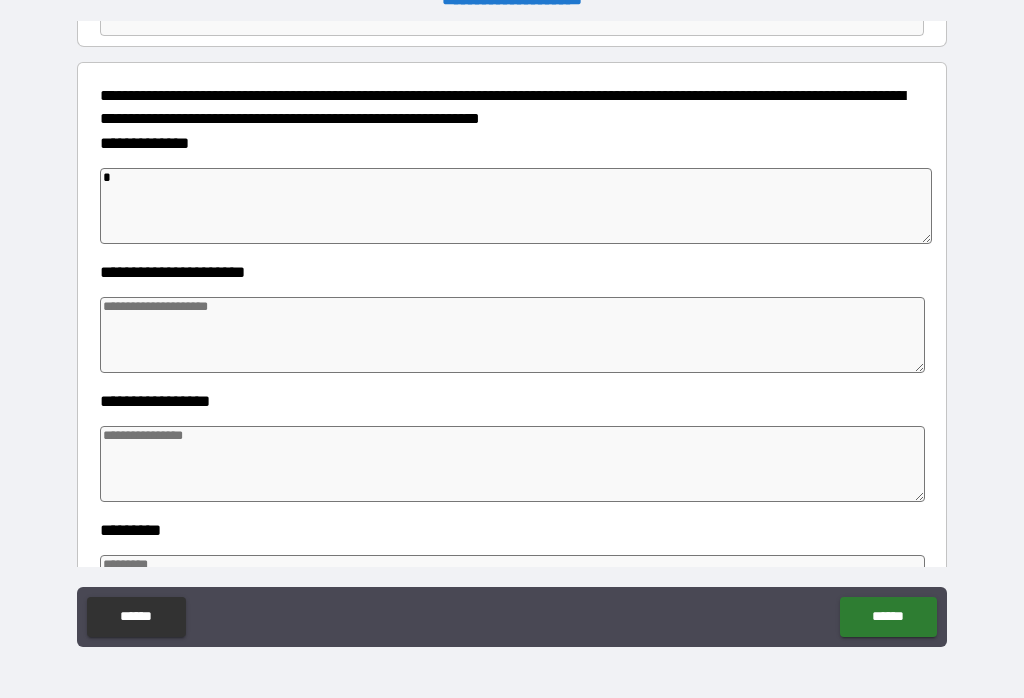 type on "*" 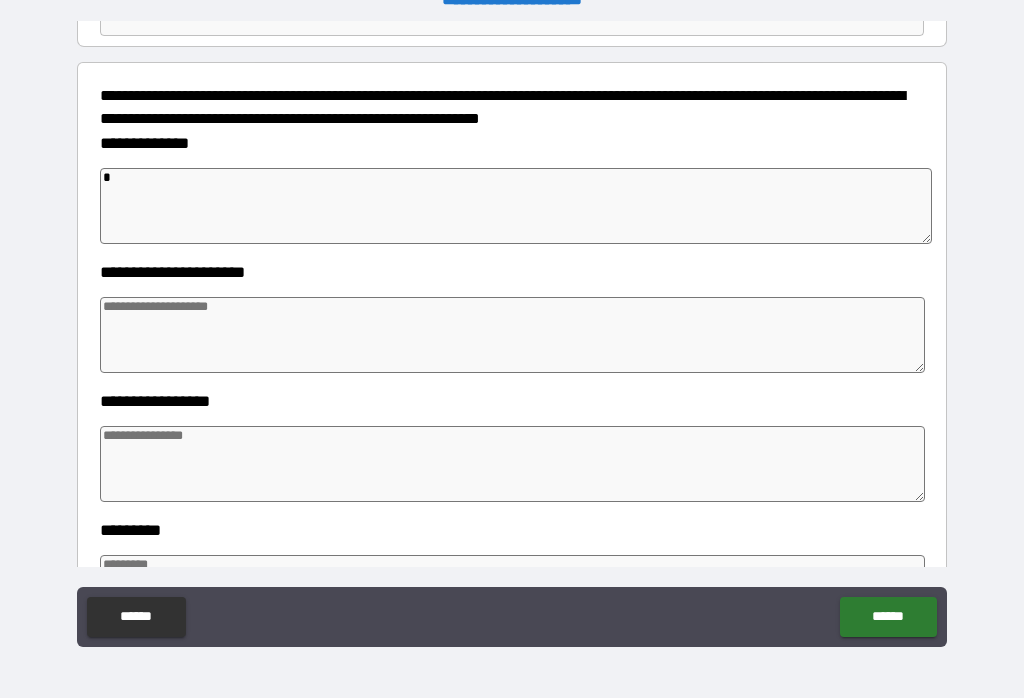 type on "*" 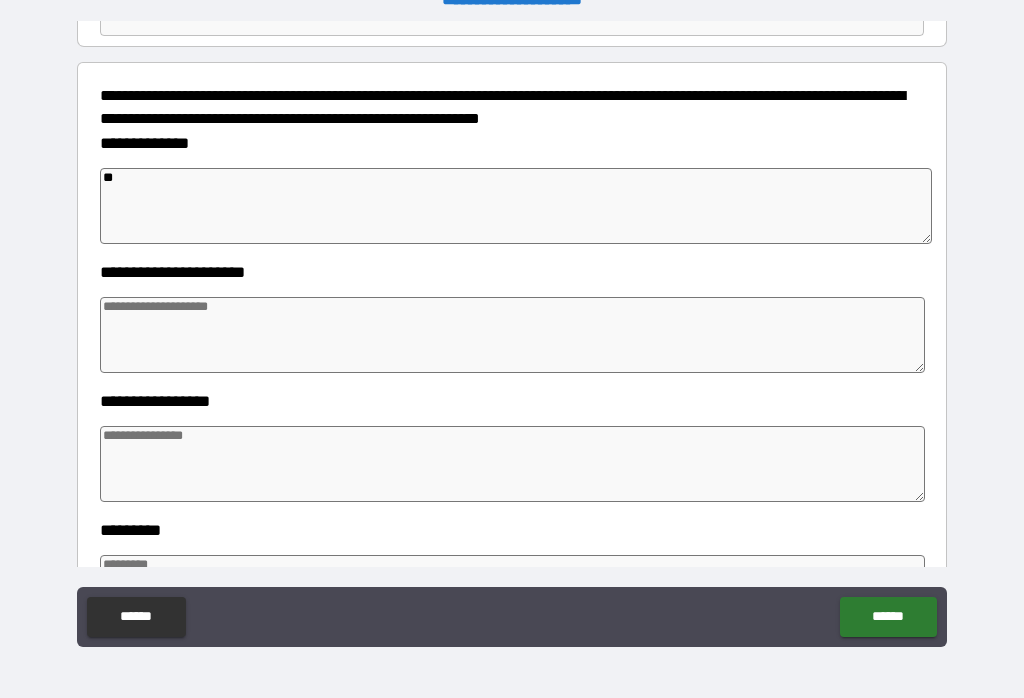 type on "*" 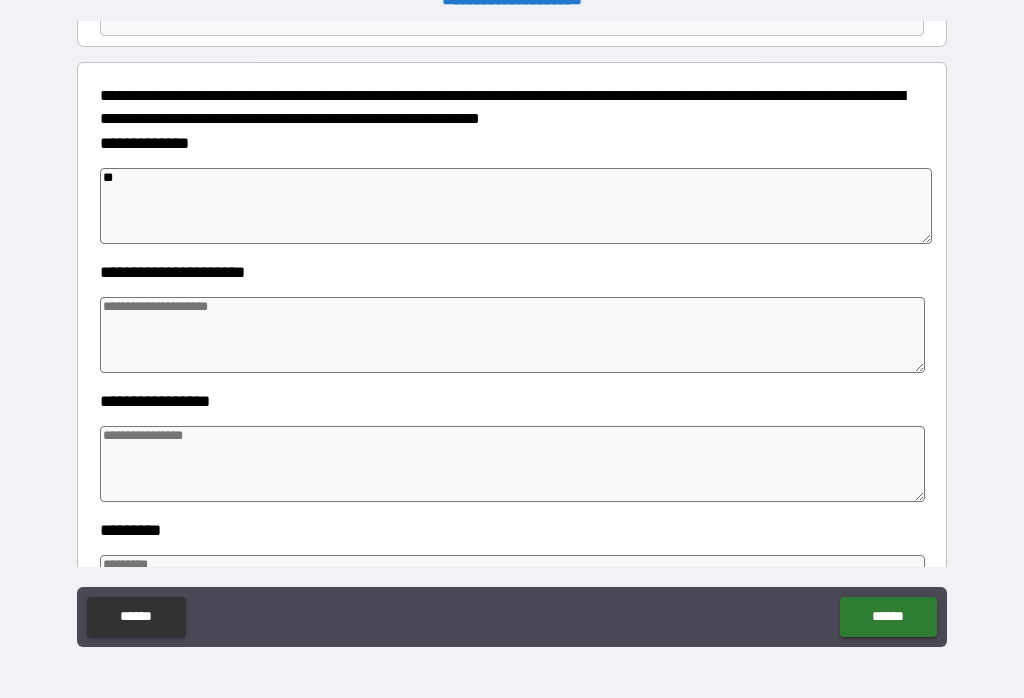 type on "***" 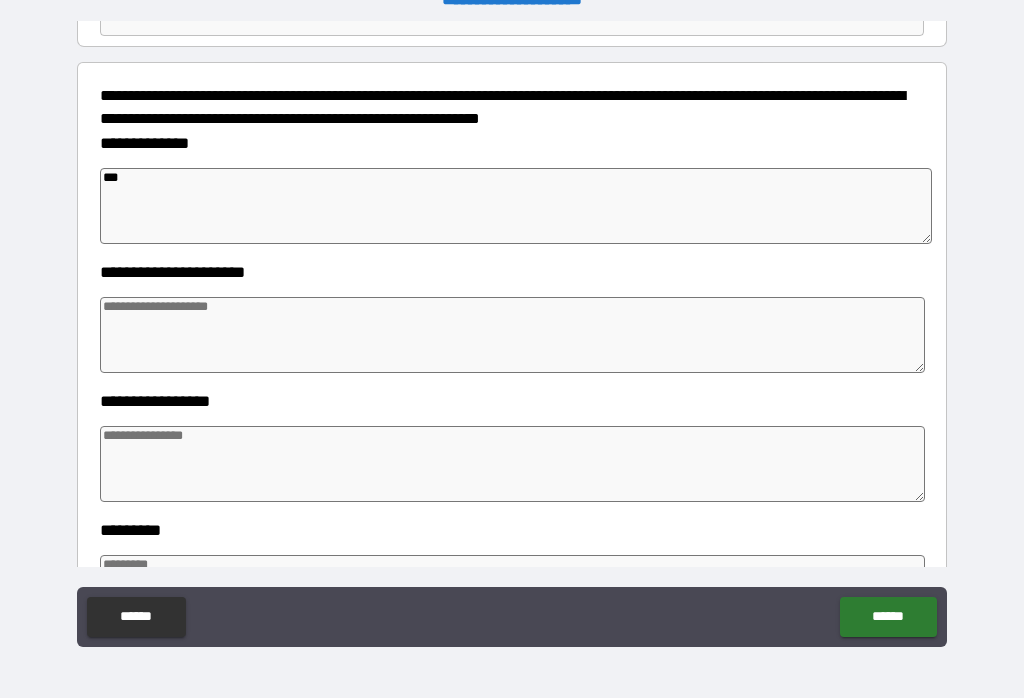 type on "*" 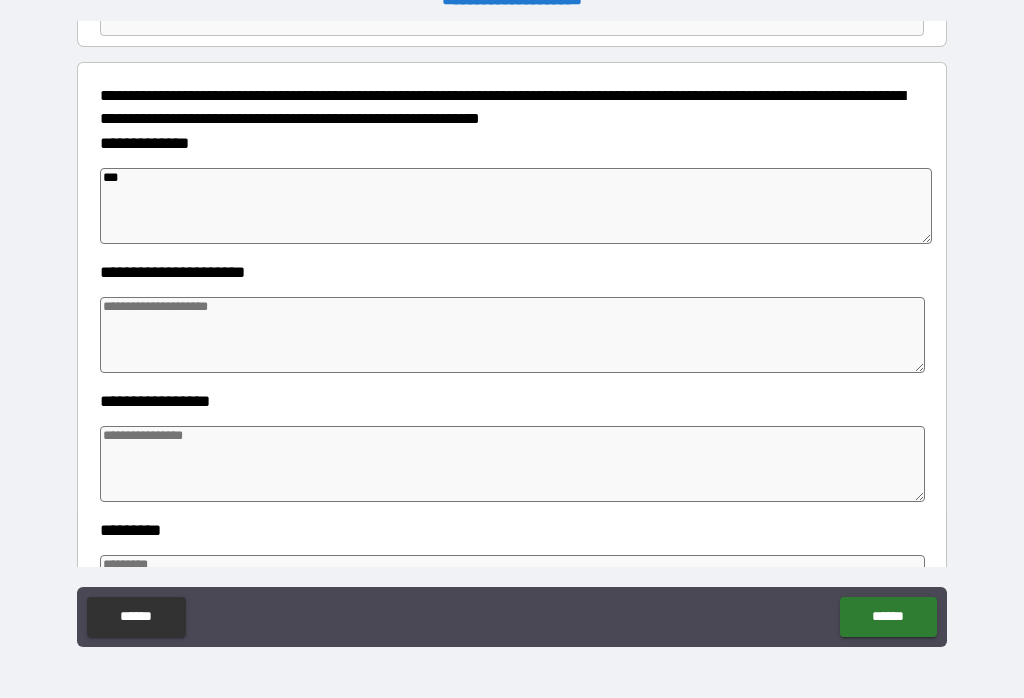 type on "*" 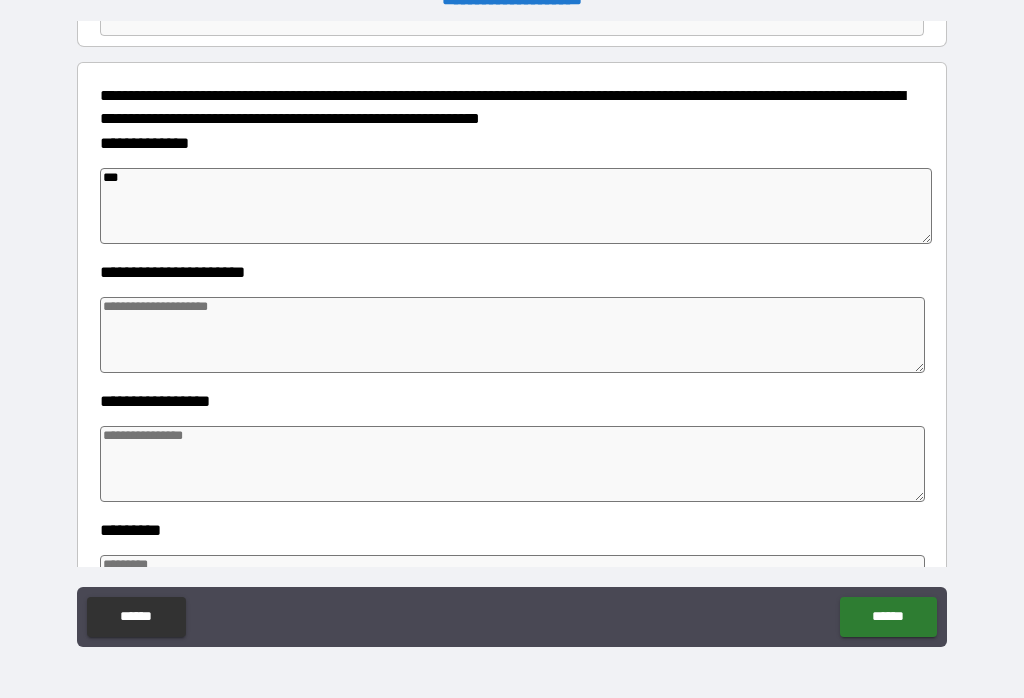 type on "*" 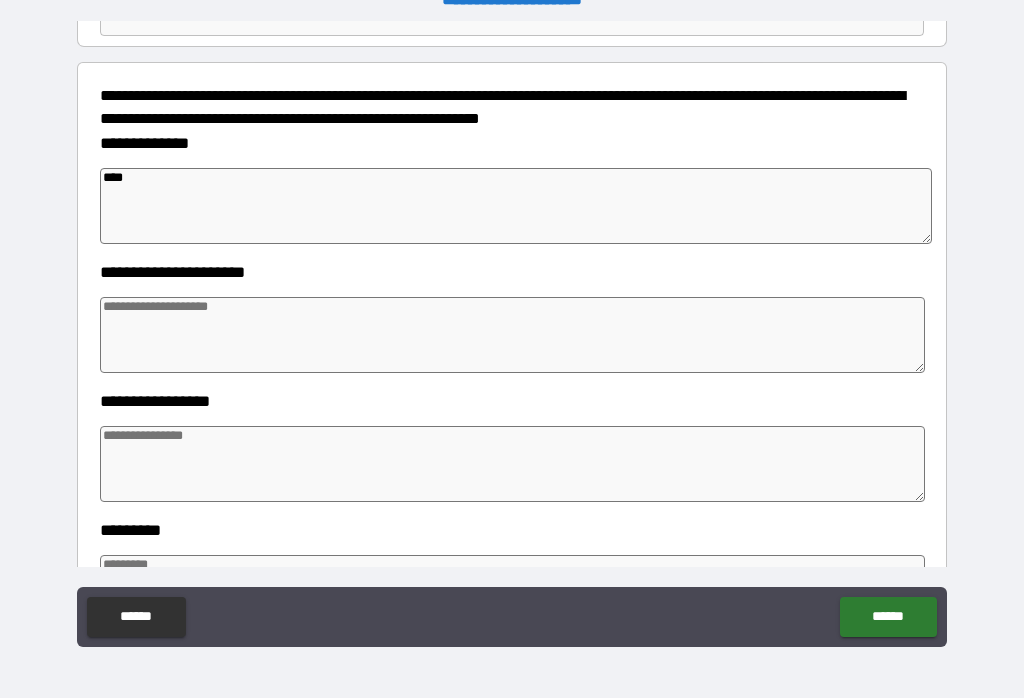 type on "*" 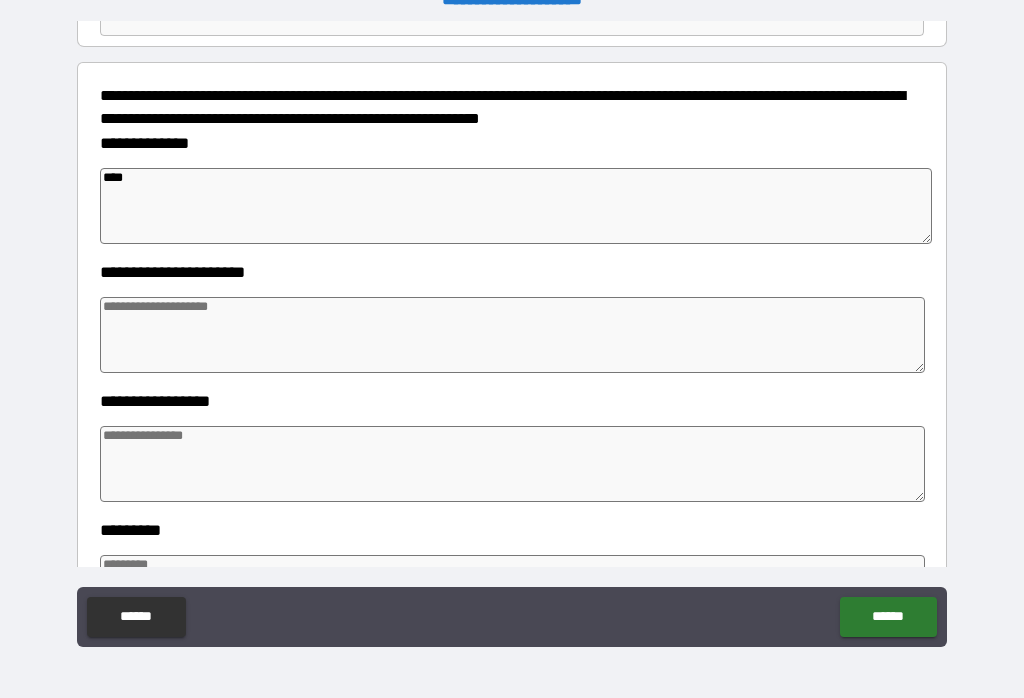 type on "*****" 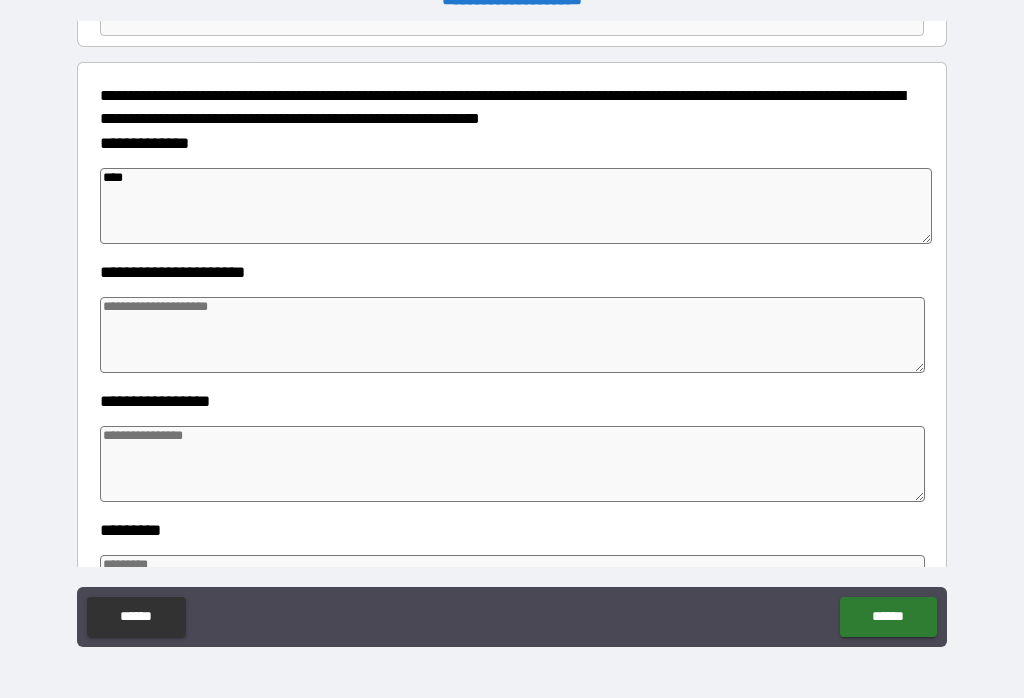 type on "*" 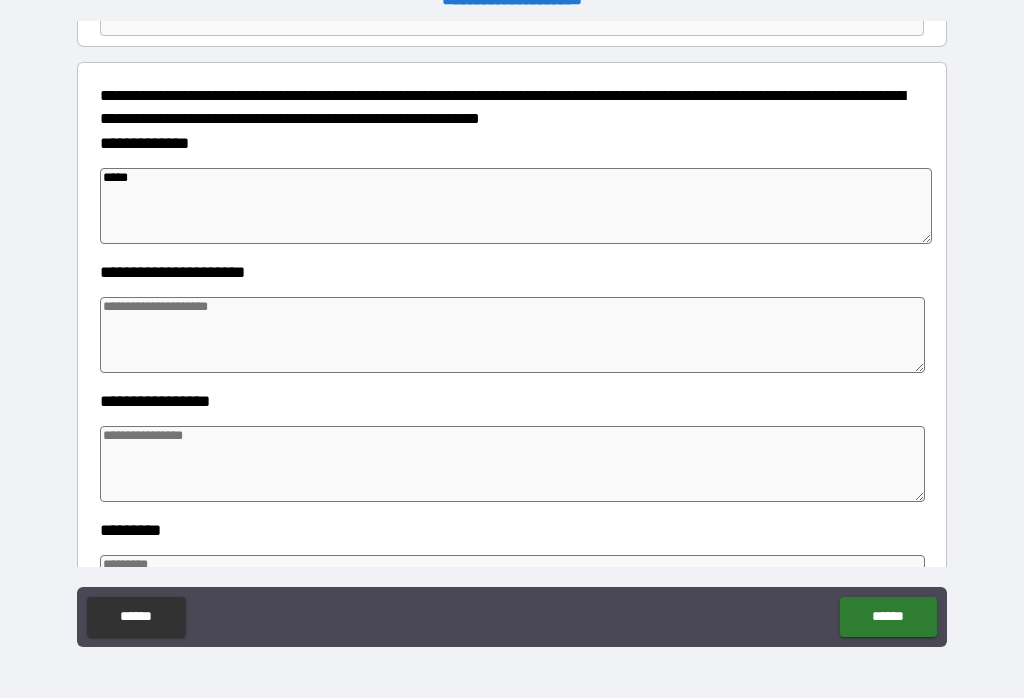 type on "*" 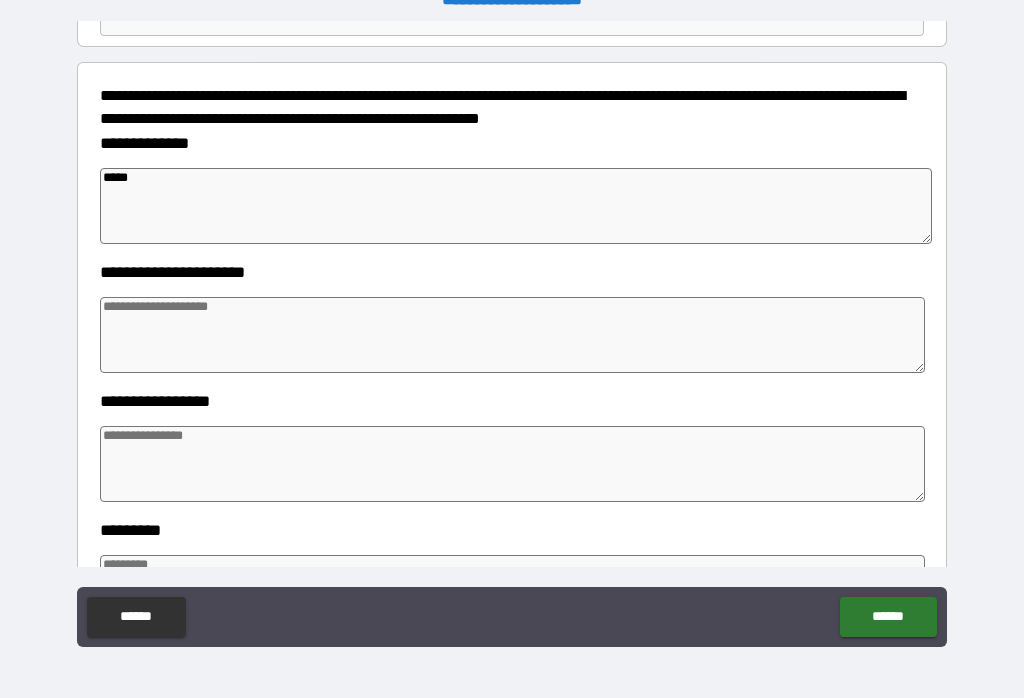type on "******" 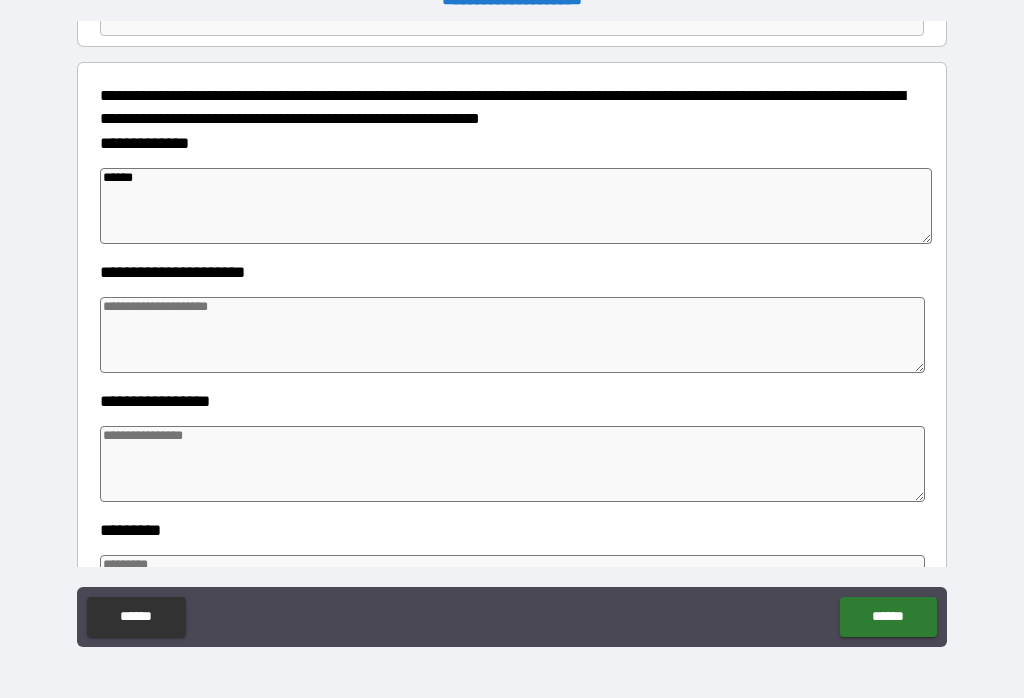 type on "*" 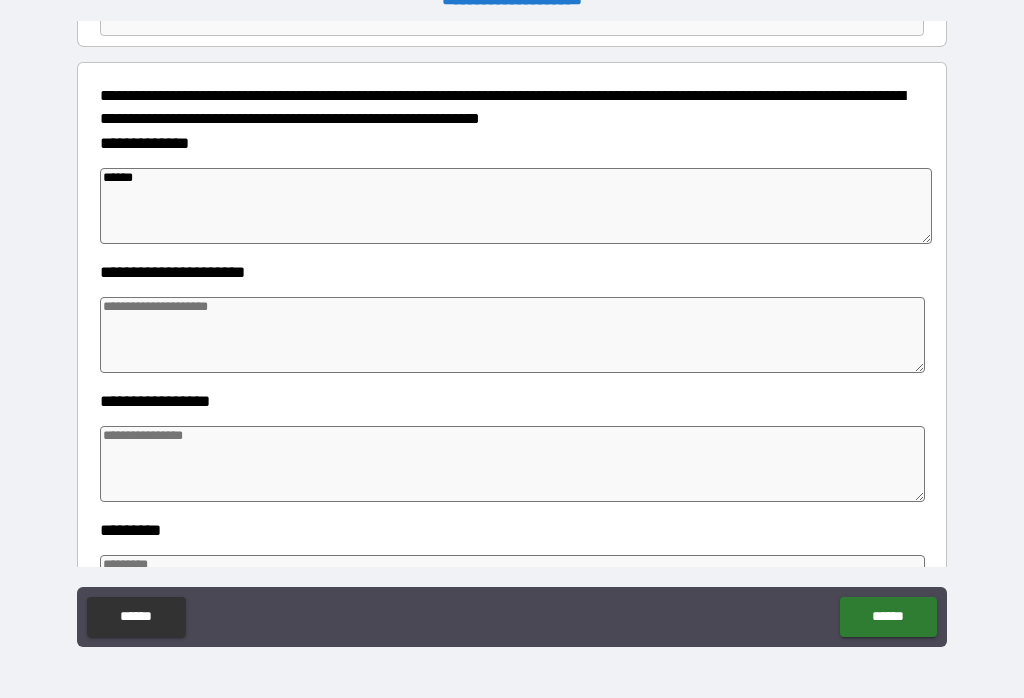 type on "*******" 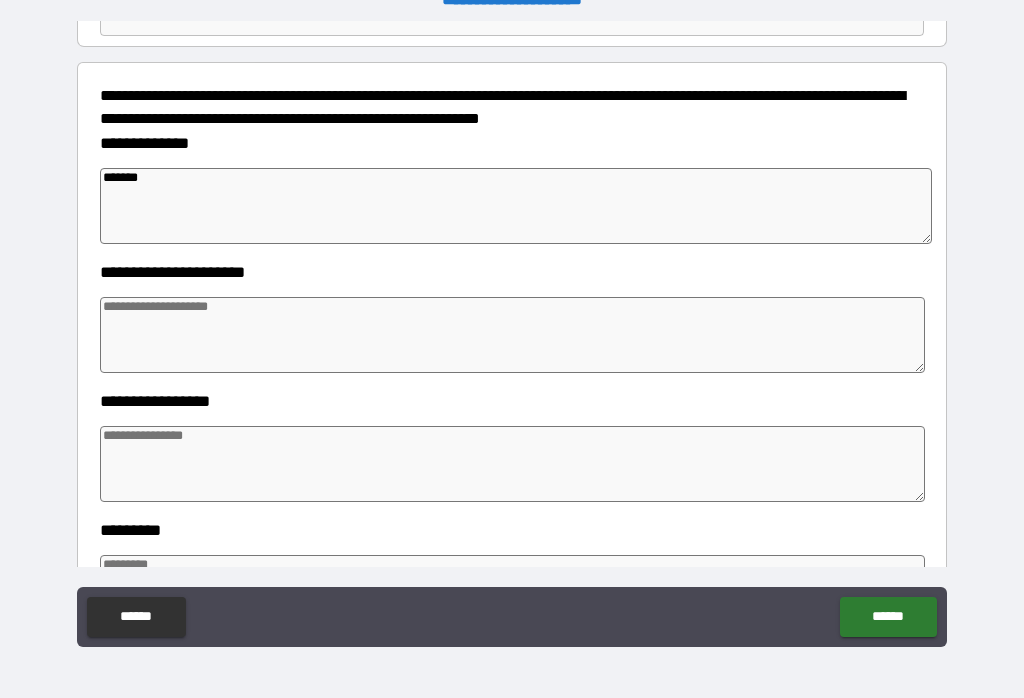 type on "*" 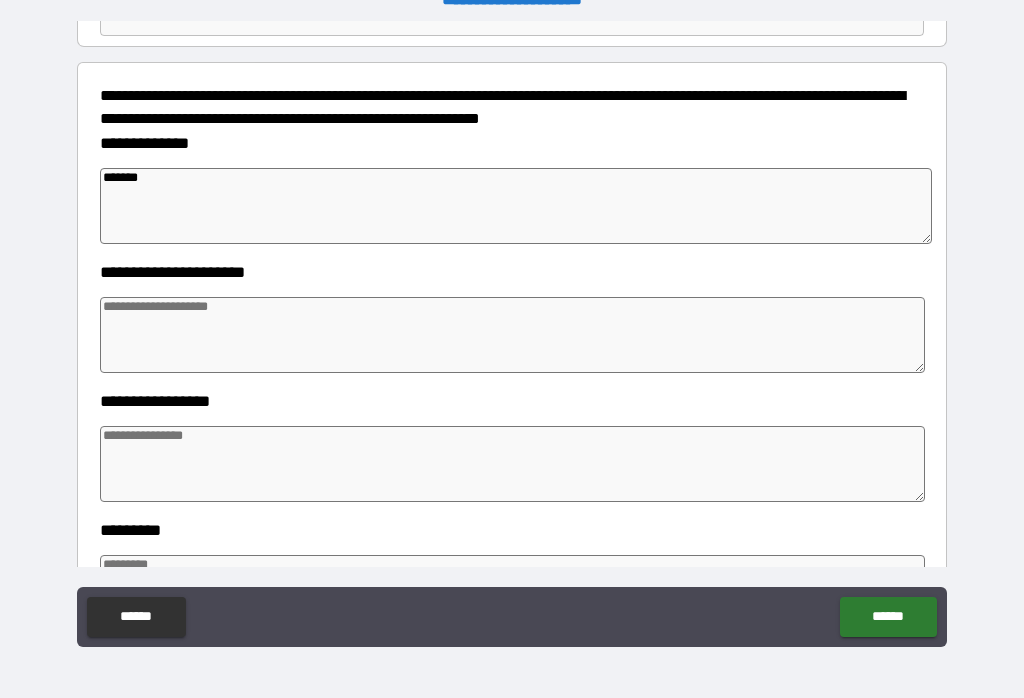 type on "*" 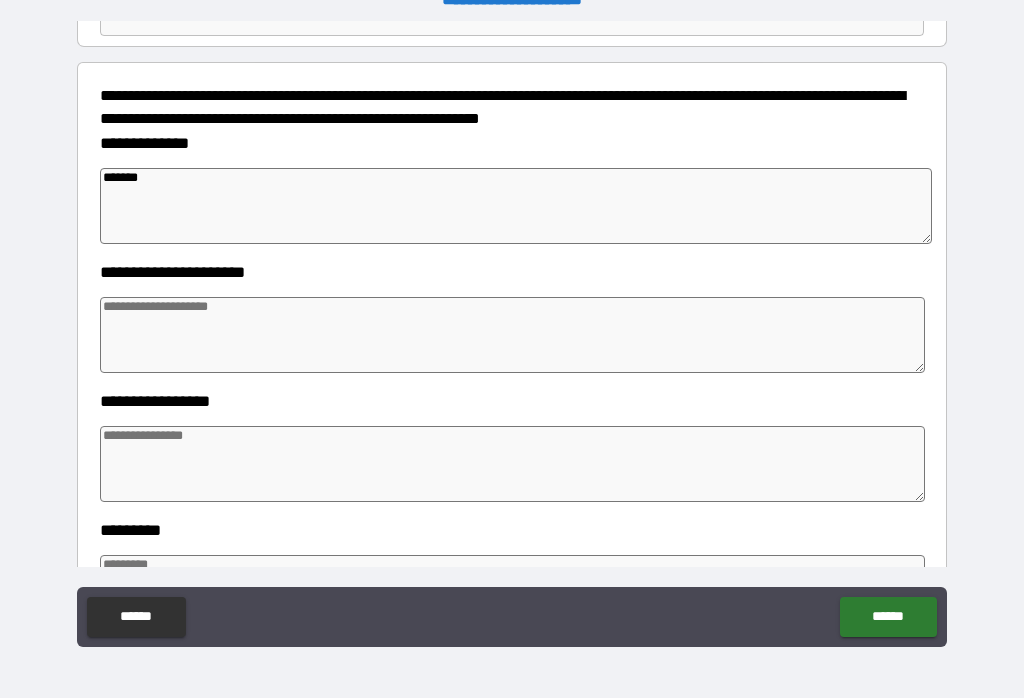 type on "*" 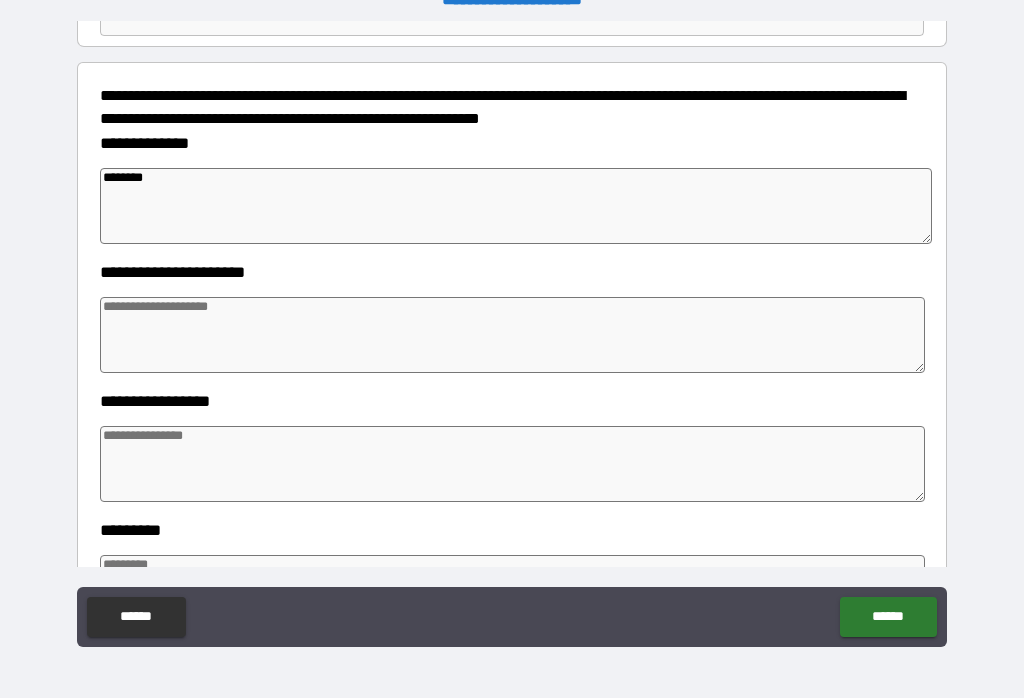 type on "*" 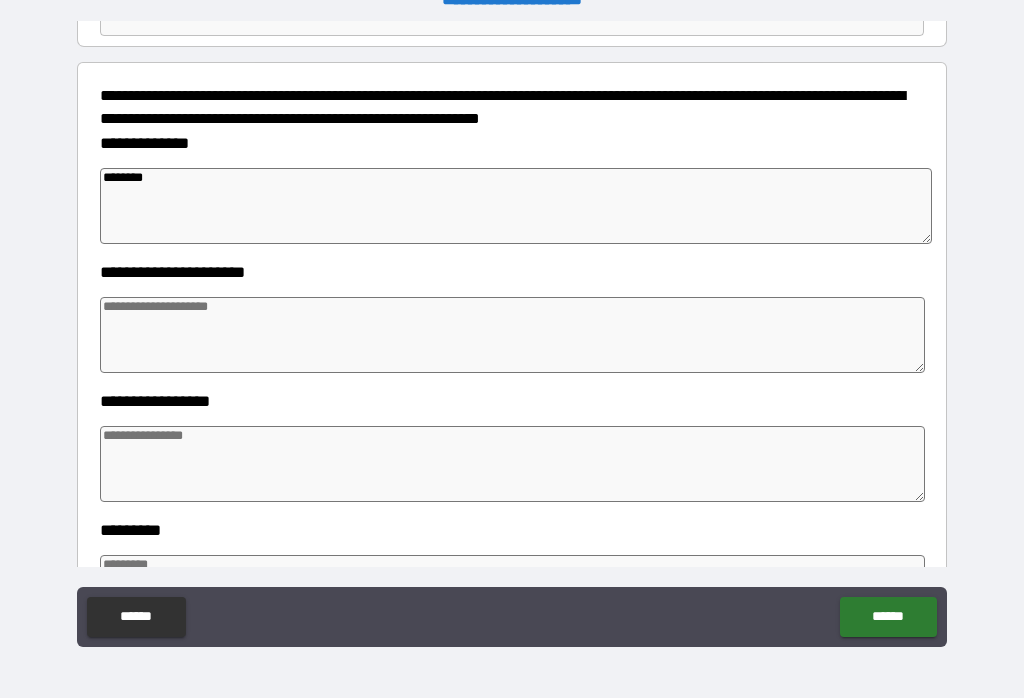 type on "*" 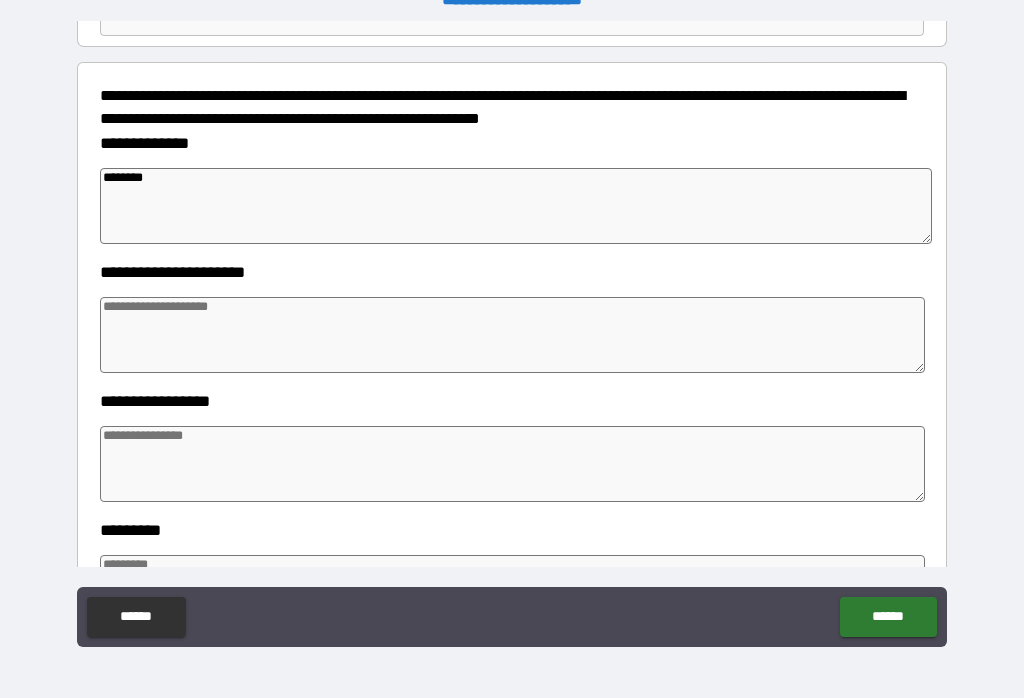 type on "*" 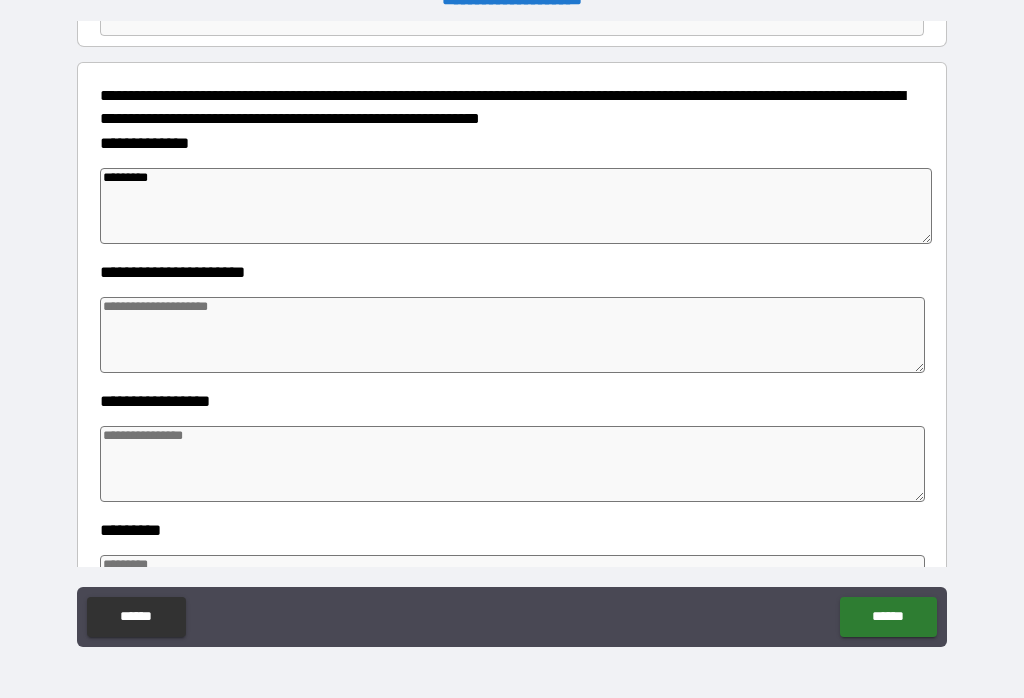 type on "*" 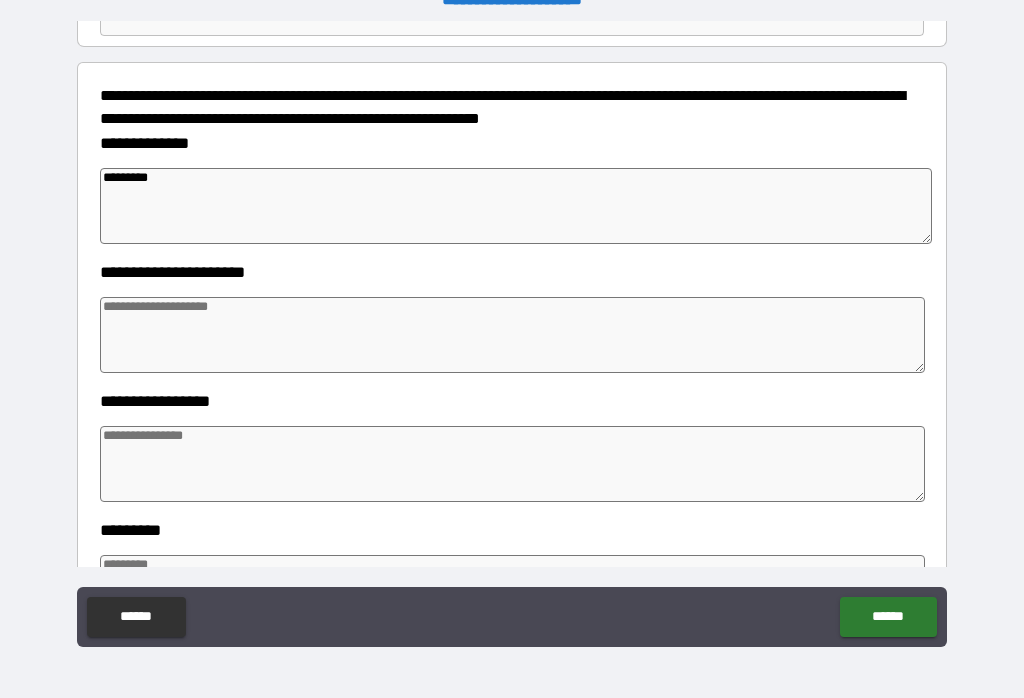 type on "*" 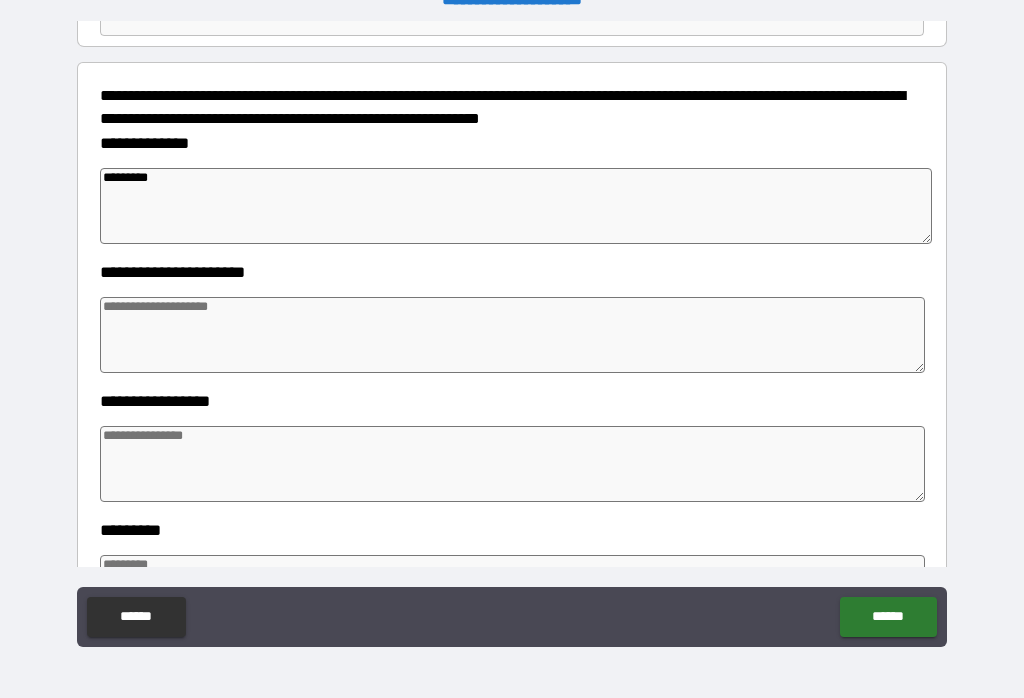 type on "*" 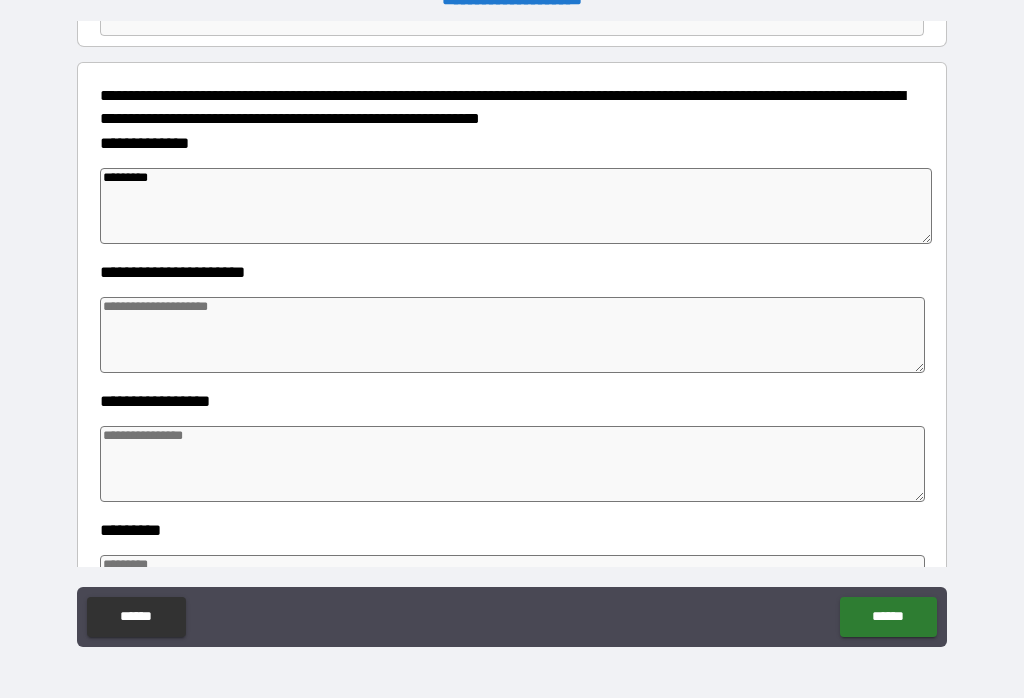 type on "**********" 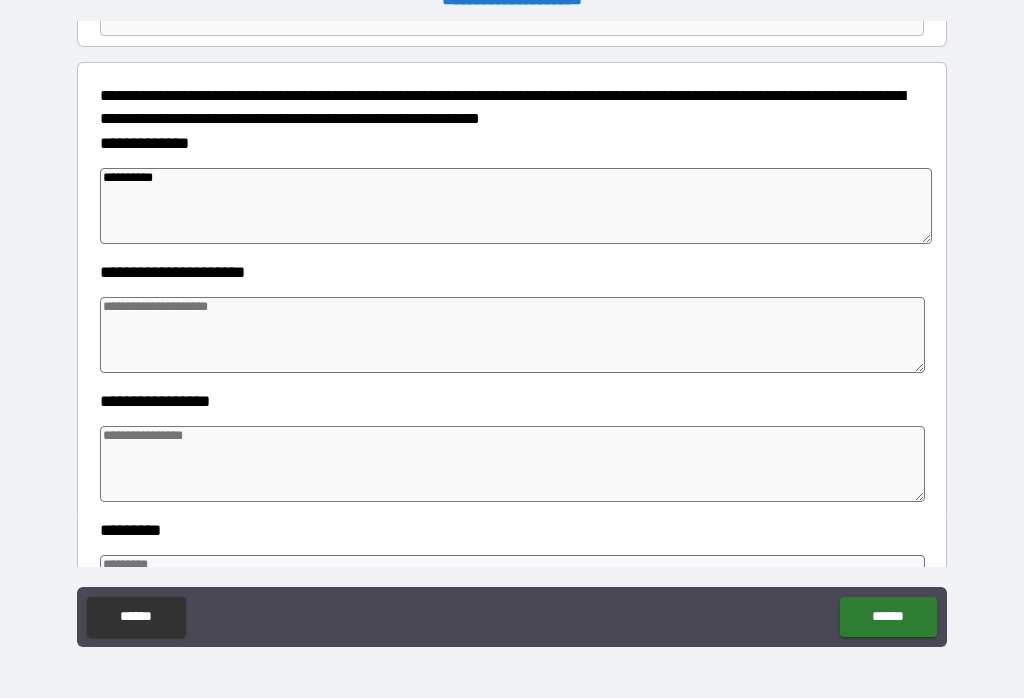 type on "*" 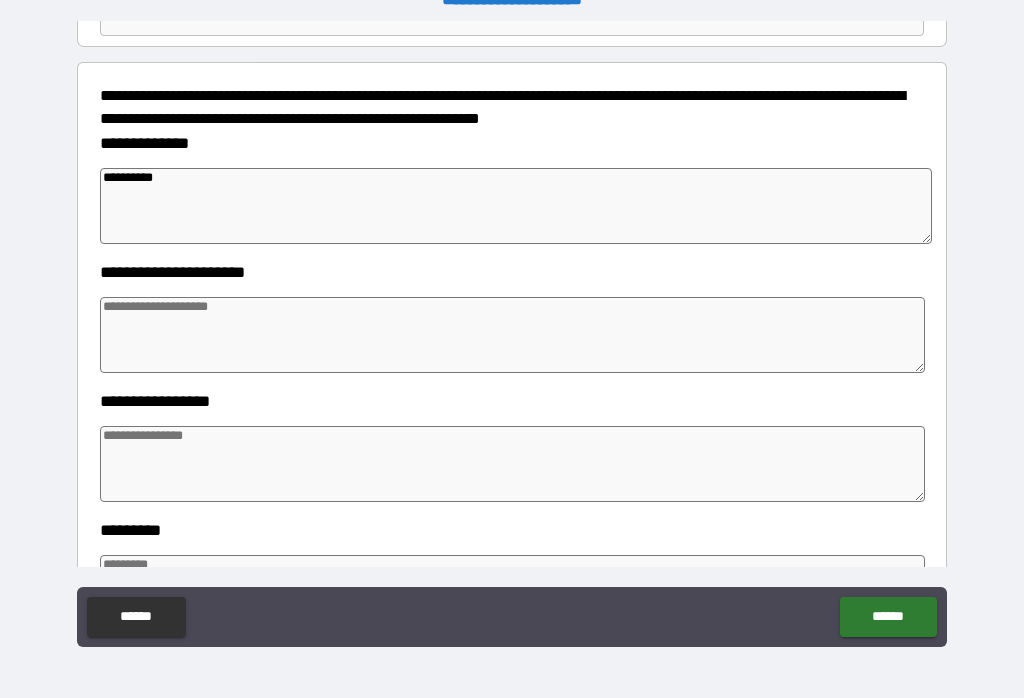 type on "*" 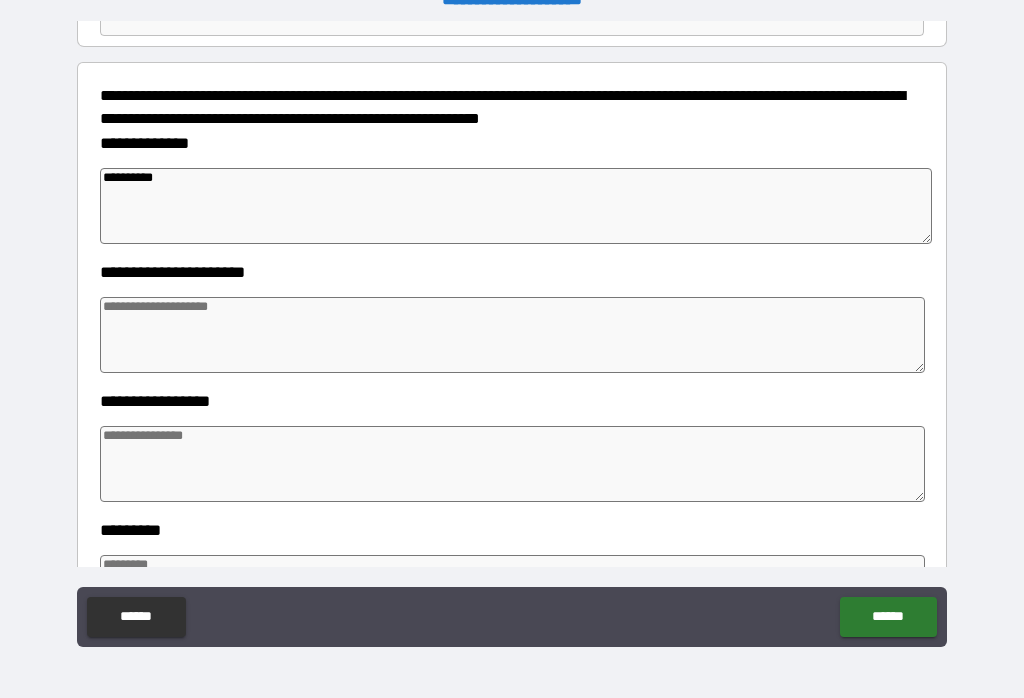 type on "*" 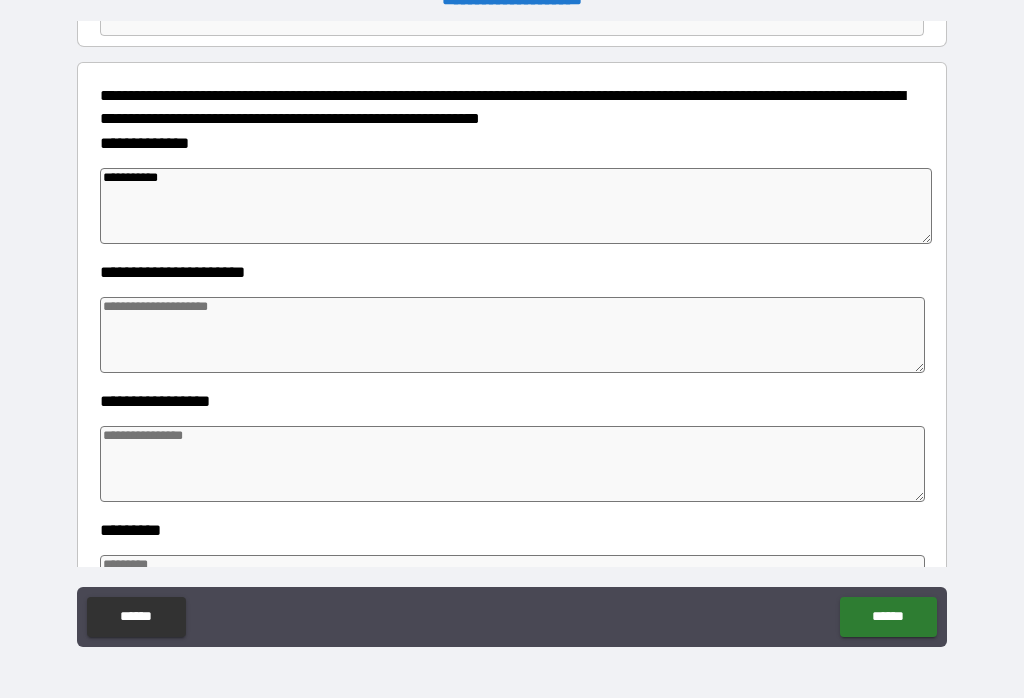 type on "*" 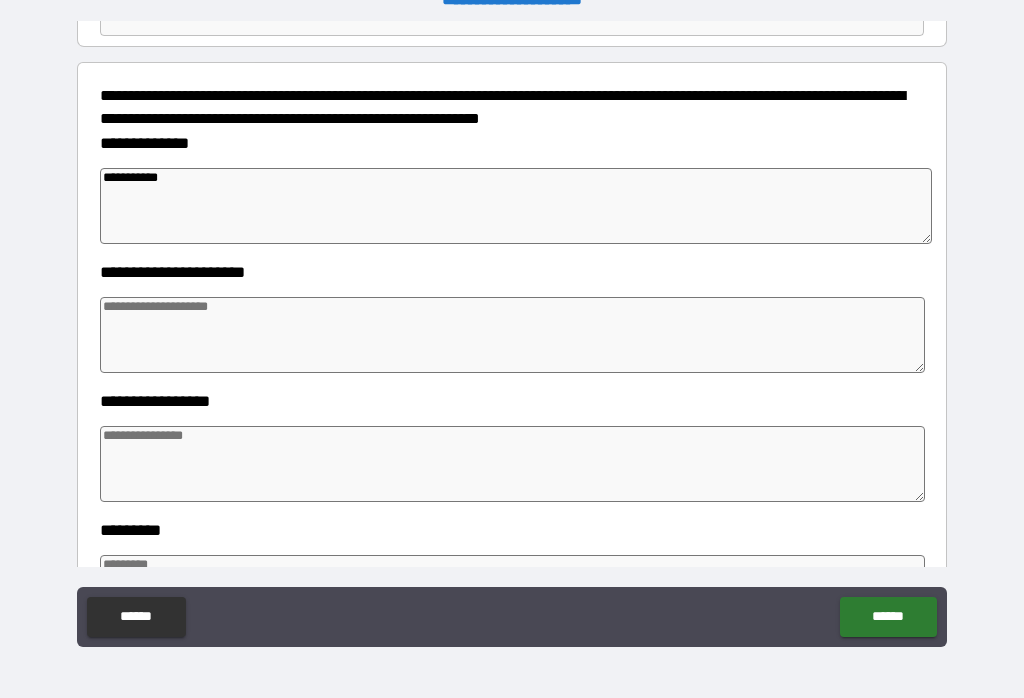 type on "*" 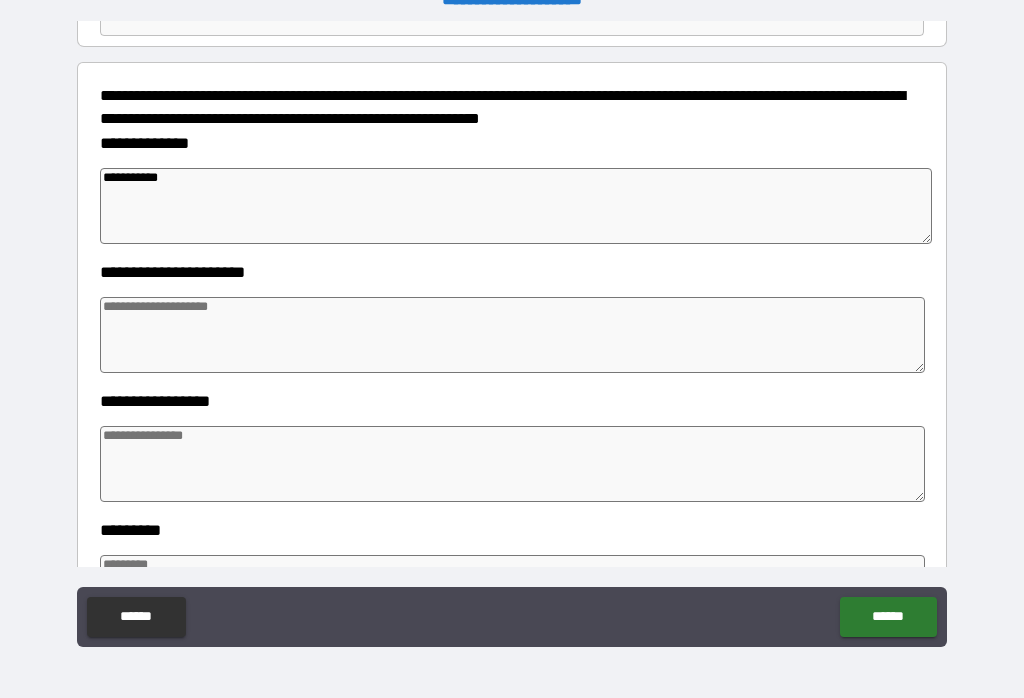 type on "*" 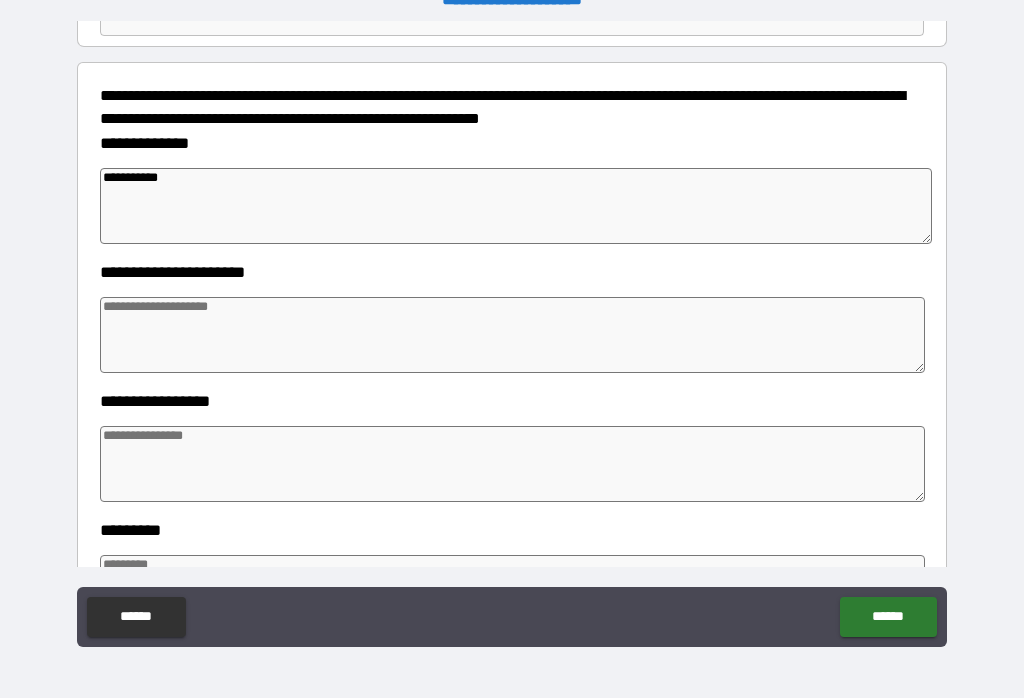 type on "**********" 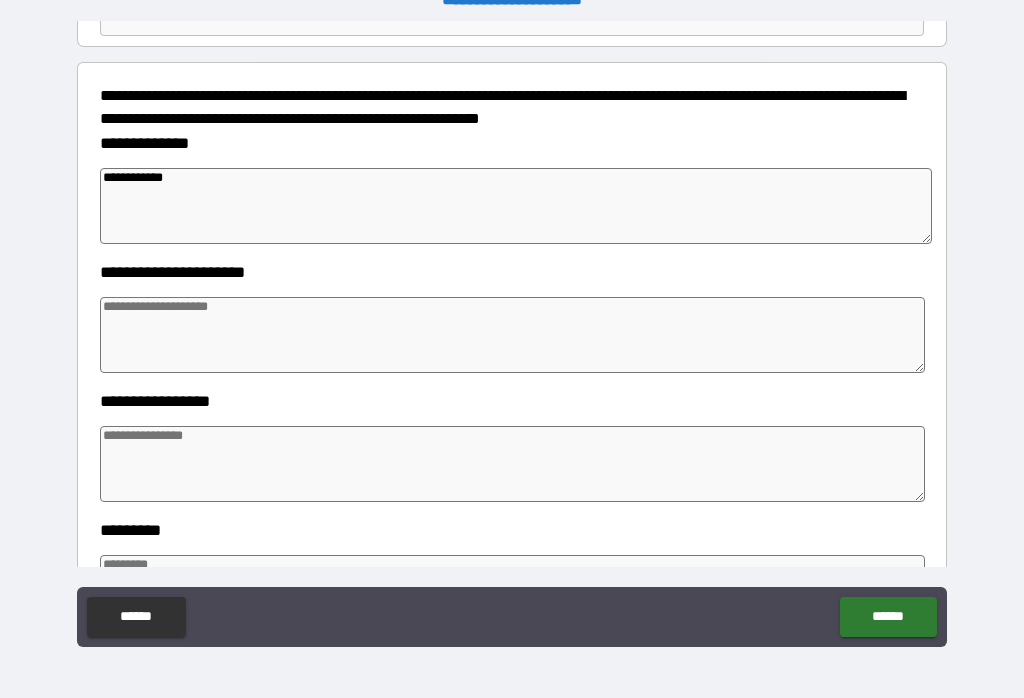 type on "*" 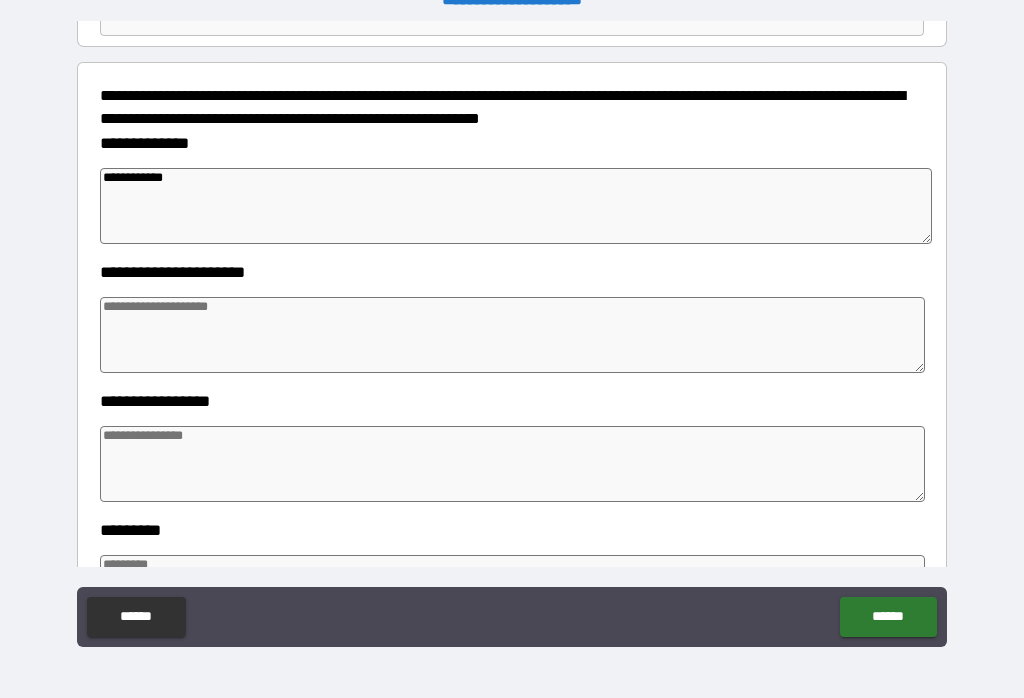 type on "*" 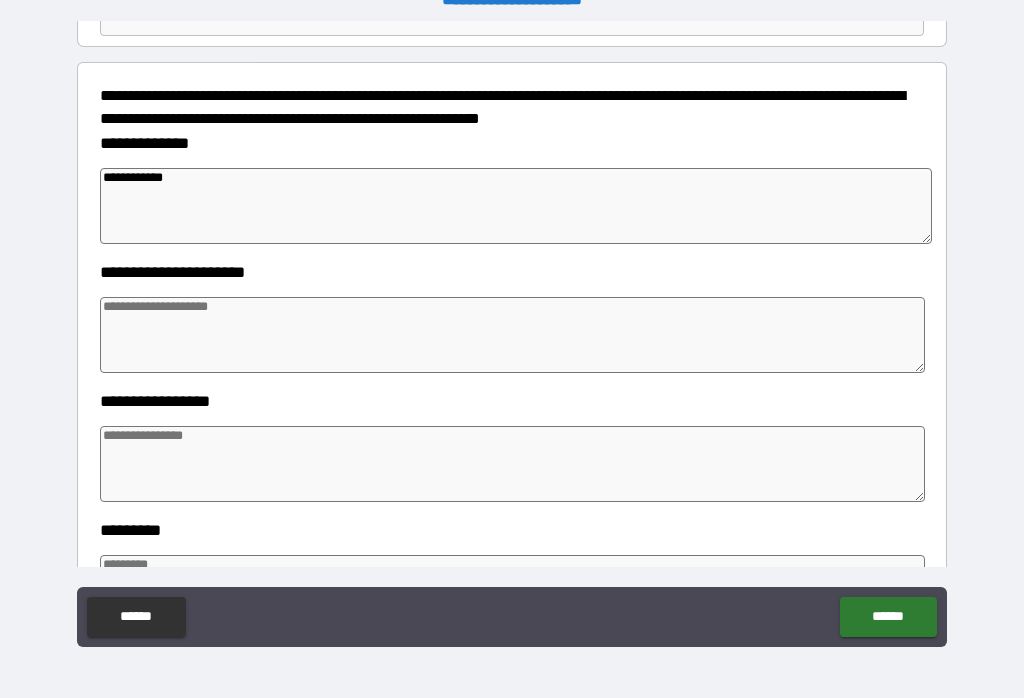 type on "*" 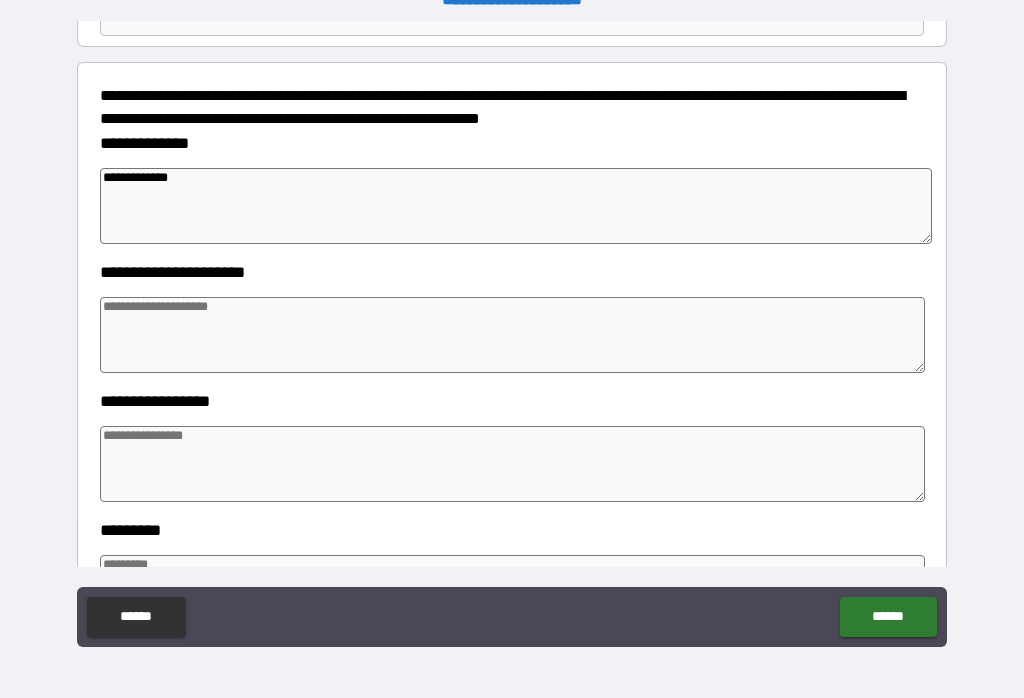 type on "*" 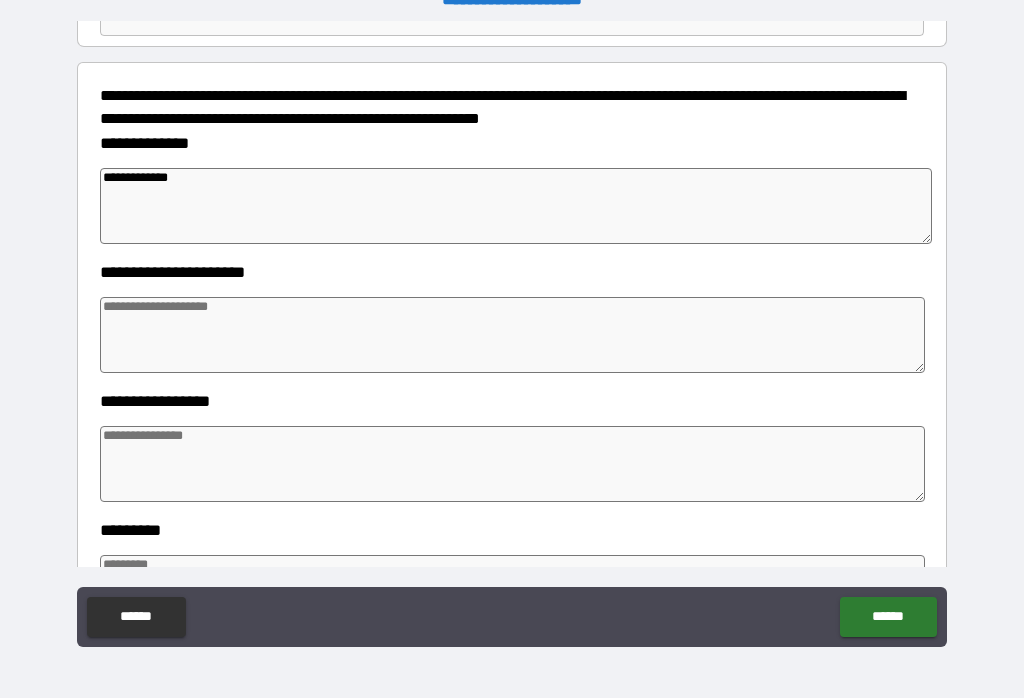 type on "*" 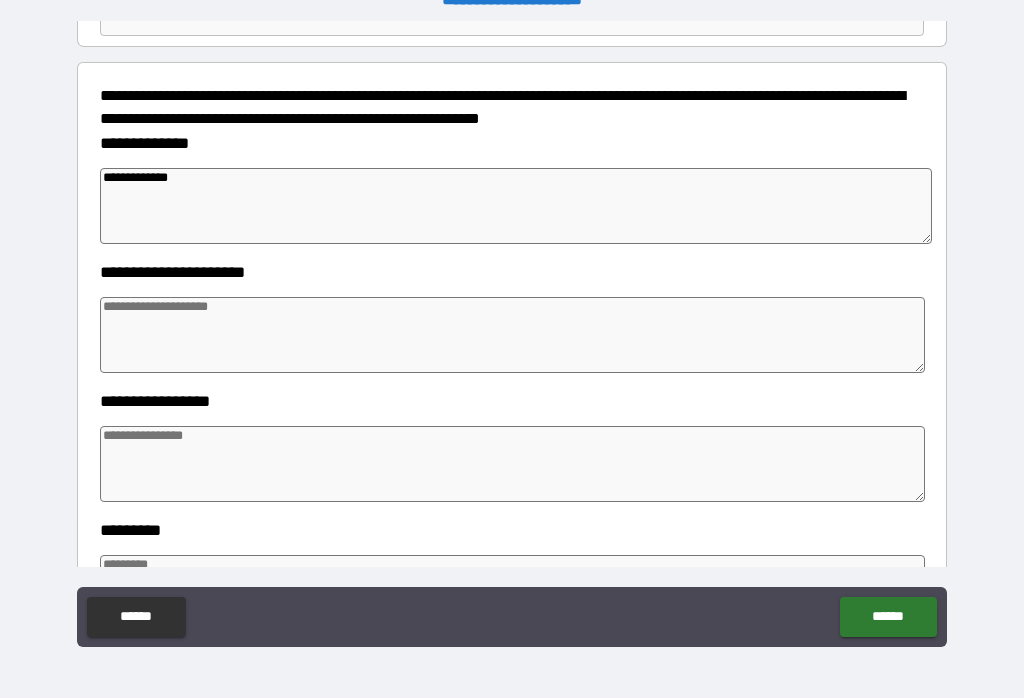 type on "*" 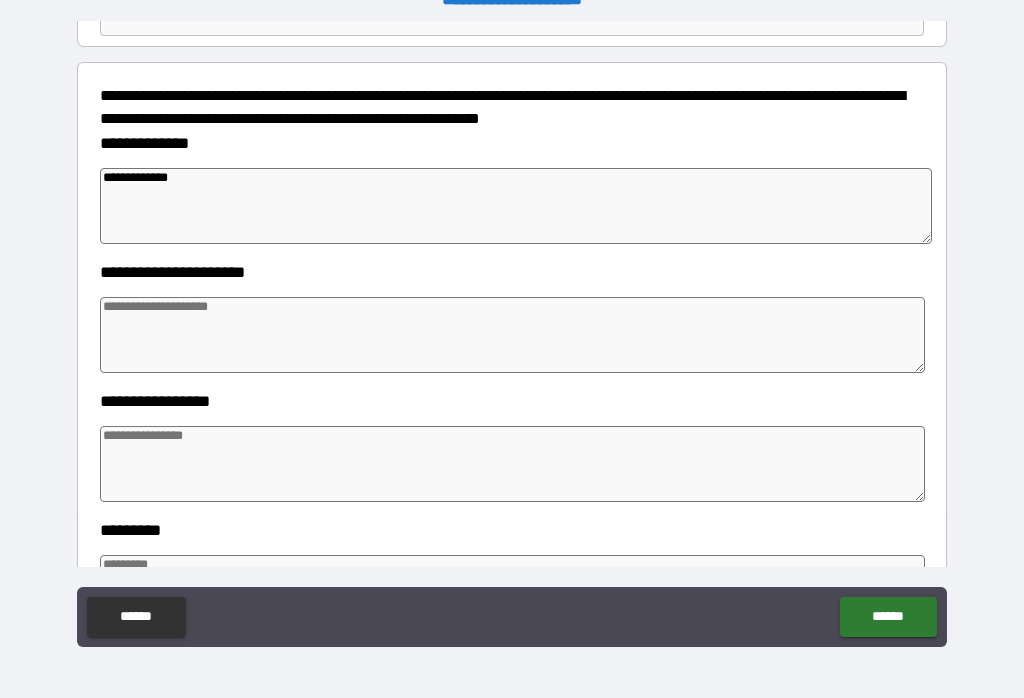 type on "**********" 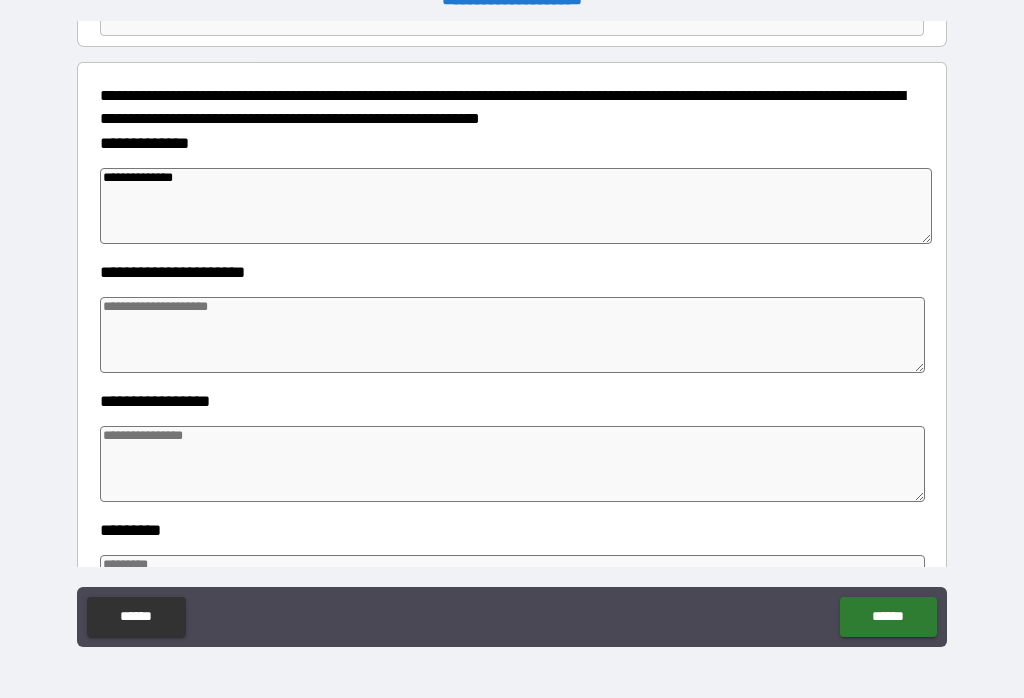type on "*" 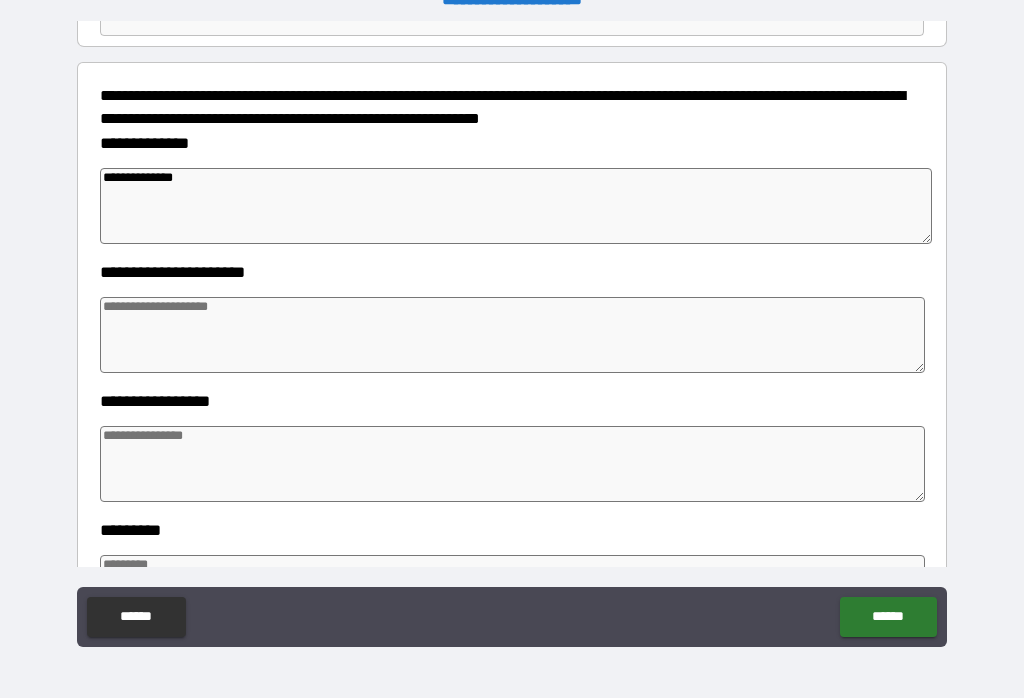 type on "*" 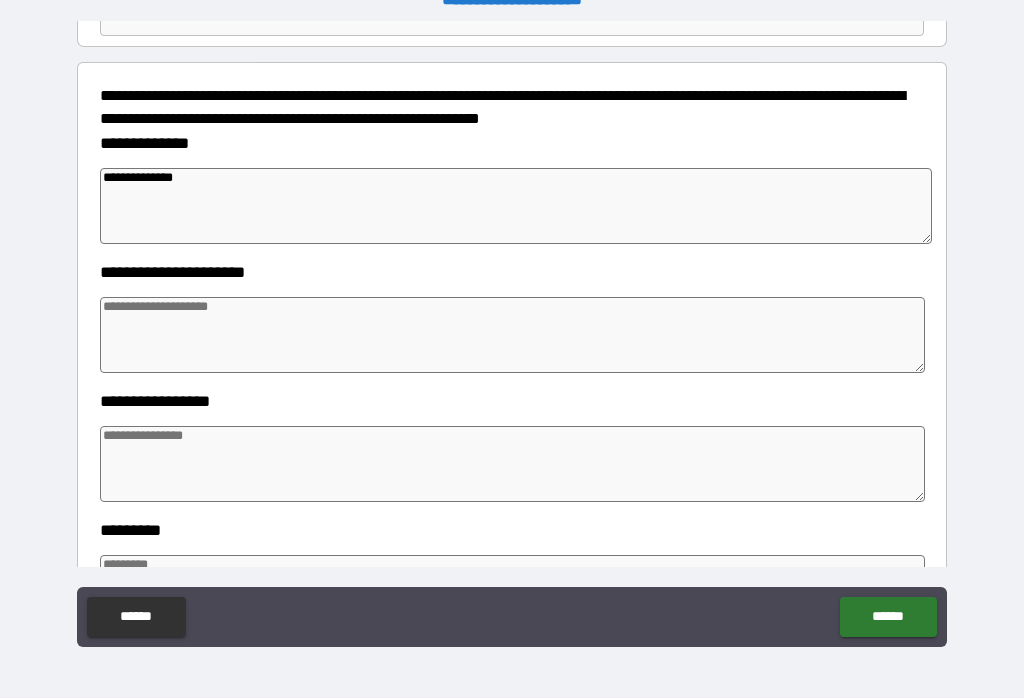 type on "*" 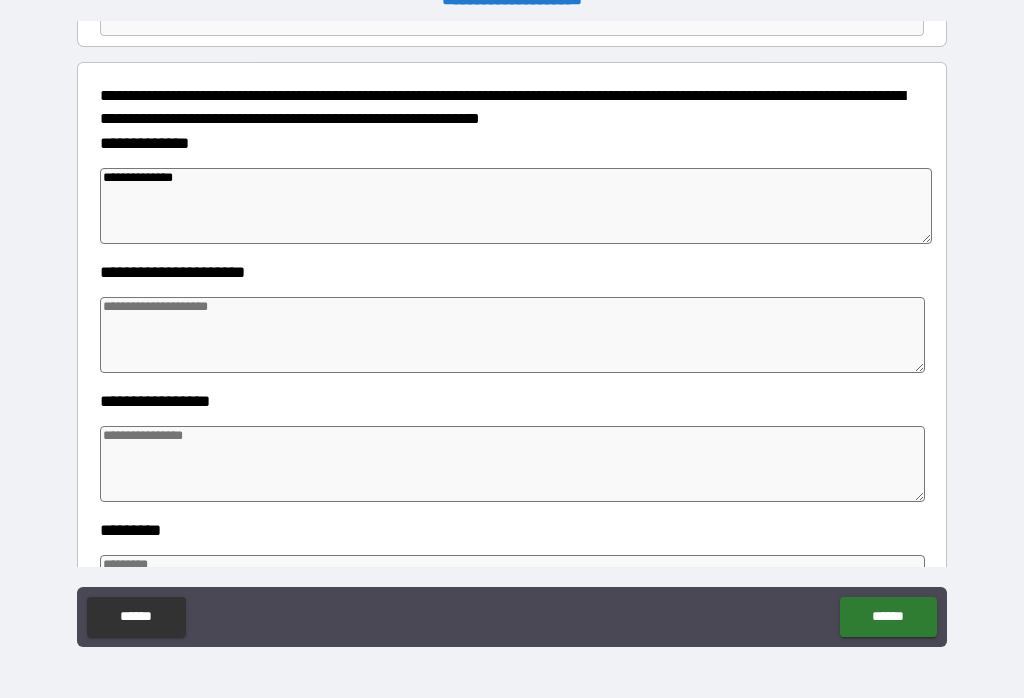 type on "**********" 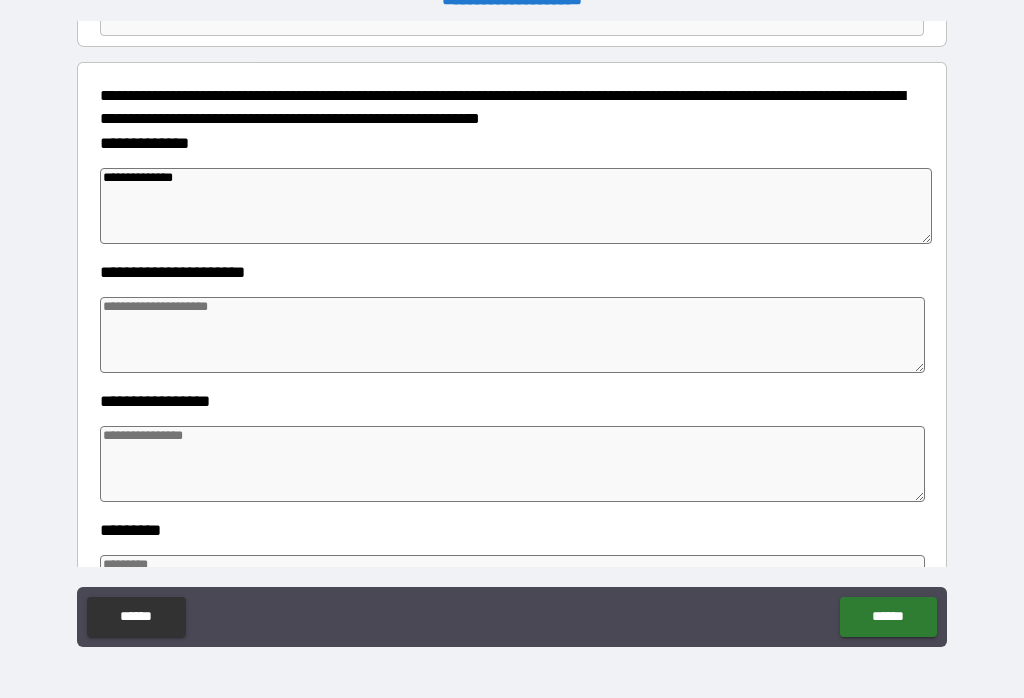 type on "*" 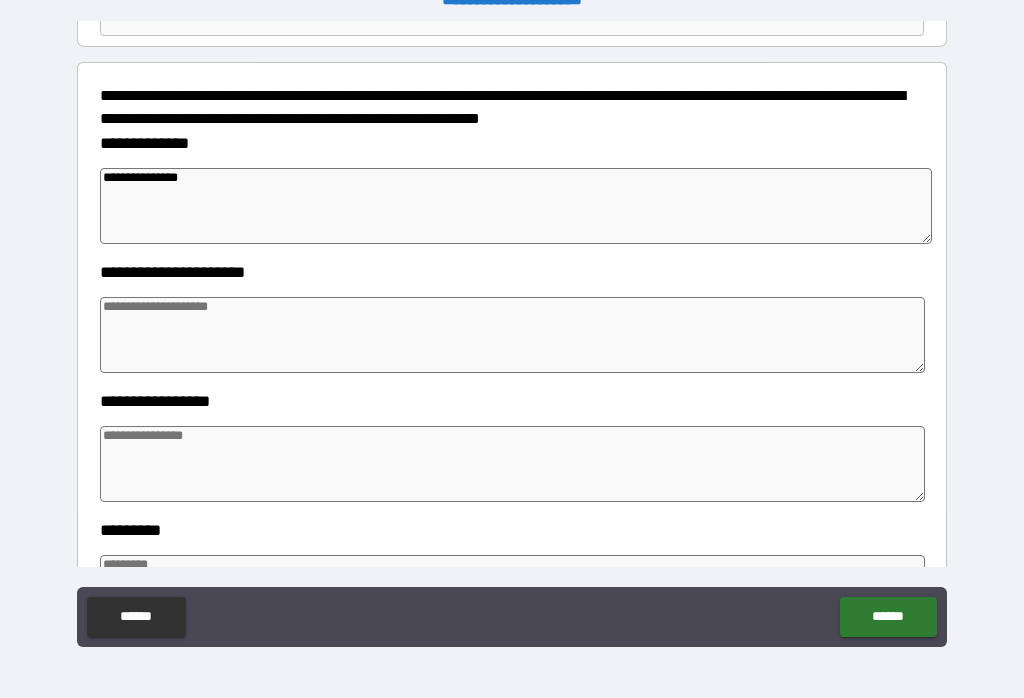 type on "*" 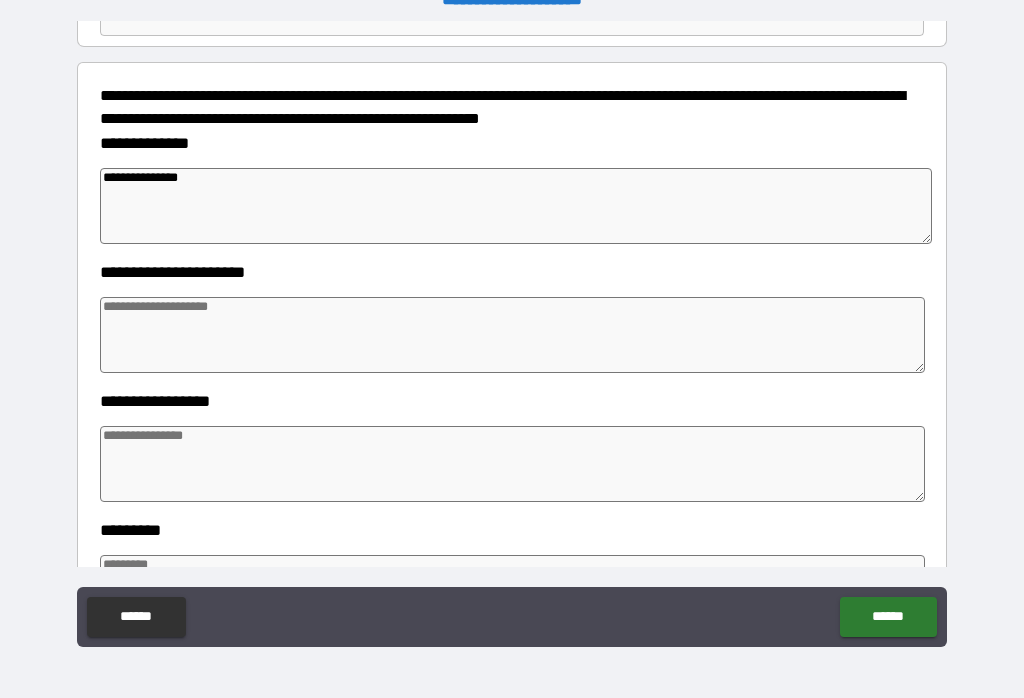 type on "*" 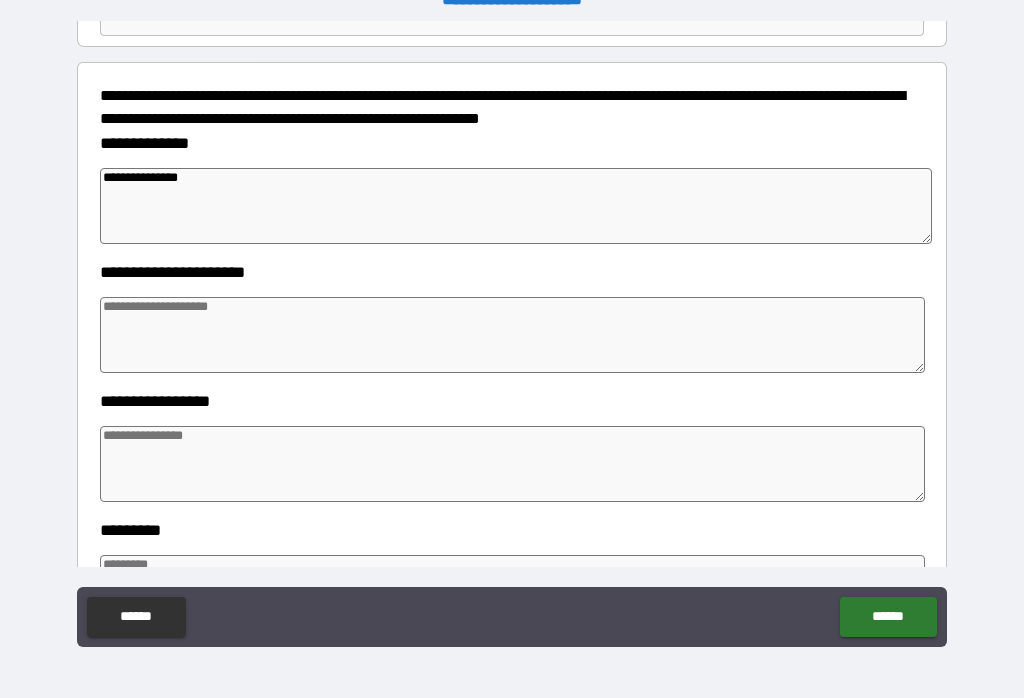 type on "**********" 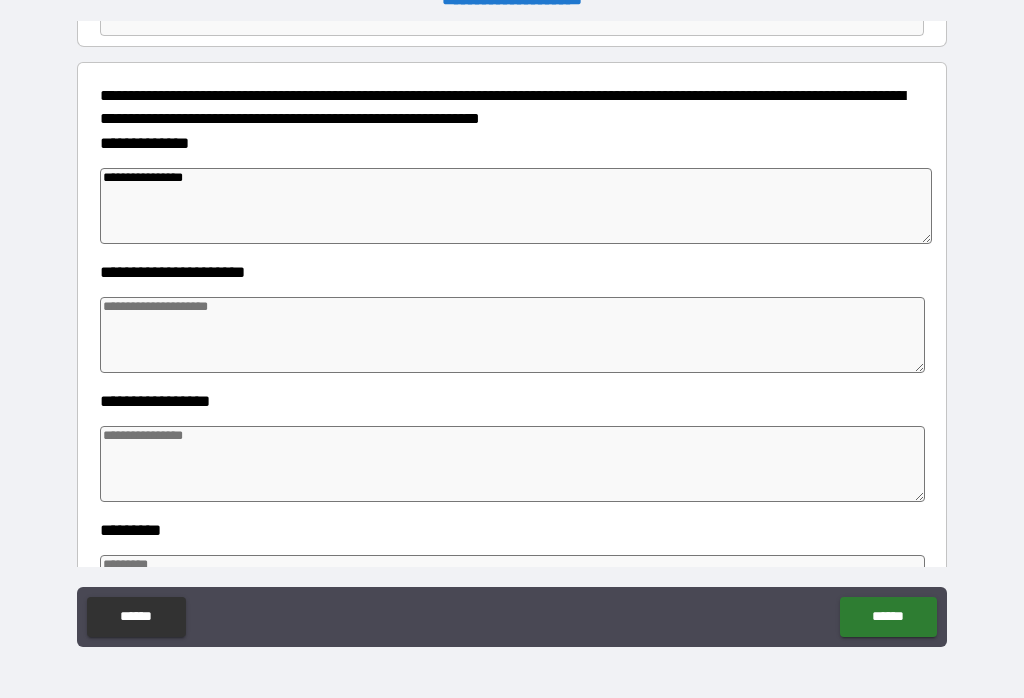 type on "*" 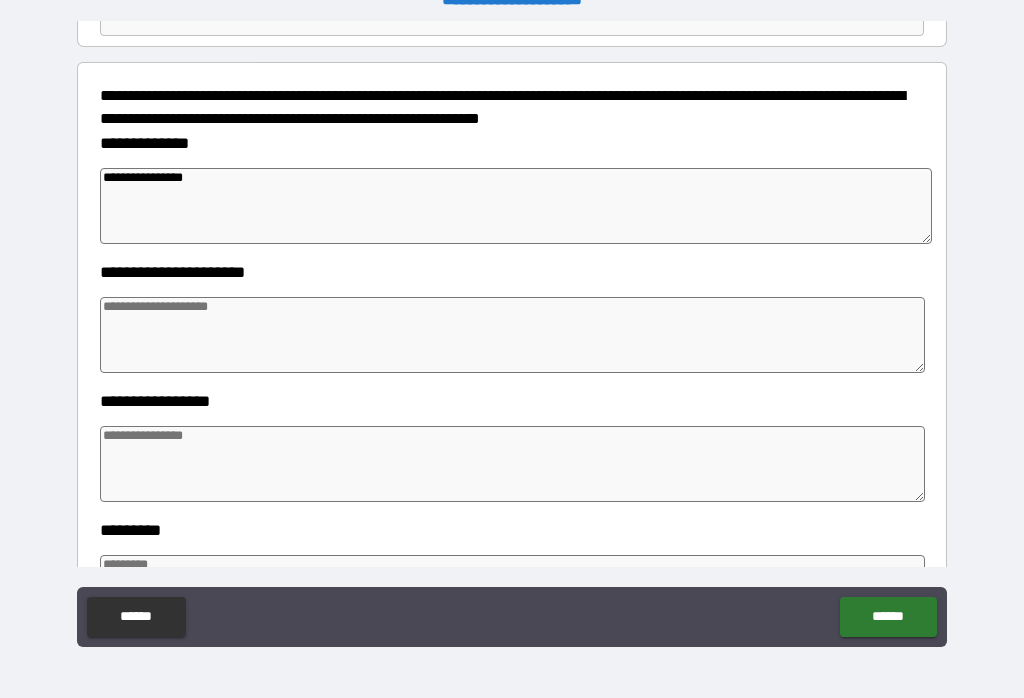 type on "*" 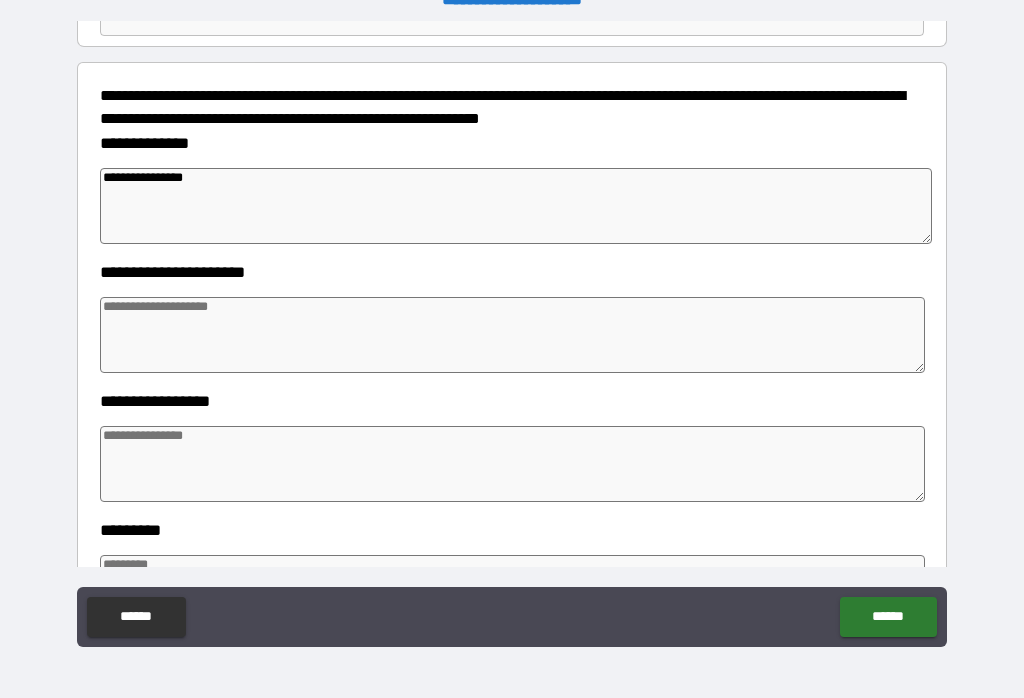 type on "*" 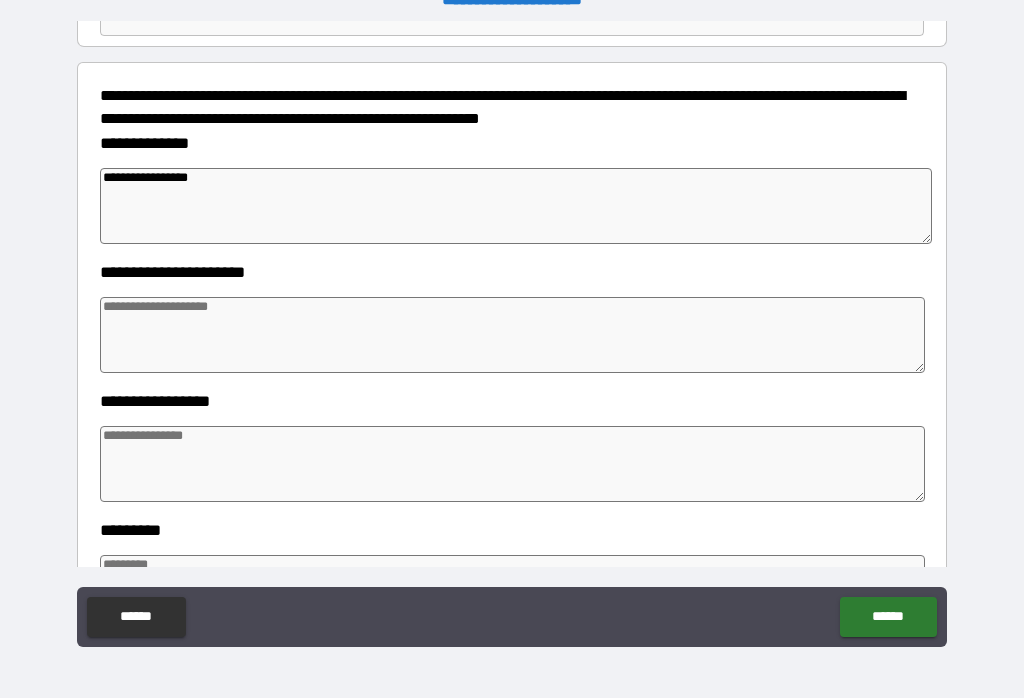type on "*" 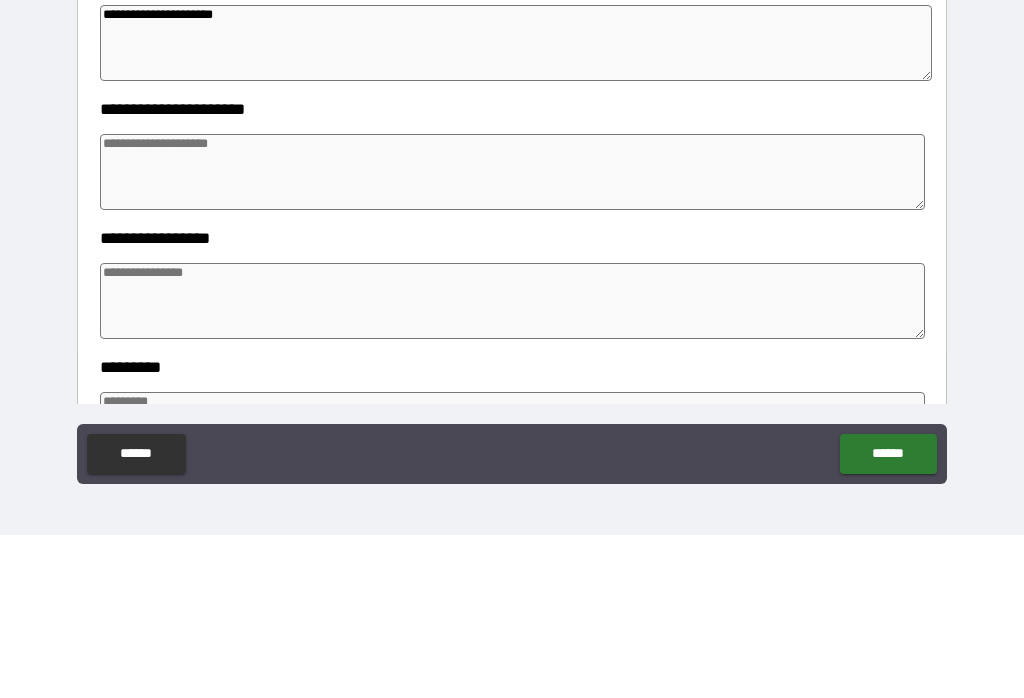 click at bounding box center [513, 335] 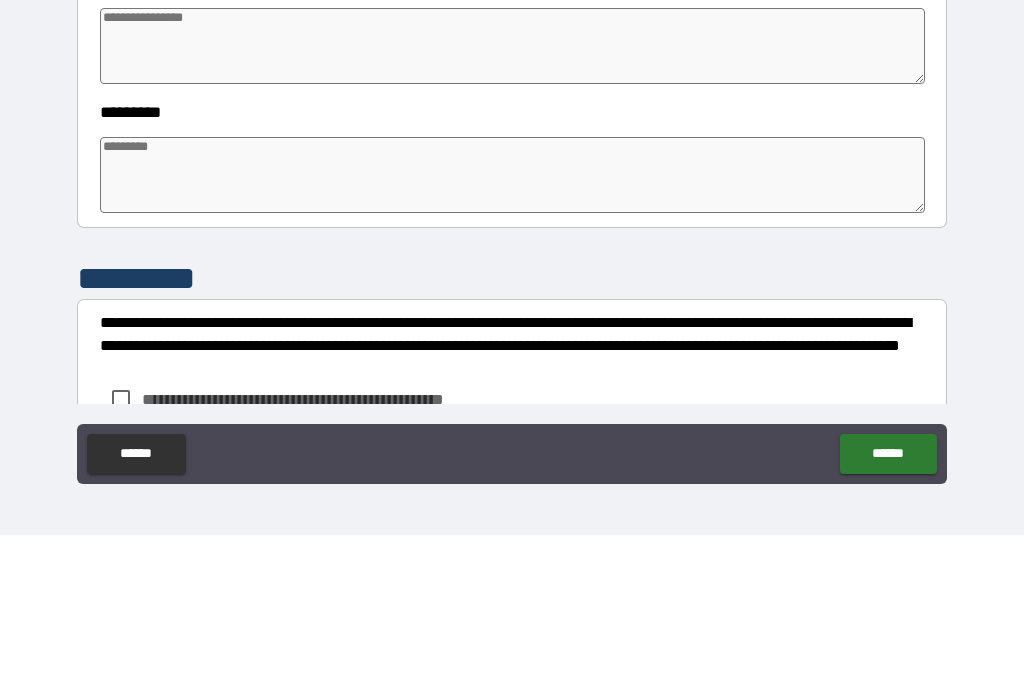 scroll, scrollTop: 475, scrollLeft: 0, axis: vertical 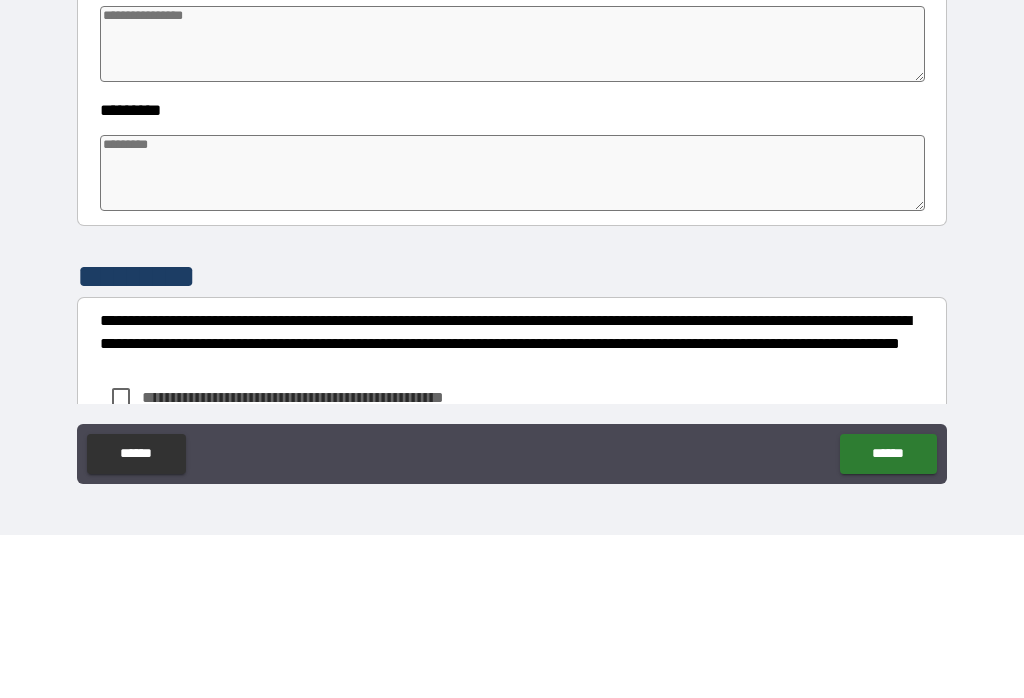 click at bounding box center (513, 336) 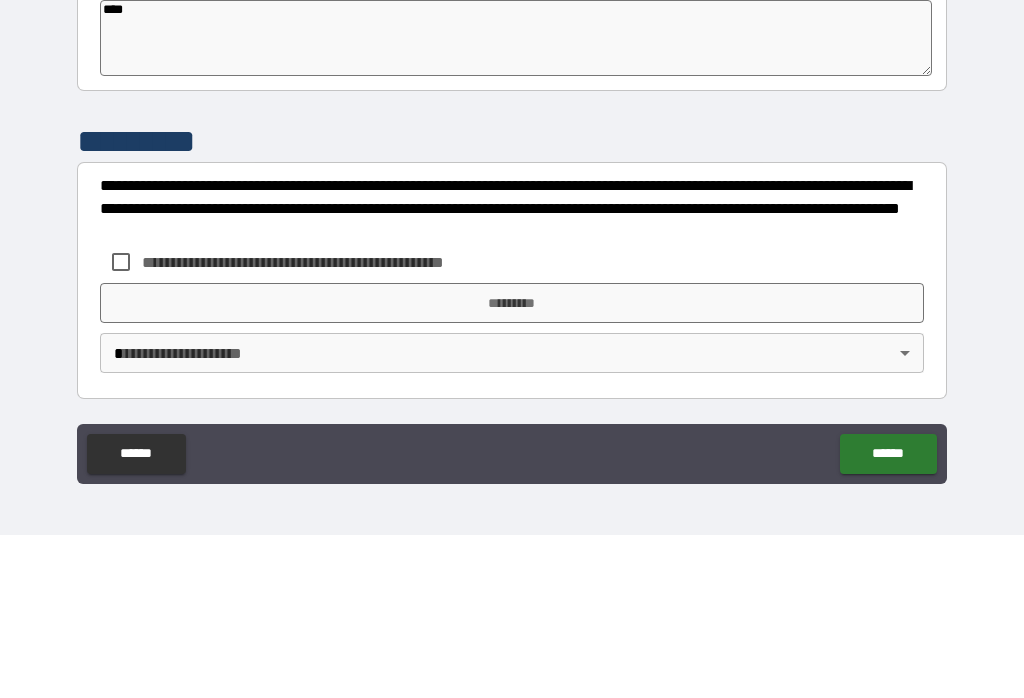 scroll, scrollTop: 610, scrollLeft: 0, axis: vertical 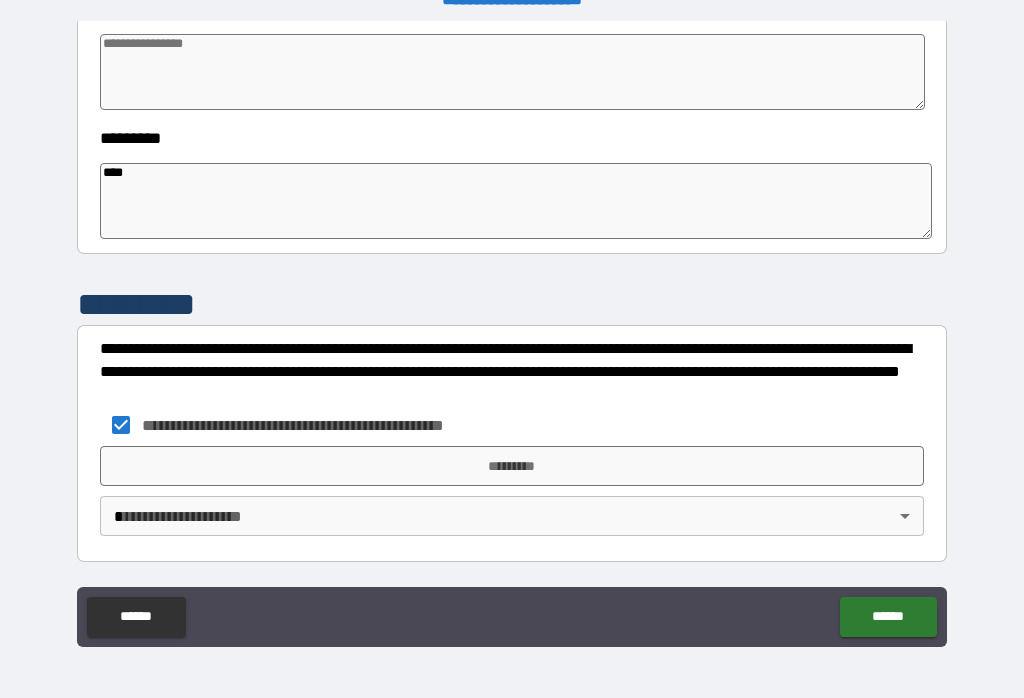 click on "*********" at bounding box center (512, 466) 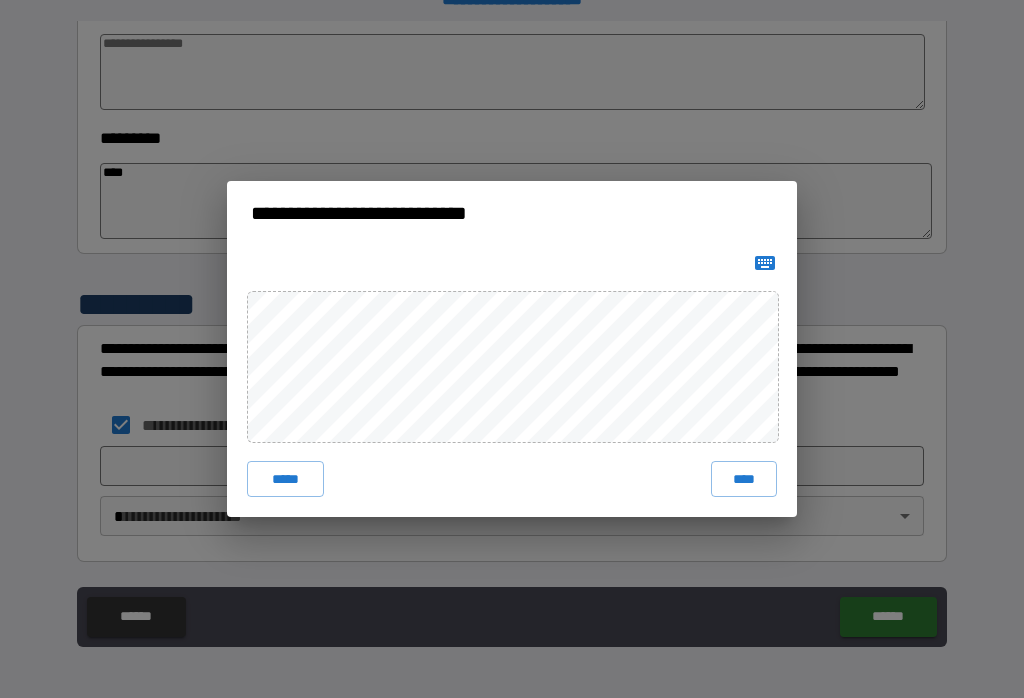 click on "****" at bounding box center [744, 479] 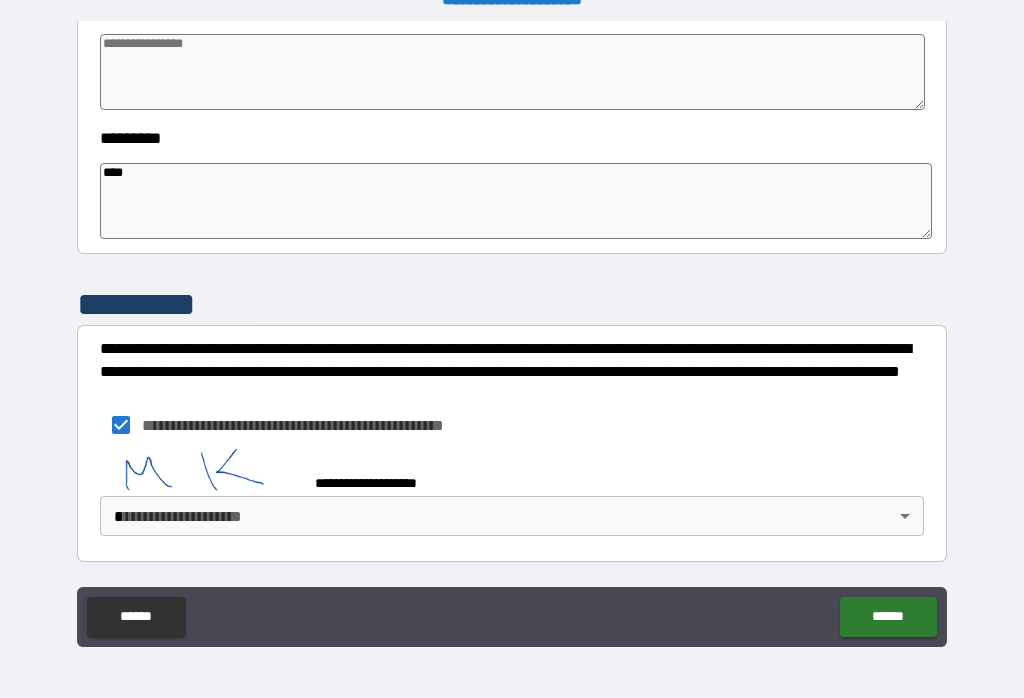scroll, scrollTop: 600, scrollLeft: 0, axis: vertical 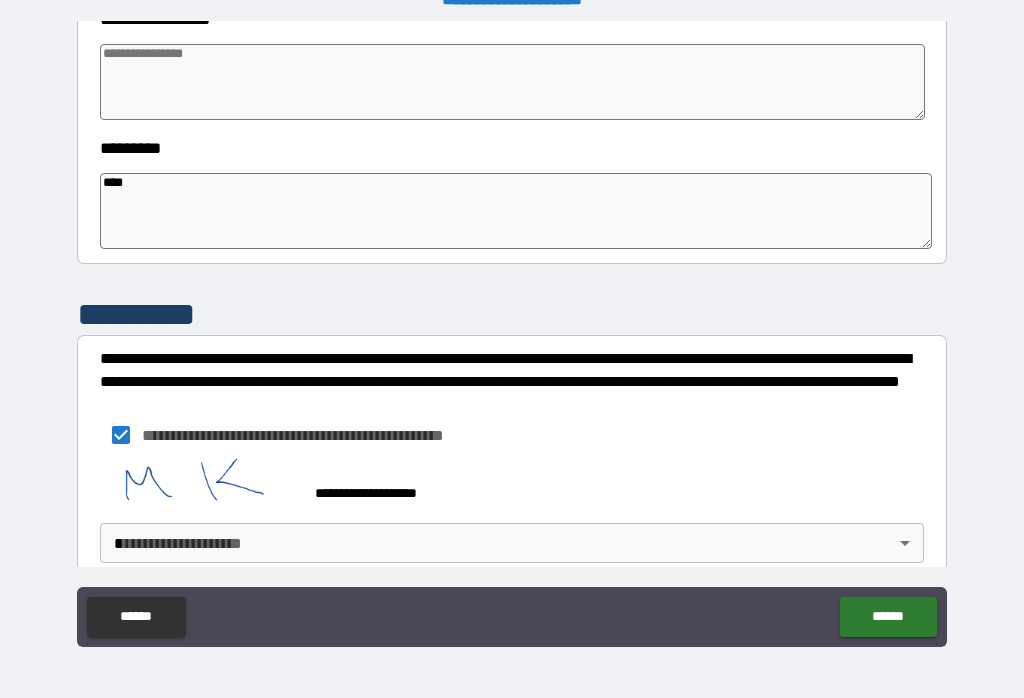 click on "******" at bounding box center [888, 617] 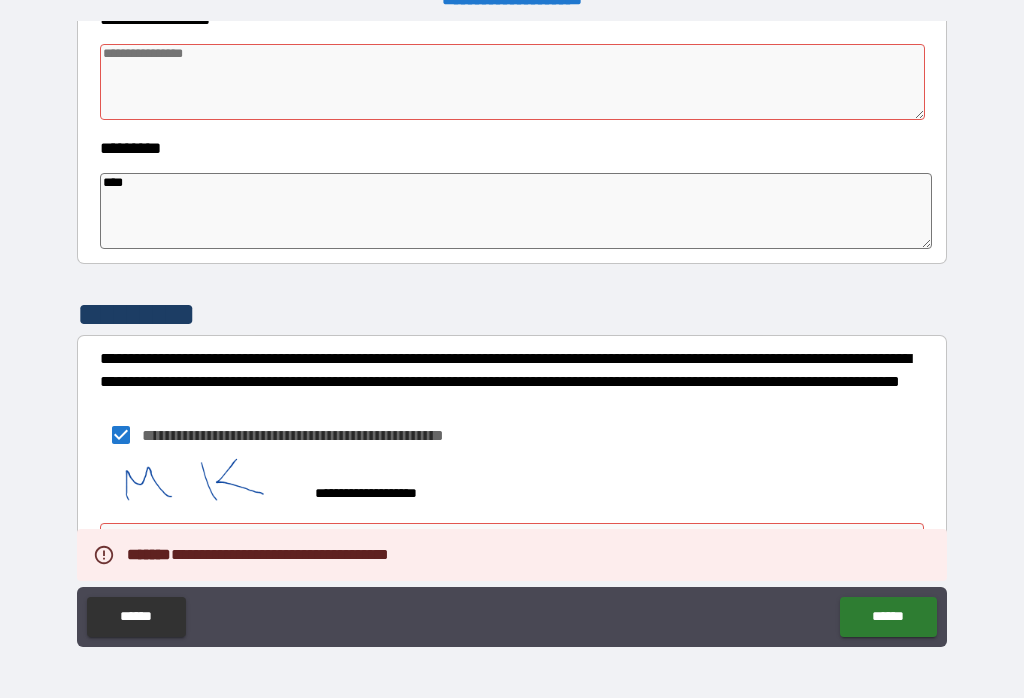 click at bounding box center (513, 82) 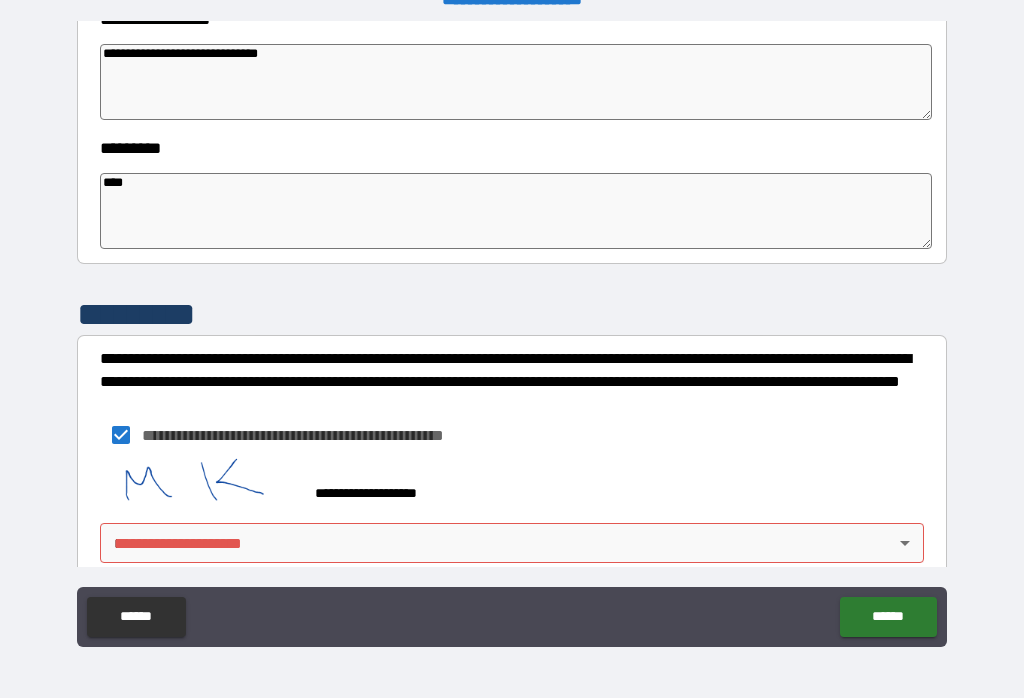 click on "****" at bounding box center (516, 211) 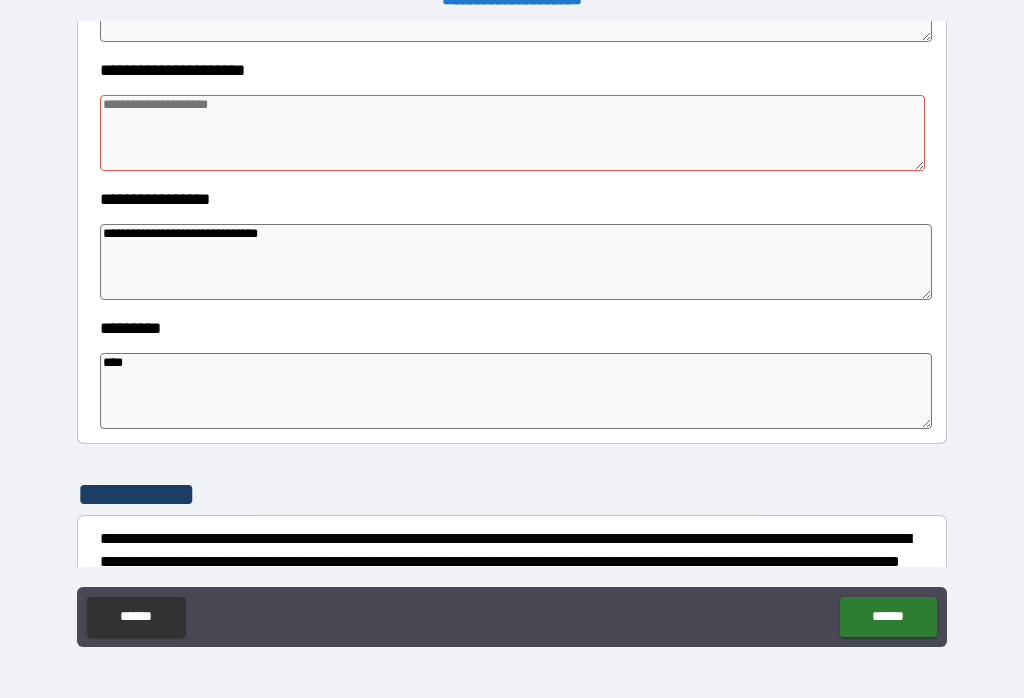 scroll, scrollTop: 419, scrollLeft: 0, axis: vertical 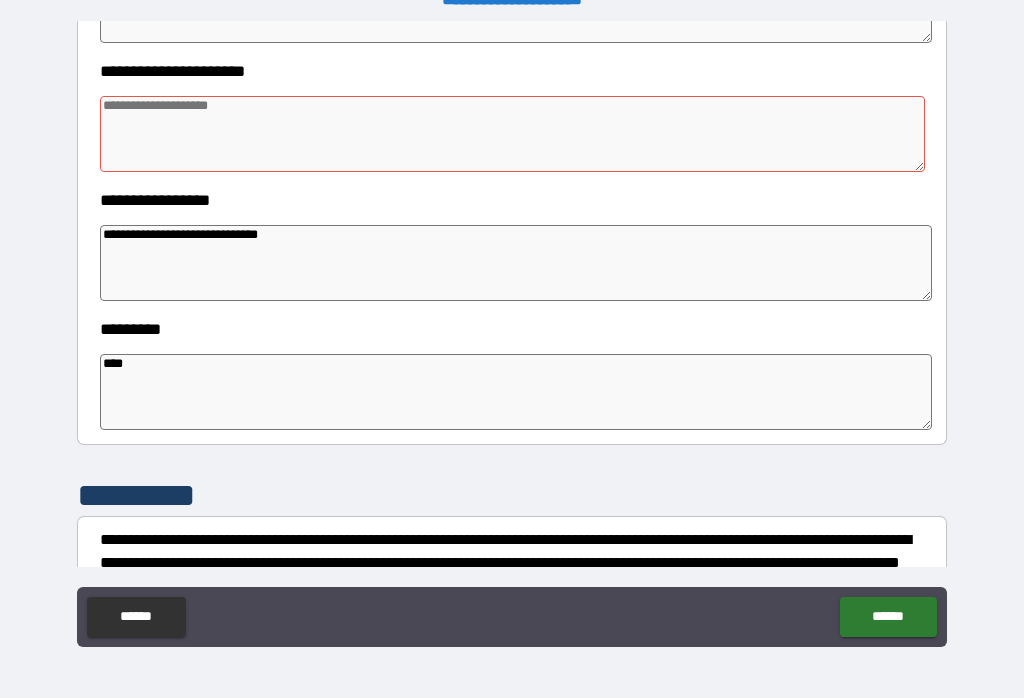 click at bounding box center (513, 134) 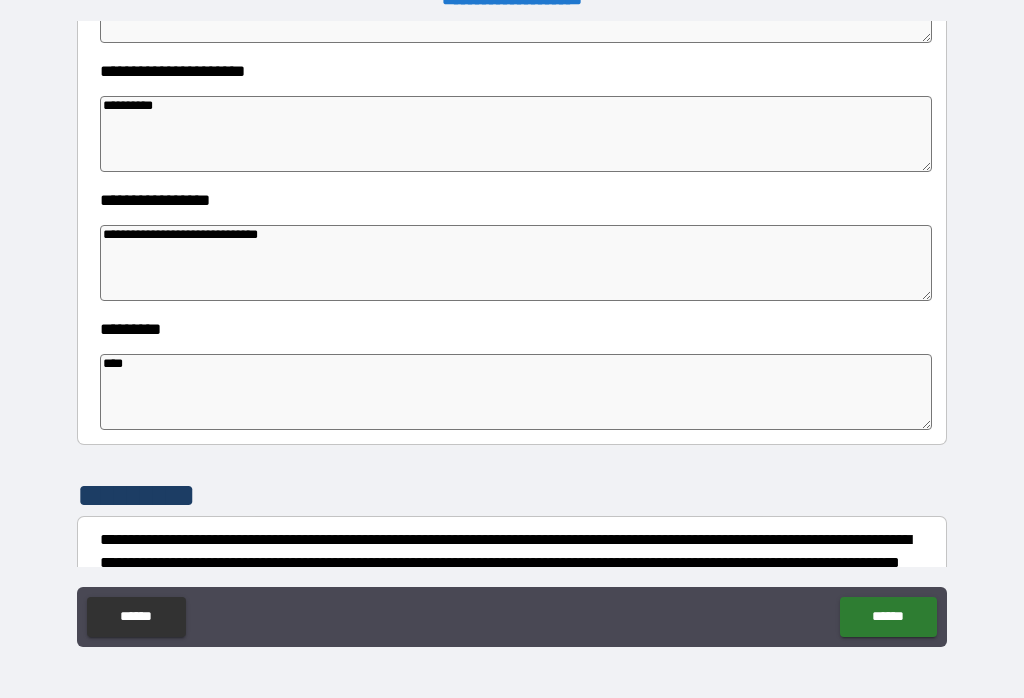 click on "**********" at bounding box center [512, 336] 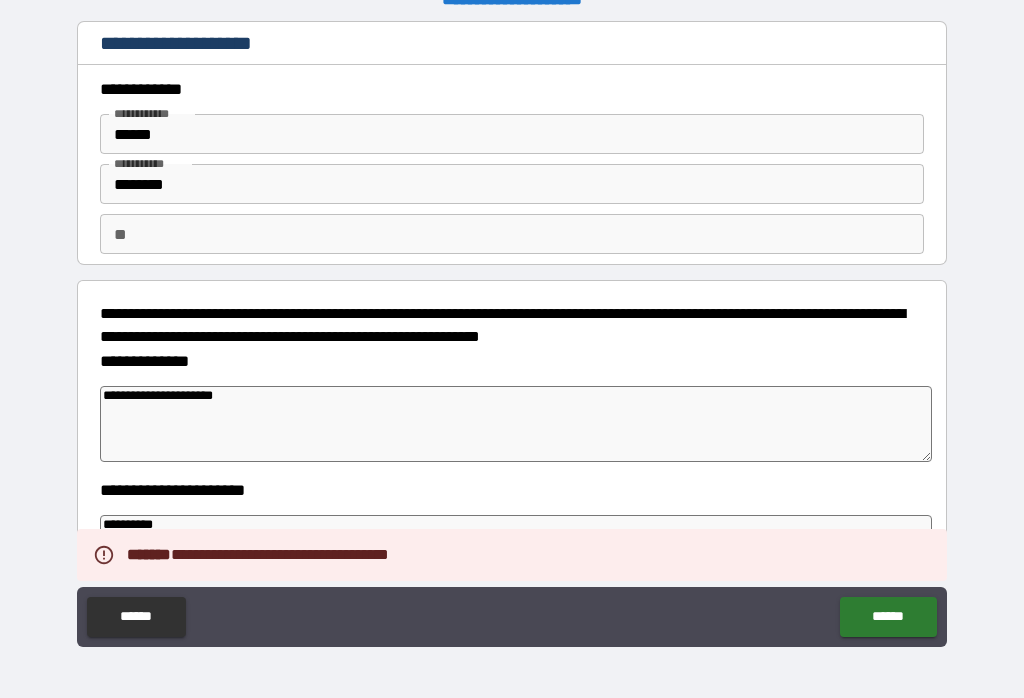 scroll, scrollTop: 0, scrollLeft: 0, axis: both 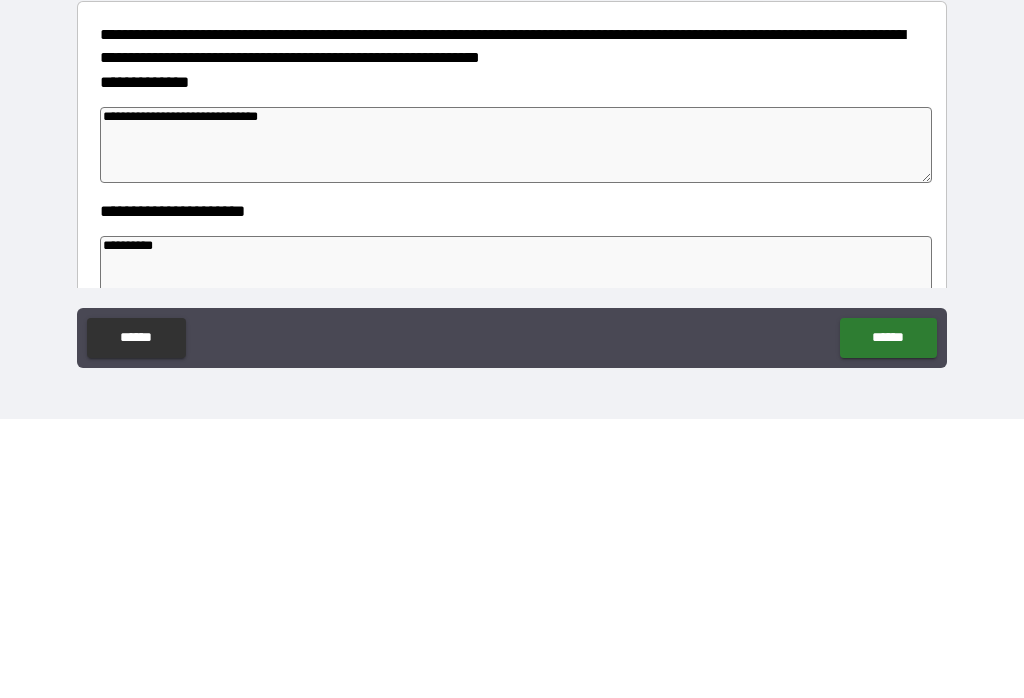 click on "**********" at bounding box center [512, 361] 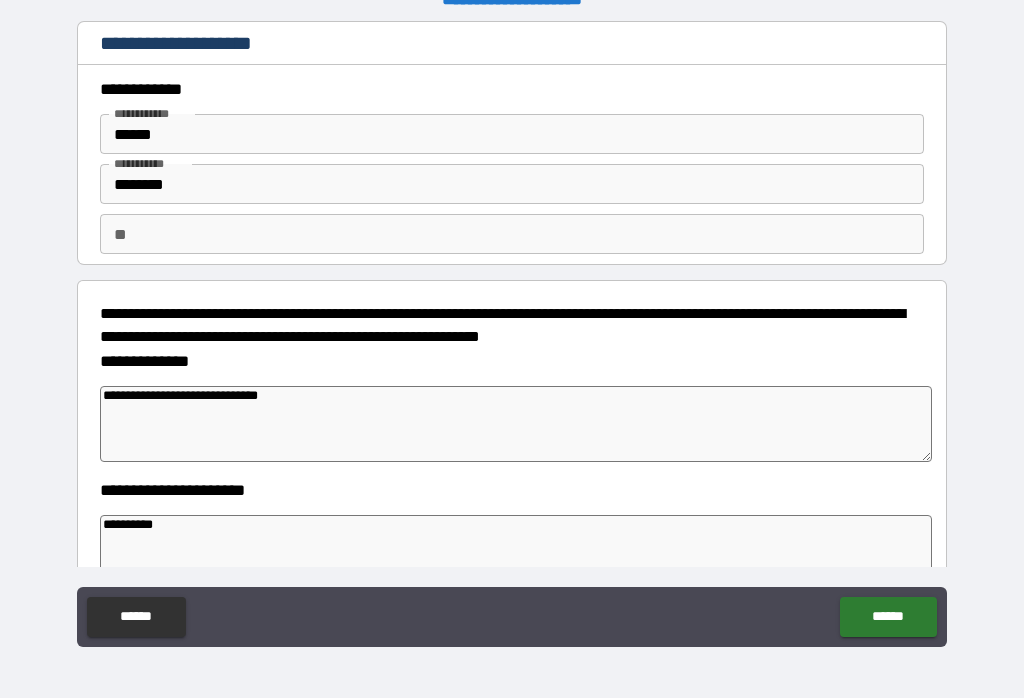 click on "**********" at bounding box center [516, 424] 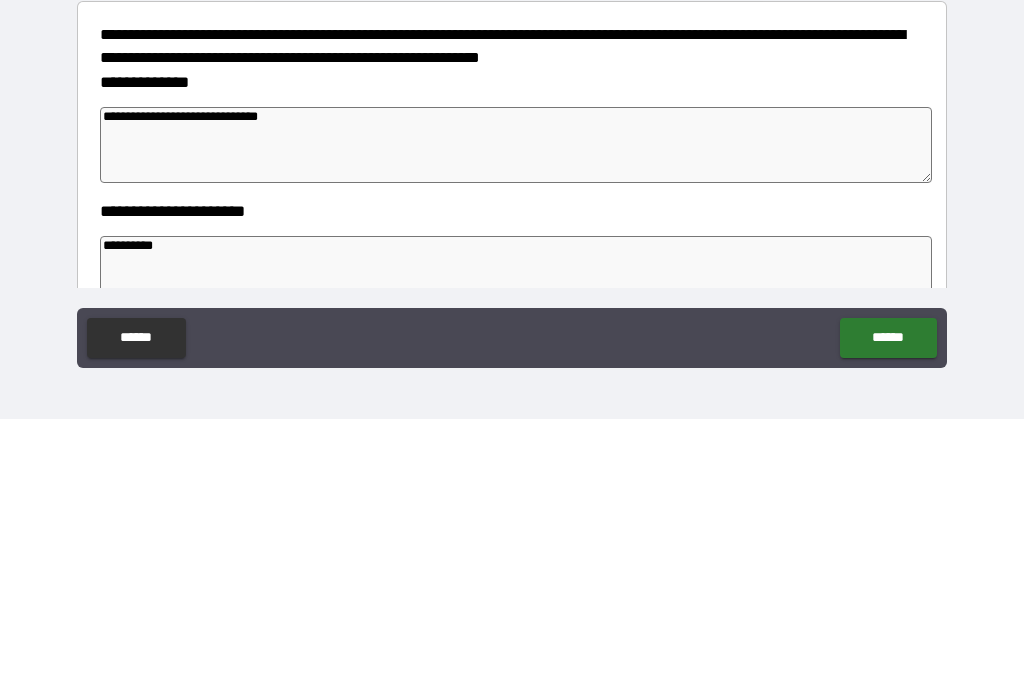 click on "**********" at bounding box center (516, 424) 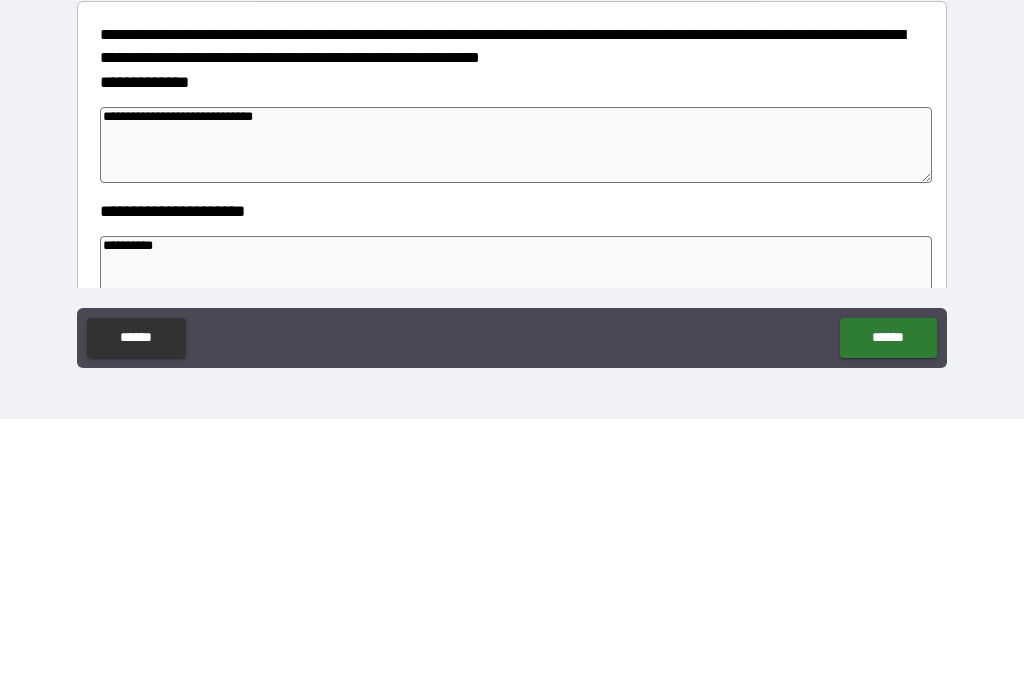 scroll, scrollTop: 0, scrollLeft: 0, axis: both 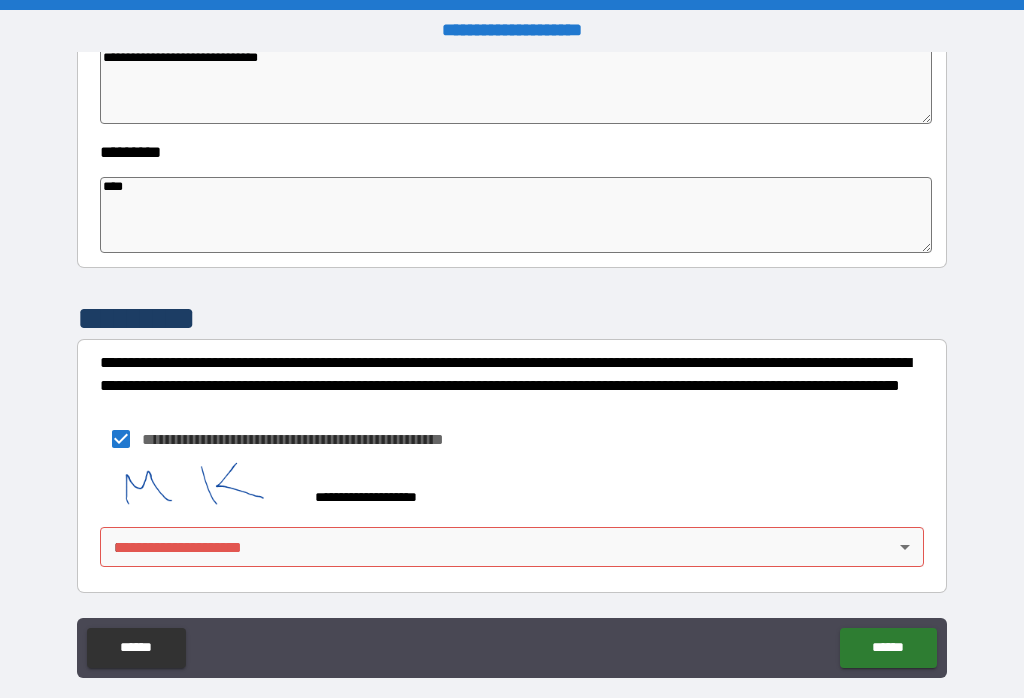 click on "**********" at bounding box center (512, 367) 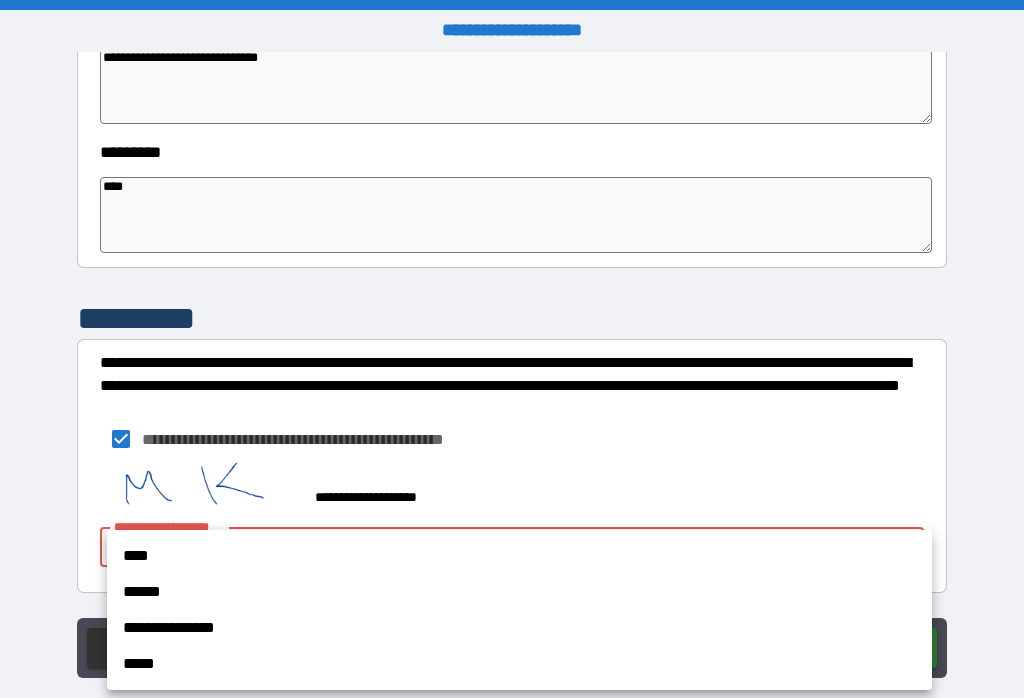 click on "****" at bounding box center [519, 556] 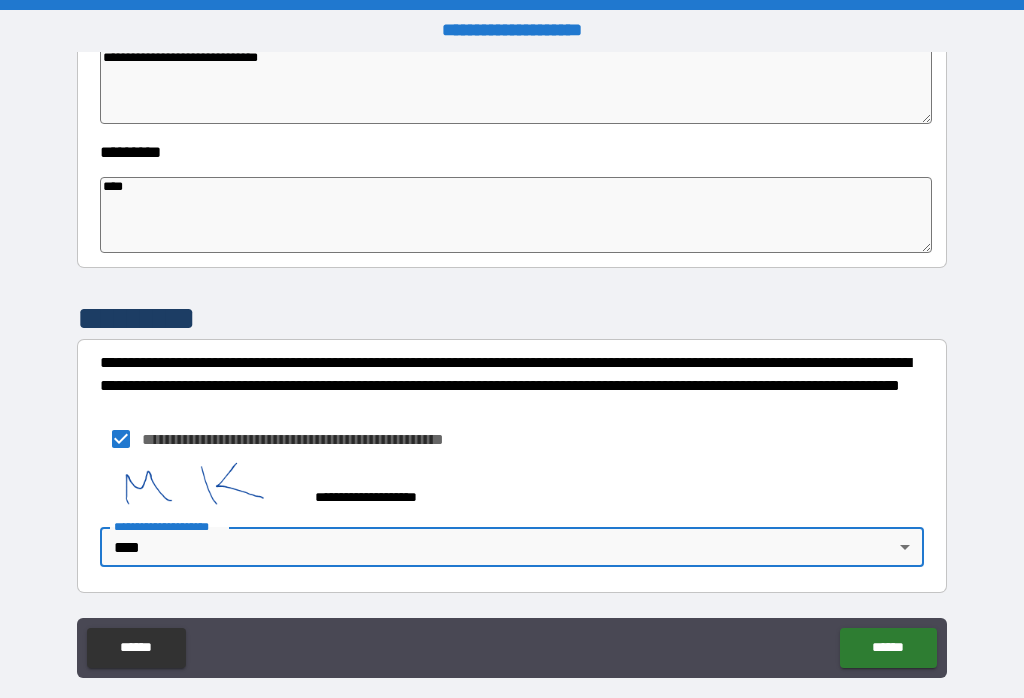 click on "******" at bounding box center (888, 648) 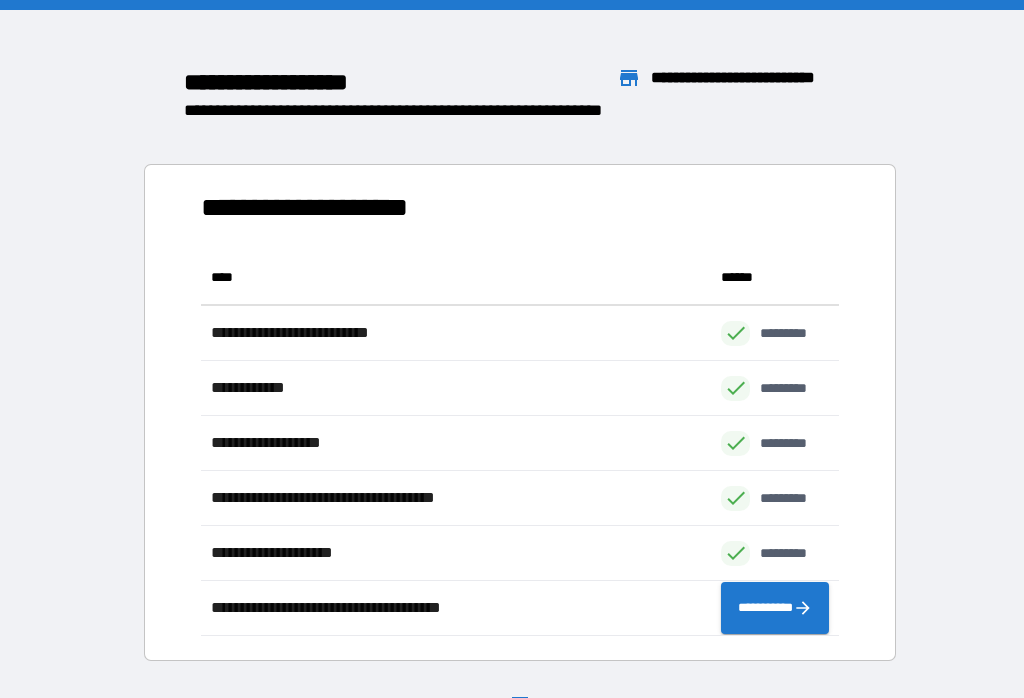 scroll, scrollTop: 1, scrollLeft: 1, axis: both 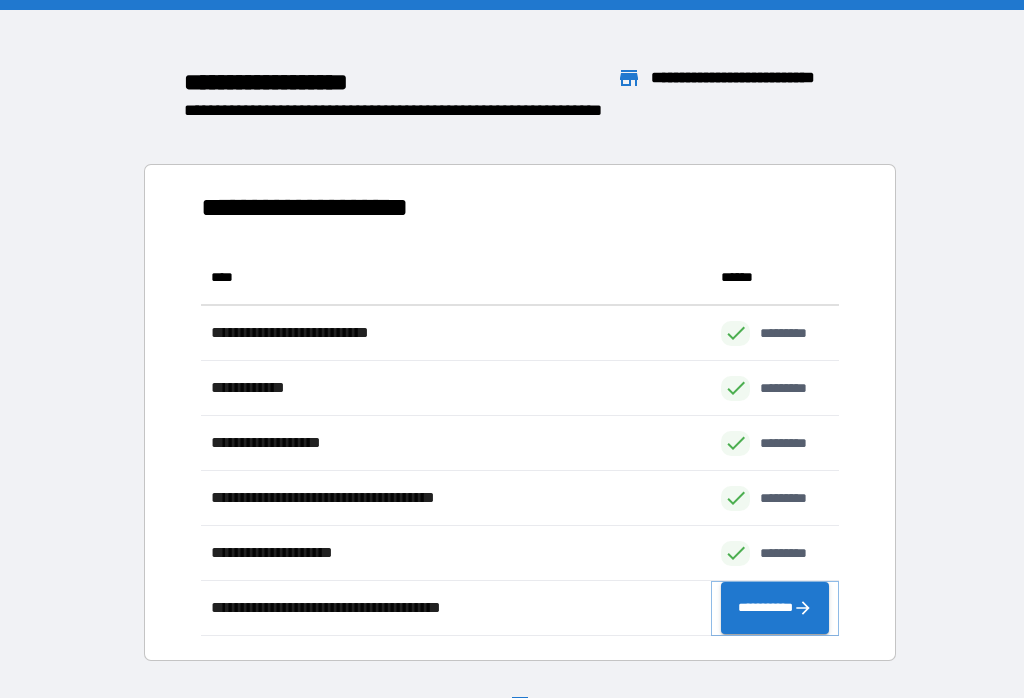 click on "**********" at bounding box center [775, 608] 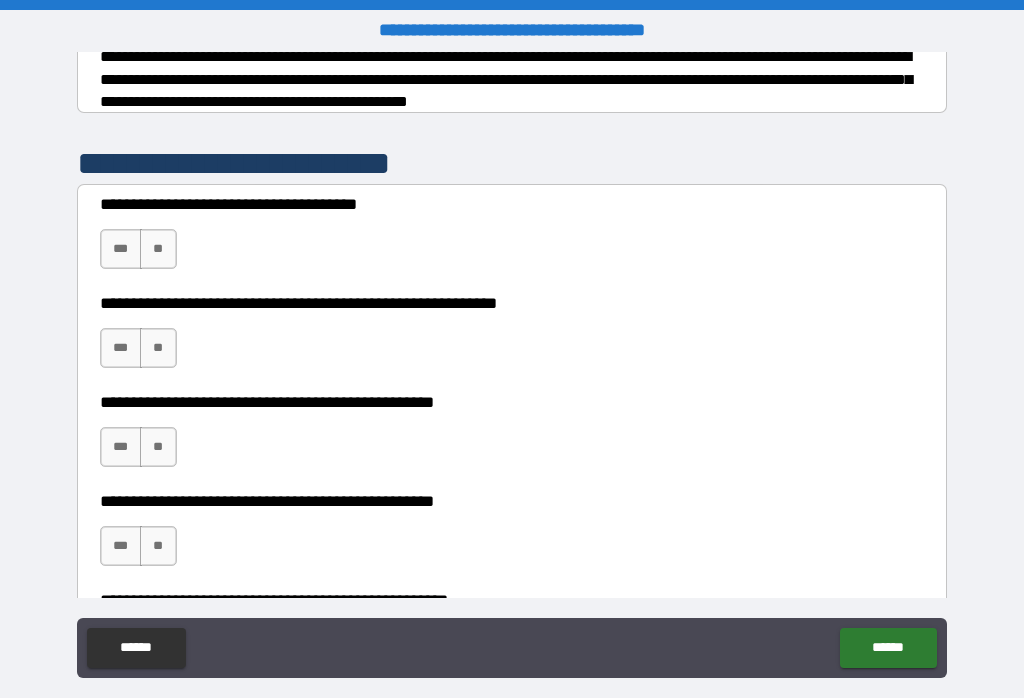 scroll, scrollTop: 335, scrollLeft: 0, axis: vertical 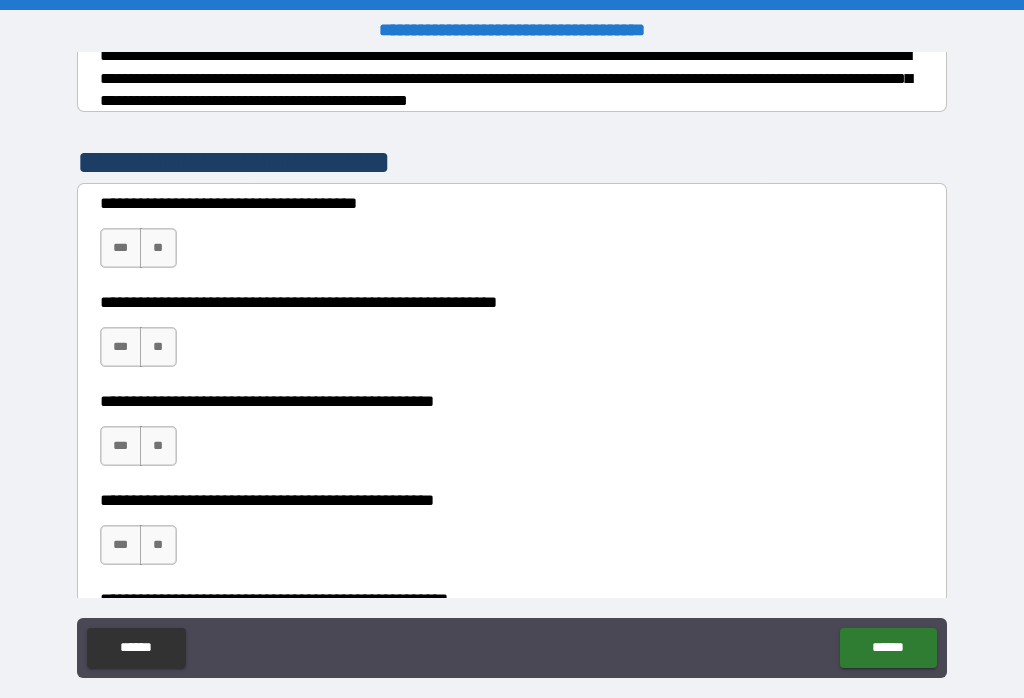 click on "***" at bounding box center [121, 248] 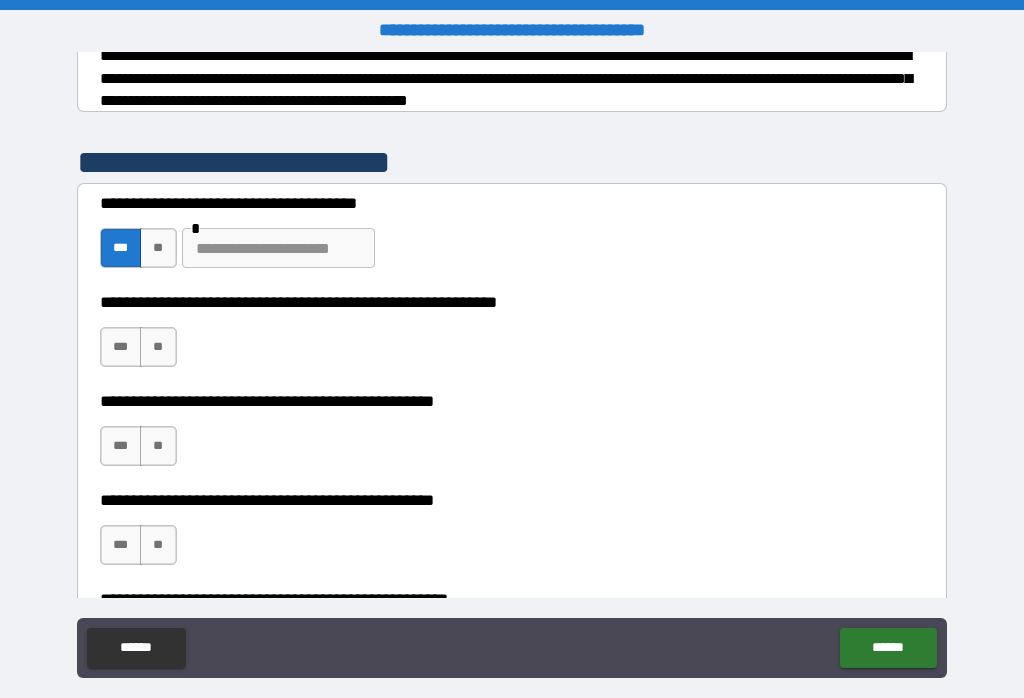 click on "**" at bounding box center (158, 347) 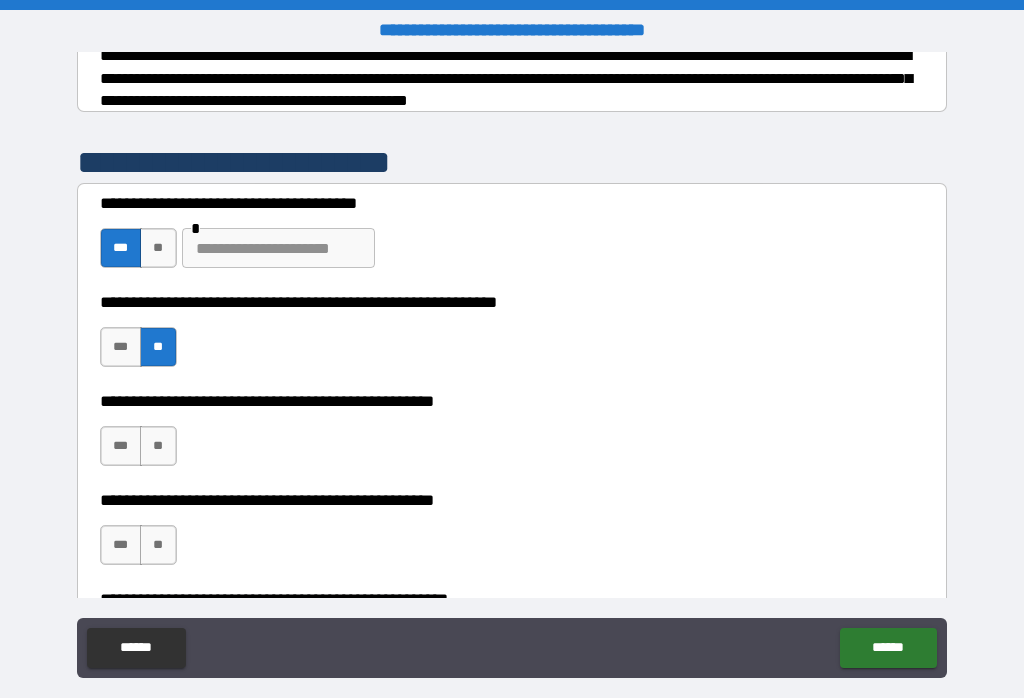 click on "**" at bounding box center [158, 446] 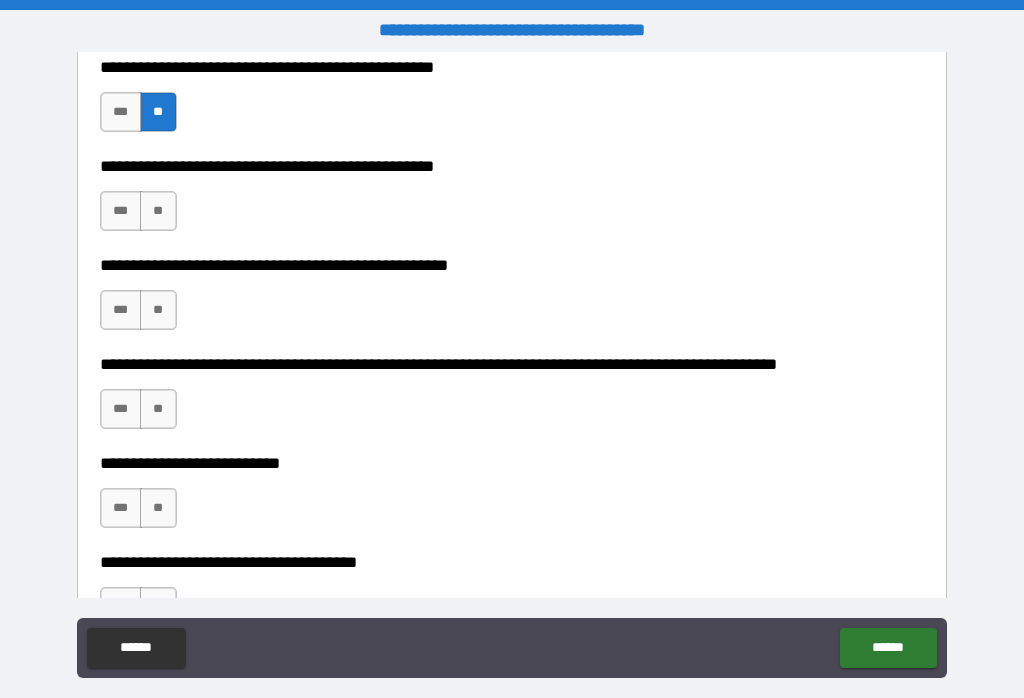 scroll, scrollTop: 673, scrollLeft: 0, axis: vertical 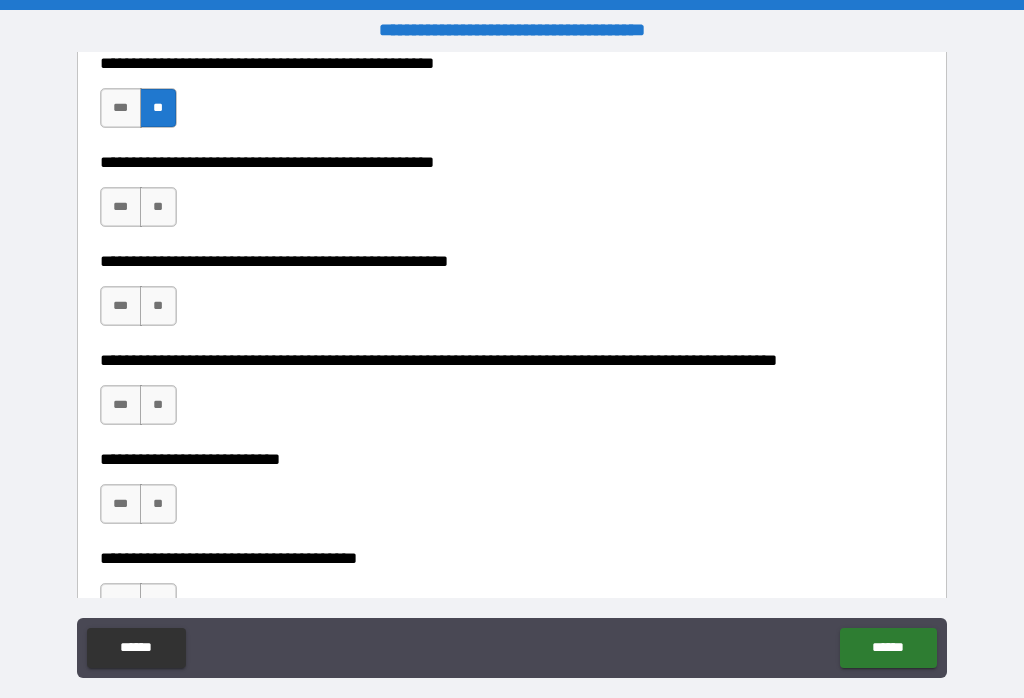 click on "**" at bounding box center (158, 207) 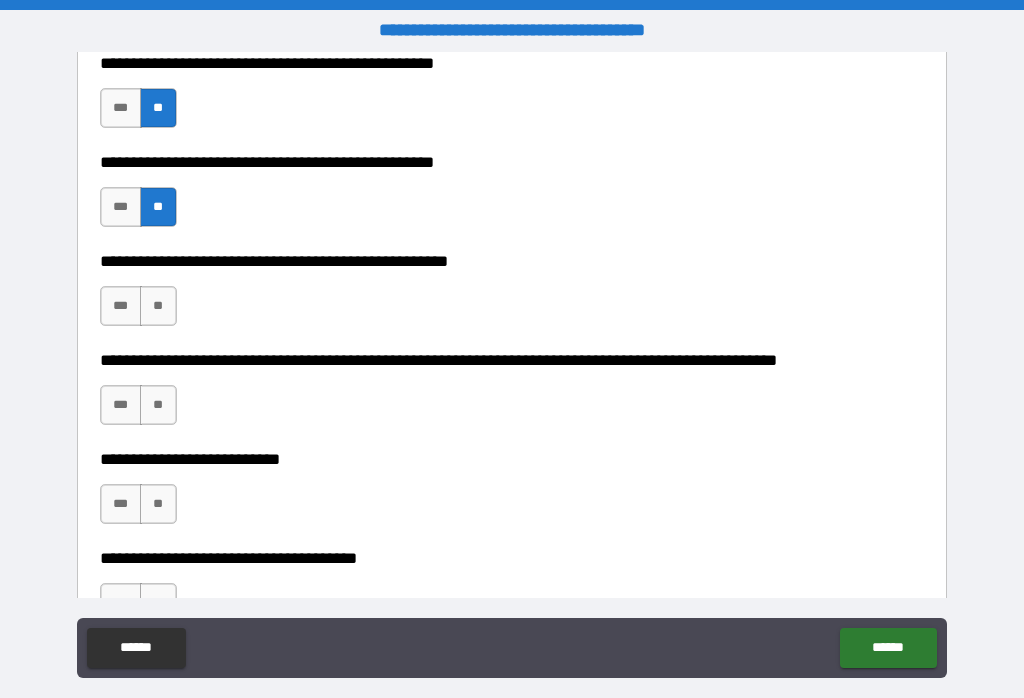 click on "***" at bounding box center (121, 306) 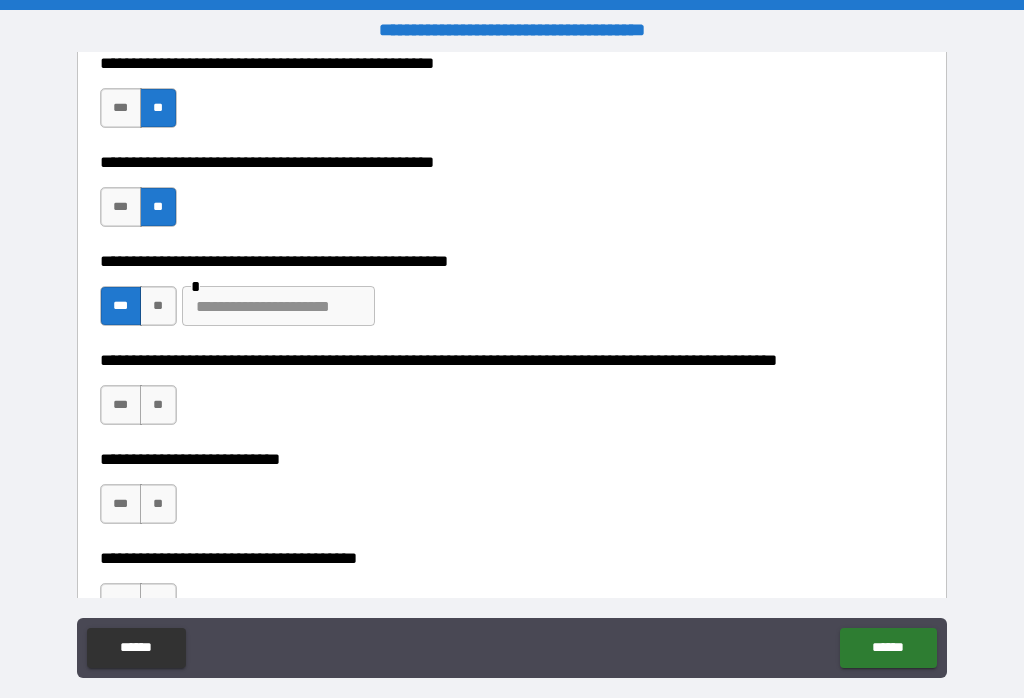 click on "**" at bounding box center (158, 306) 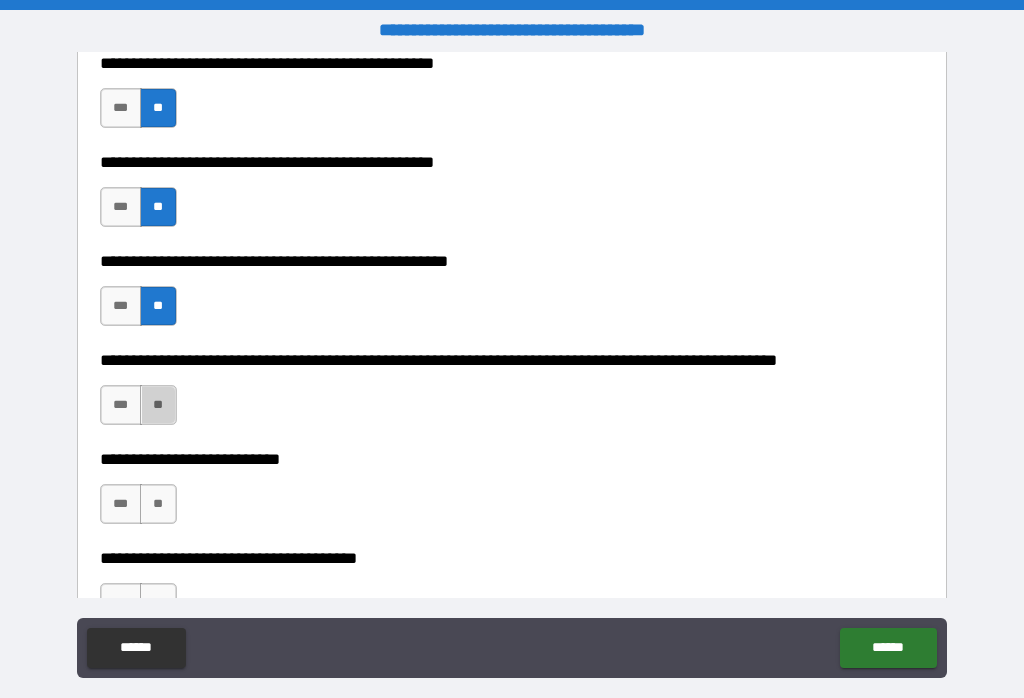click on "**" at bounding box center [158, 405] 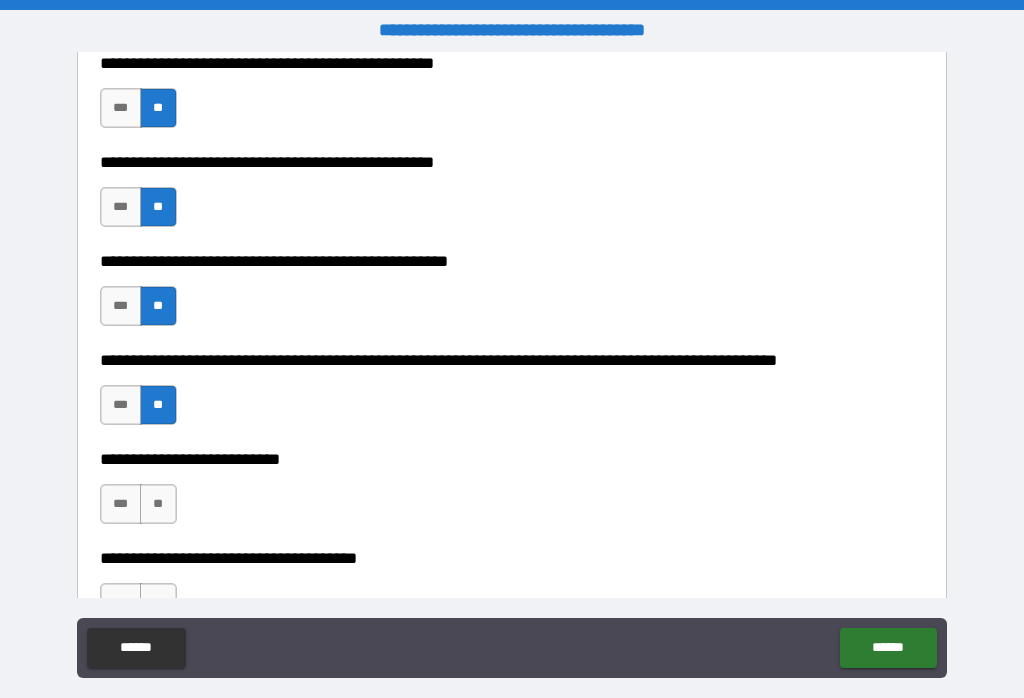 click on "**" at bounding box center (158, 504) 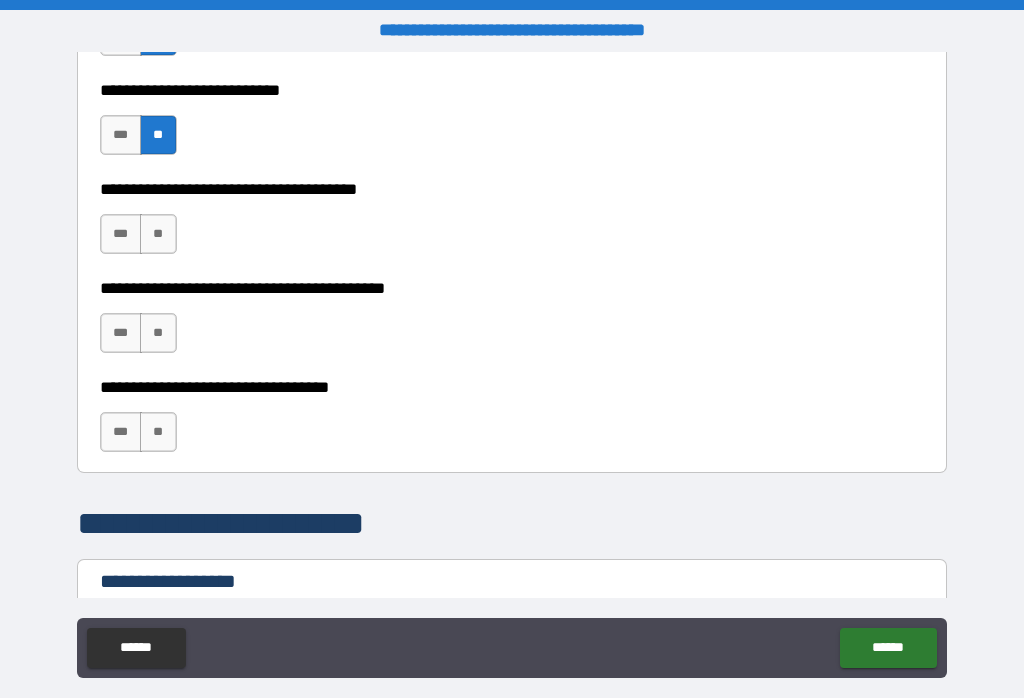 scroll, scrollTop: 1043, scrollLeft: 0, axis: vertical 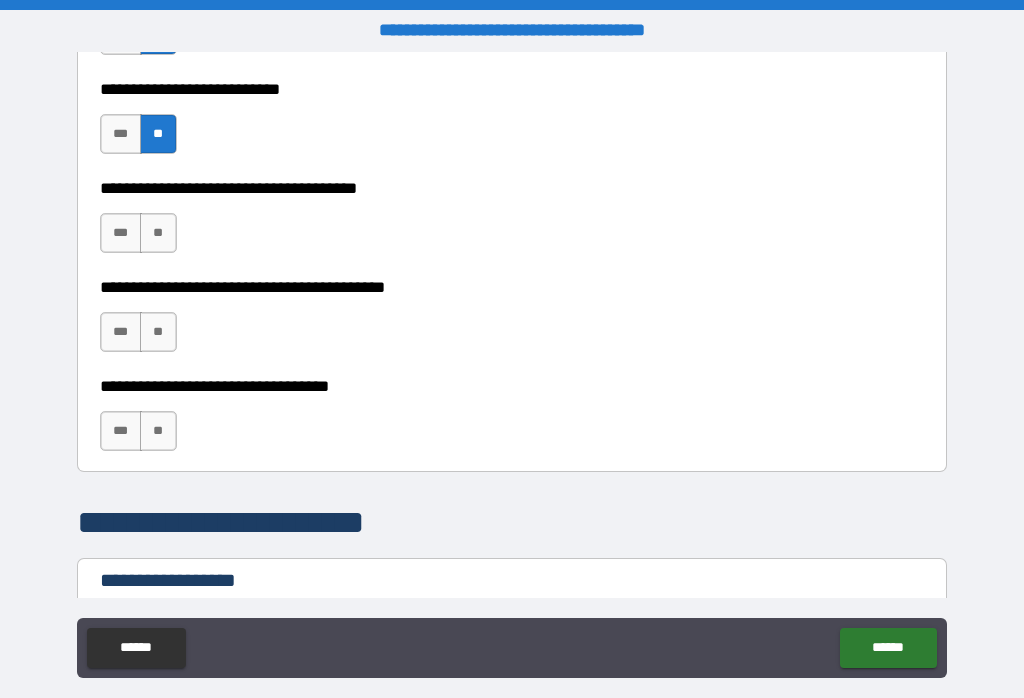 click on "**" at bounding box center [158, 233] 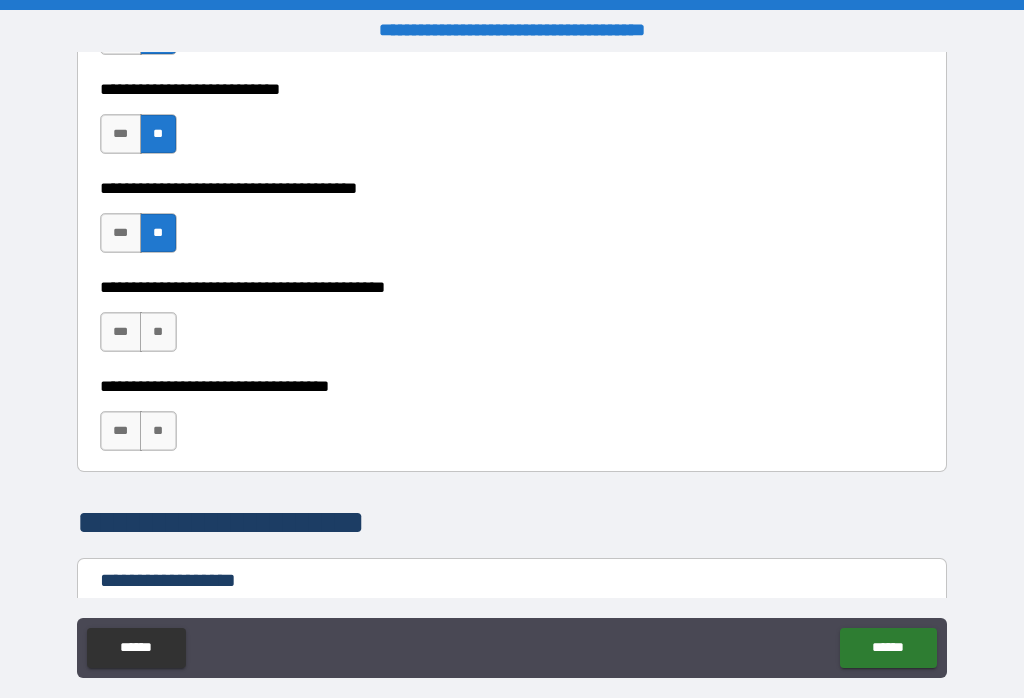 click on "**" at bounding box center [158, 332] 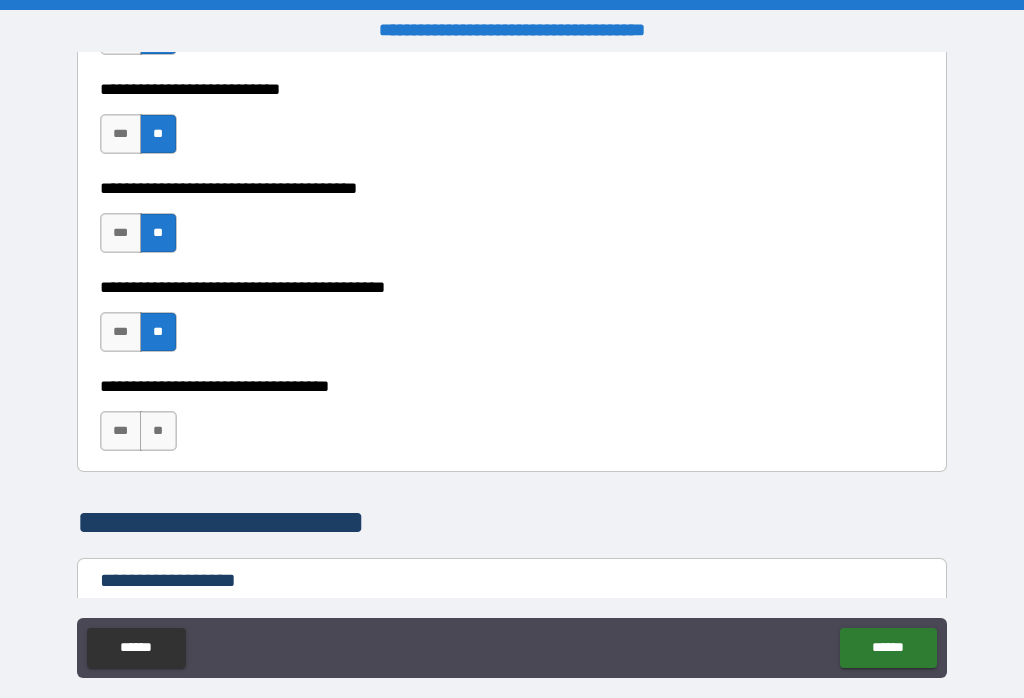 click on "**" at bounding box center [158, 431] 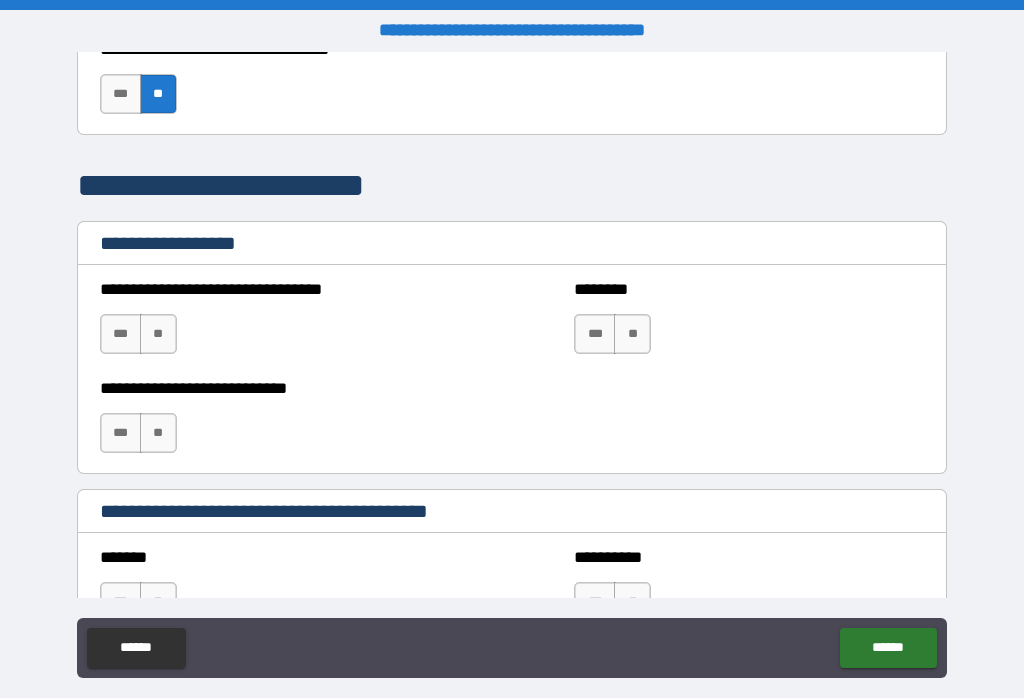 scroll, scrollTop: 1380, scrollLeft: 0, axis: vertical 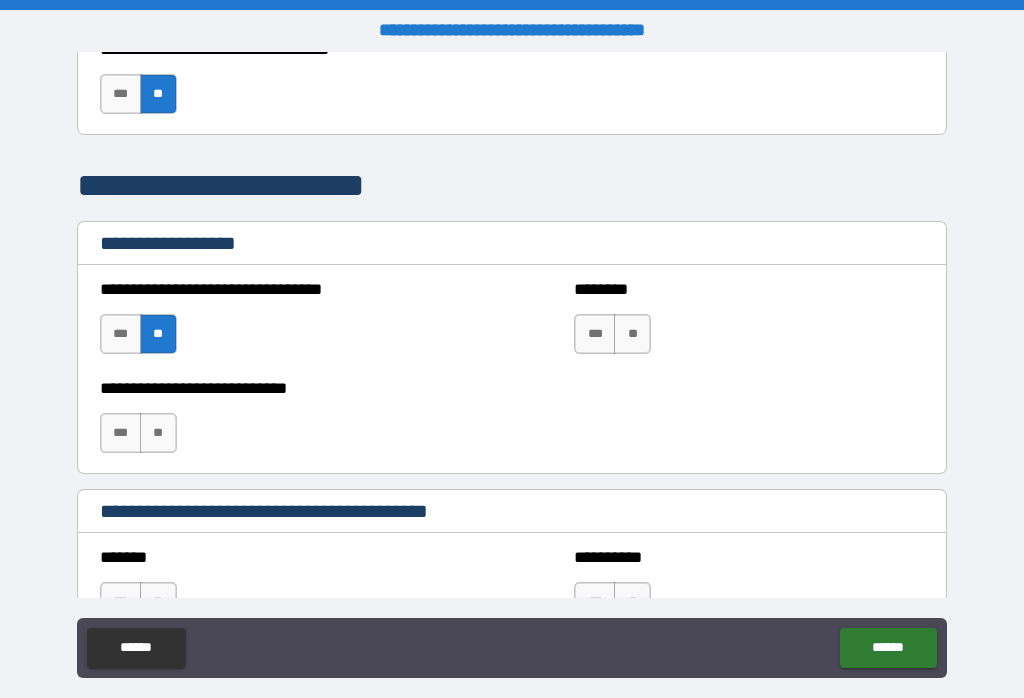 click on "**" at bounding box center [158, 433] 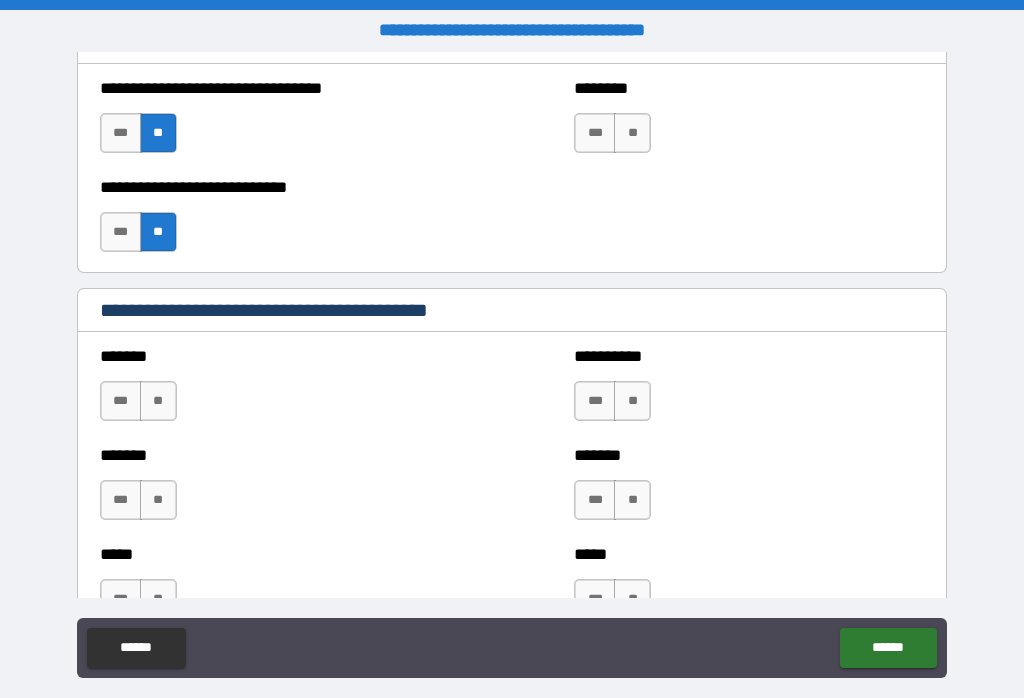 scroll, scrollTop: 1600, scrollLeft: 0, axis: vertical 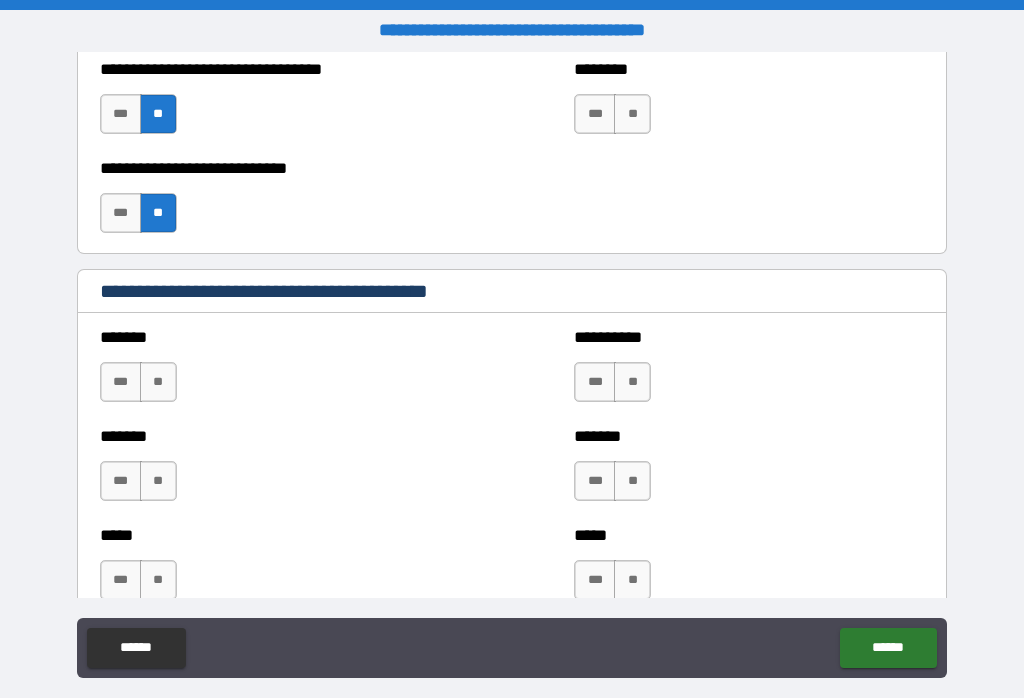 click on "**" at bounding box center (158, 382) 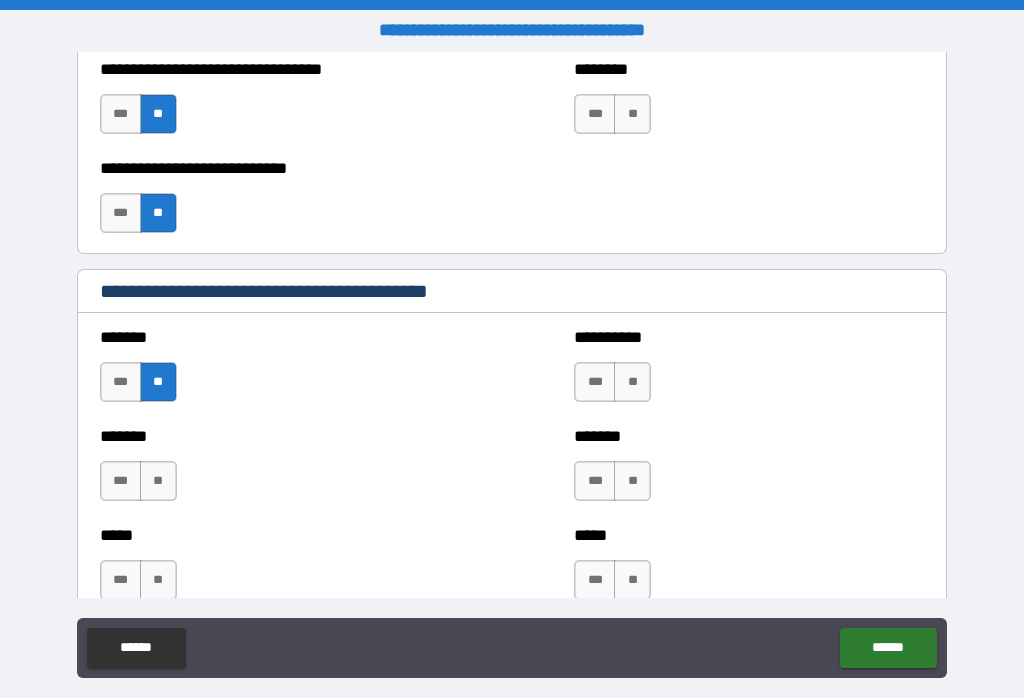 click on "**" at bounding box center [158, 481] 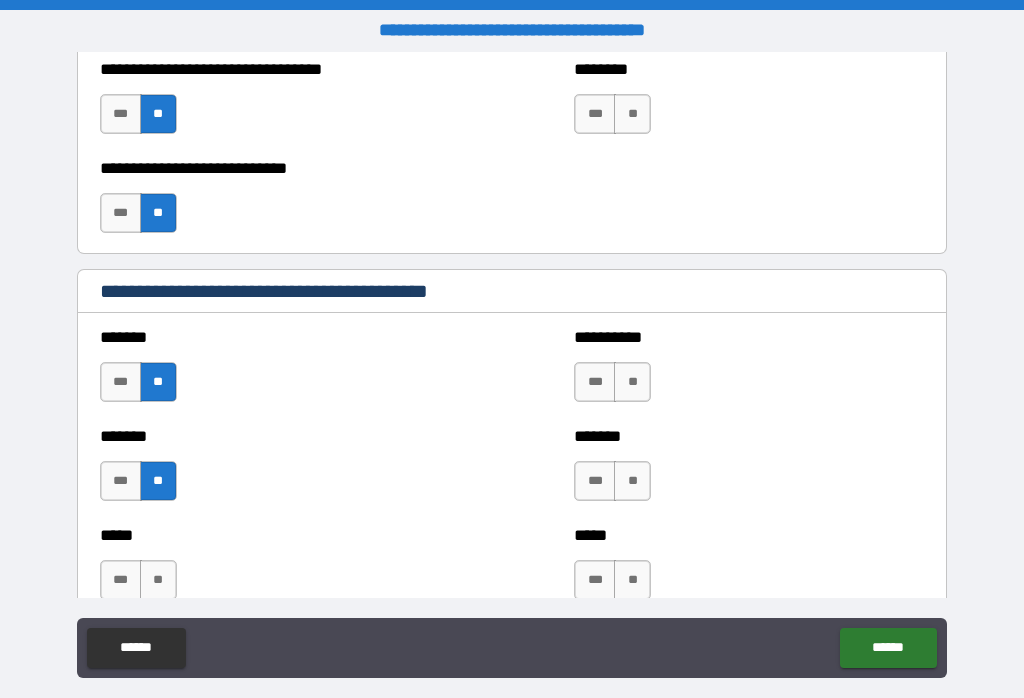 click on "**" at bounding box center [158, 580] 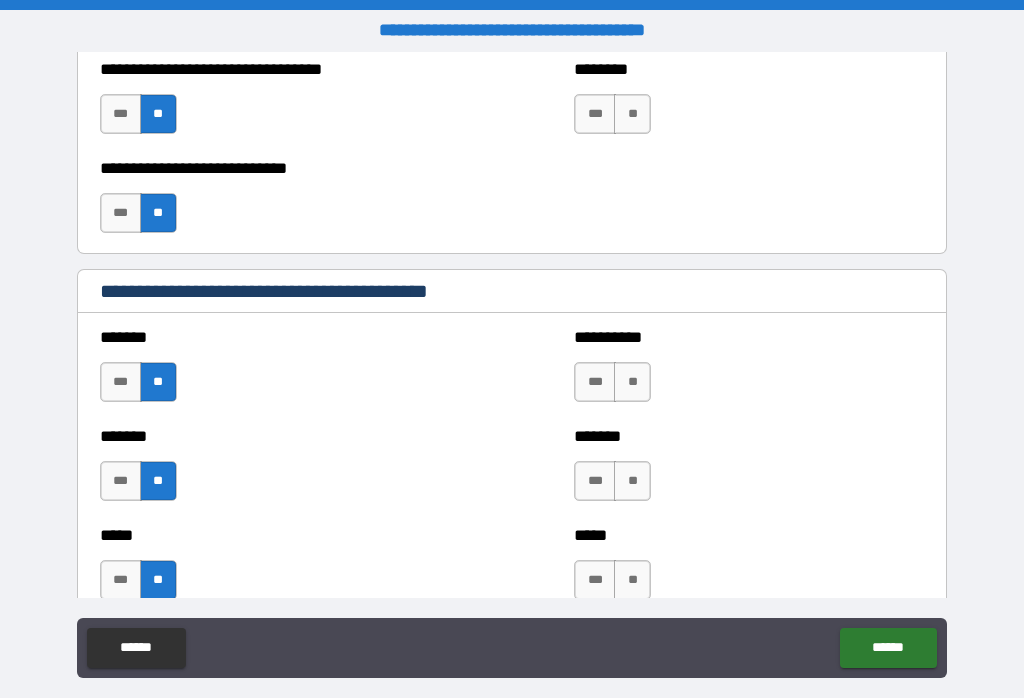 click on "**********" at bounding box center [749, 372] 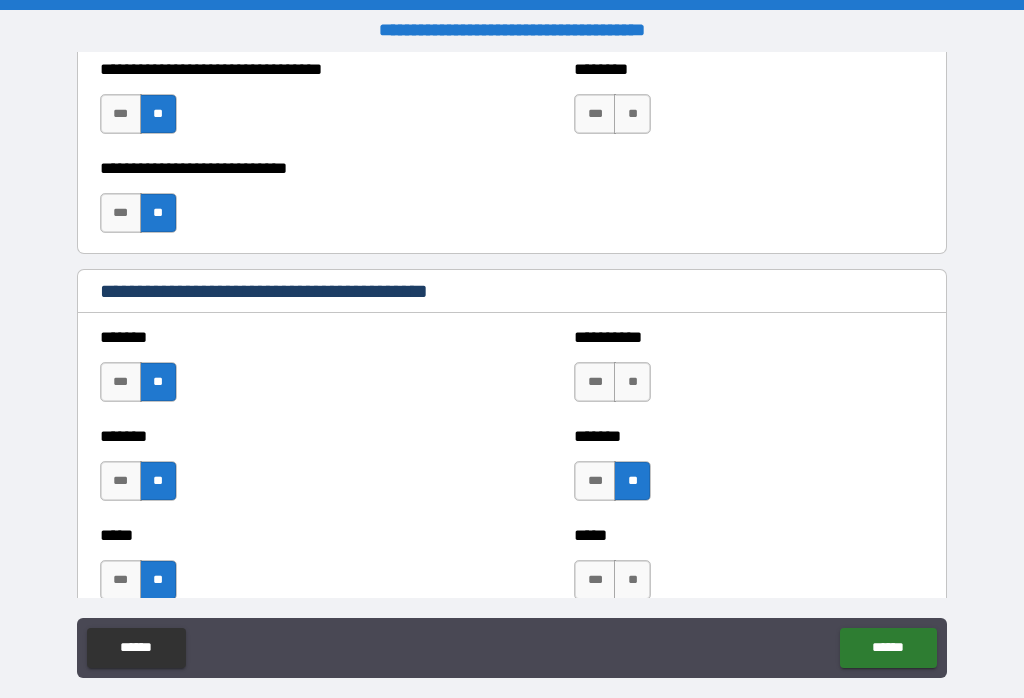 click on "**" at bounding box center [632, 382] 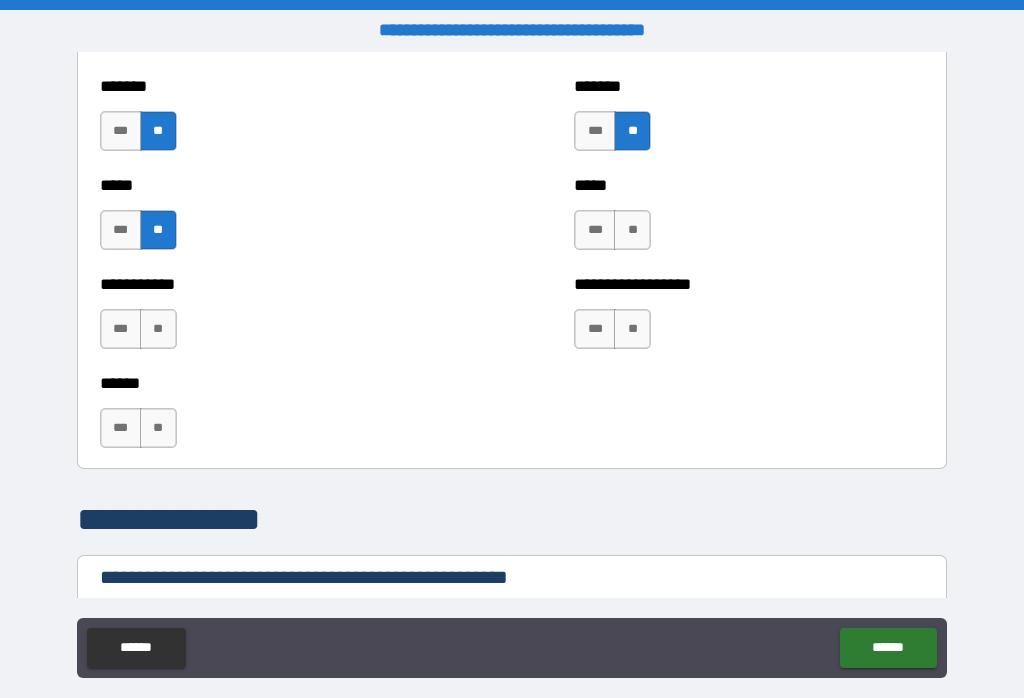 scroll, scrollTop: 1951, scrollLeft: 0, axis: vertical 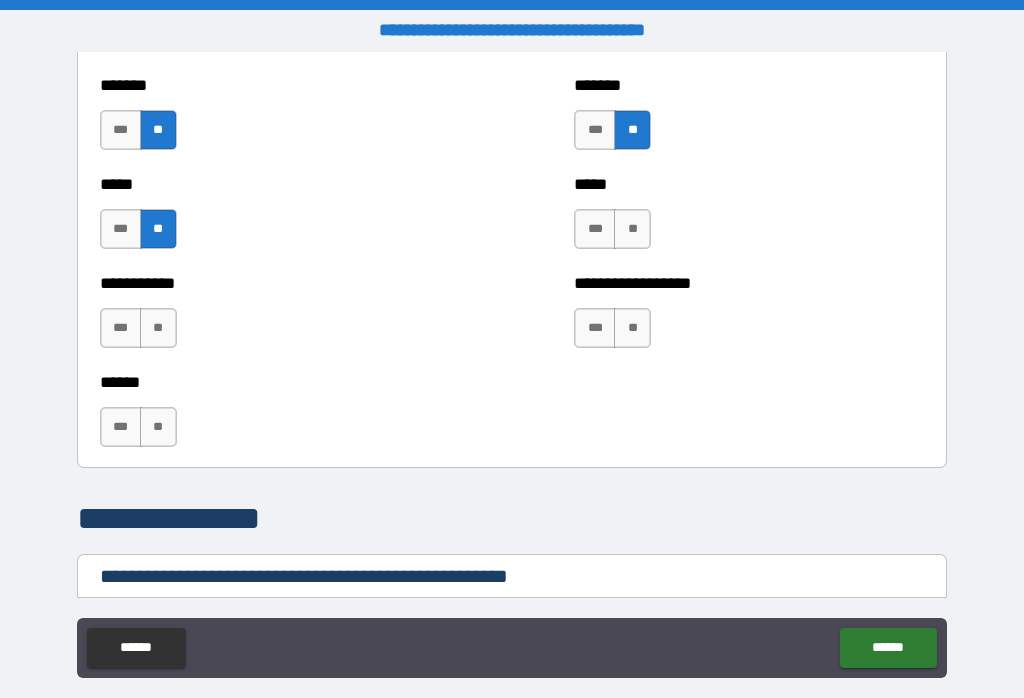 click on "**" at bounding box center [632, 229] 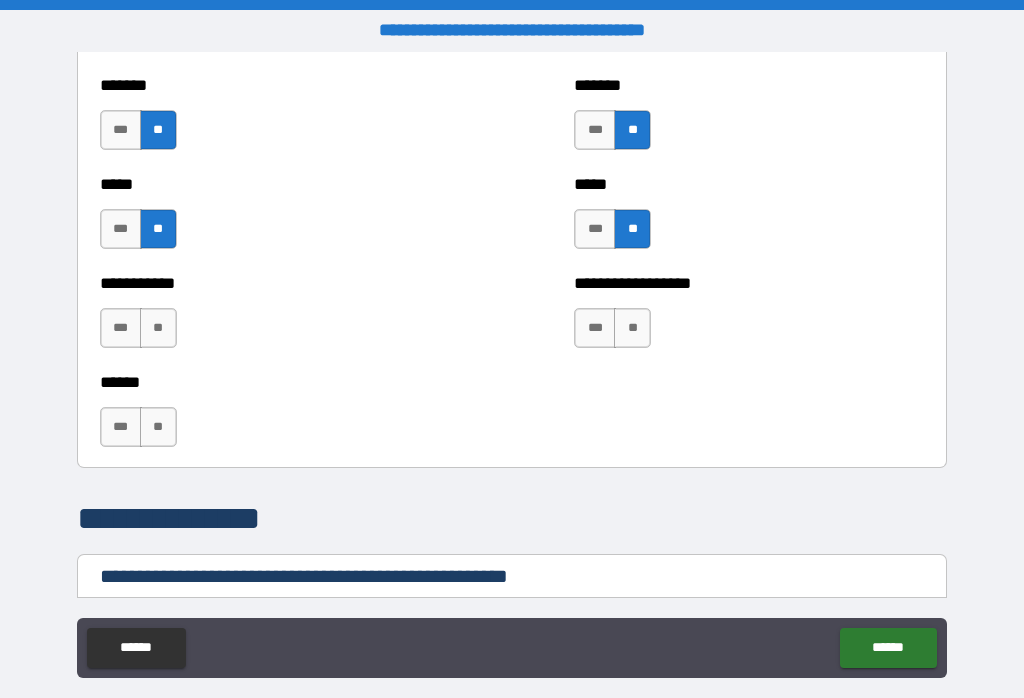 click on "**" at bounding box center (632, 328) 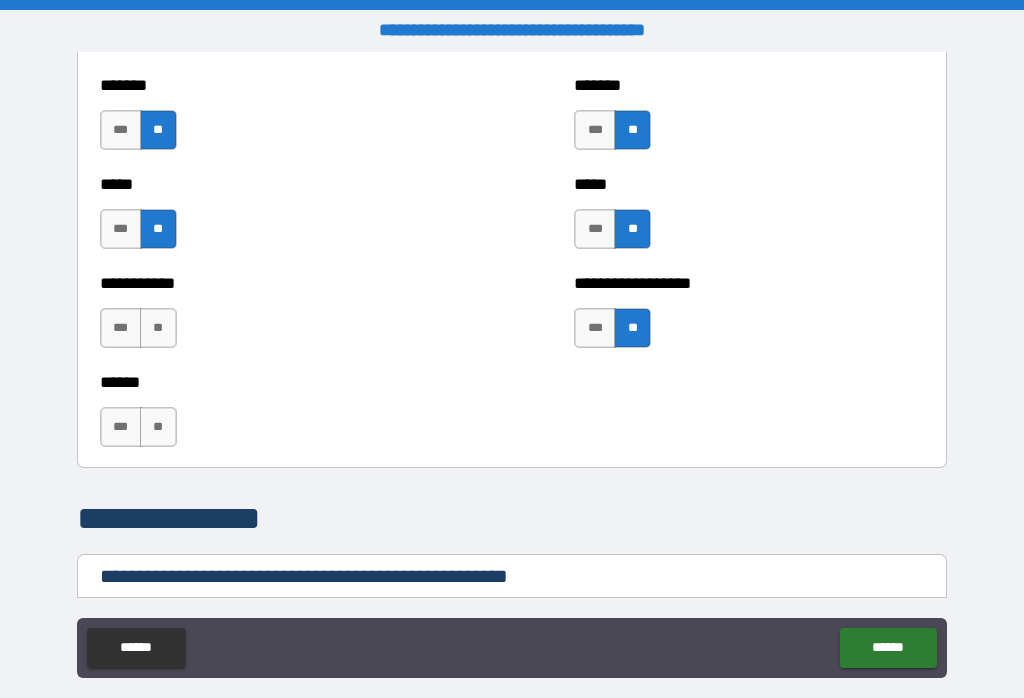 click on "**" at bounding box center (158, 427) 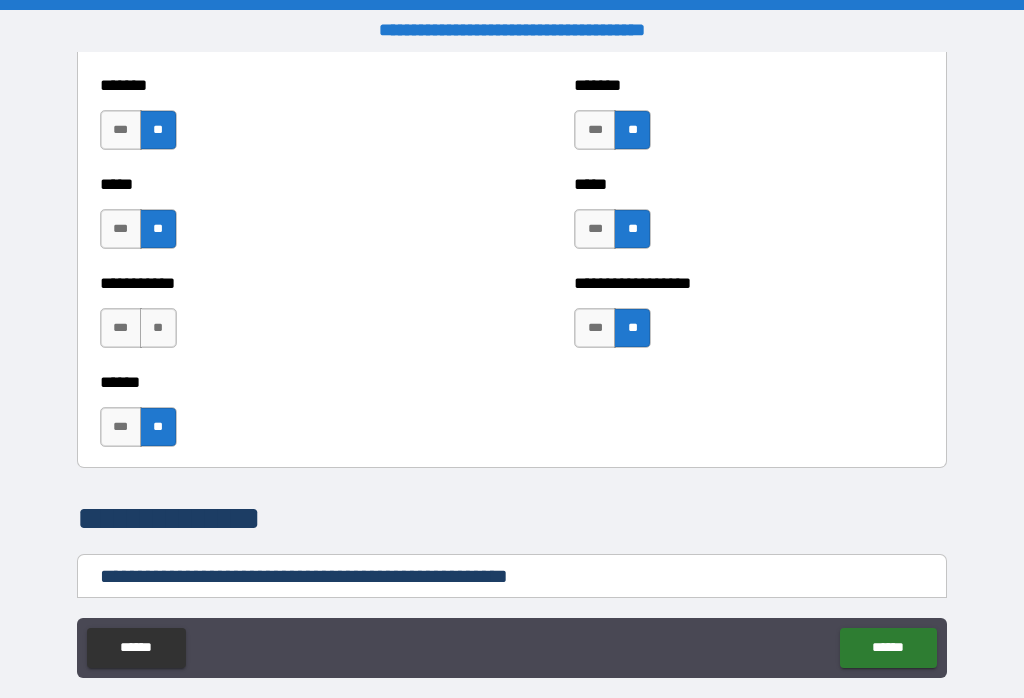 click on "**" at bounding box center [158, 328] 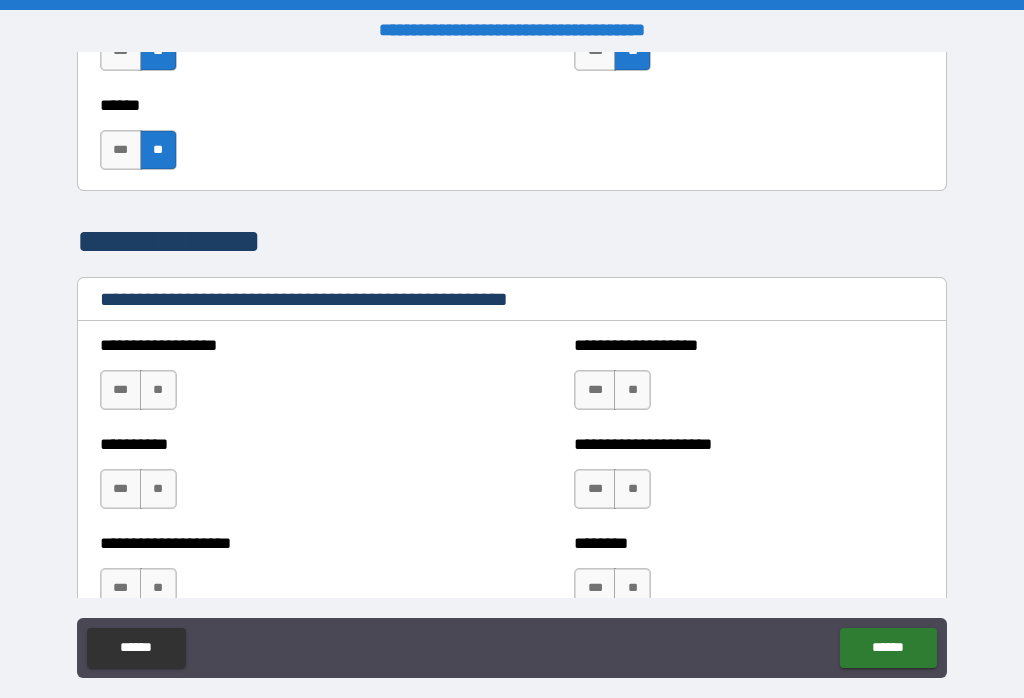 scroll, scrollTop: 2234, scrollLeft: 0, axis: vertical 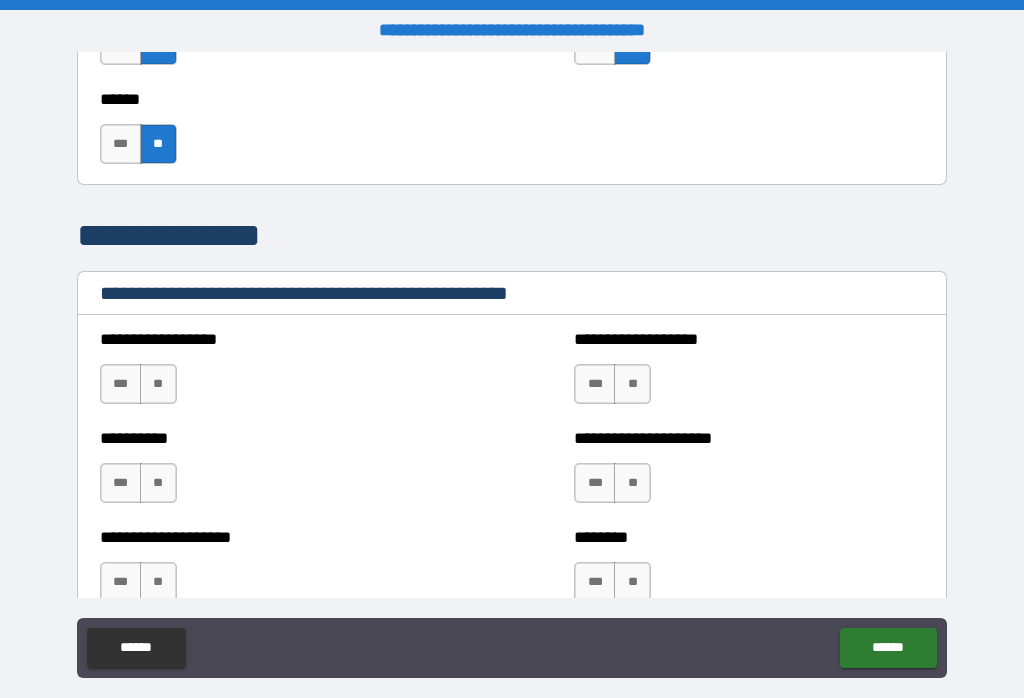 click on "**" at bounding box center (158, 384) 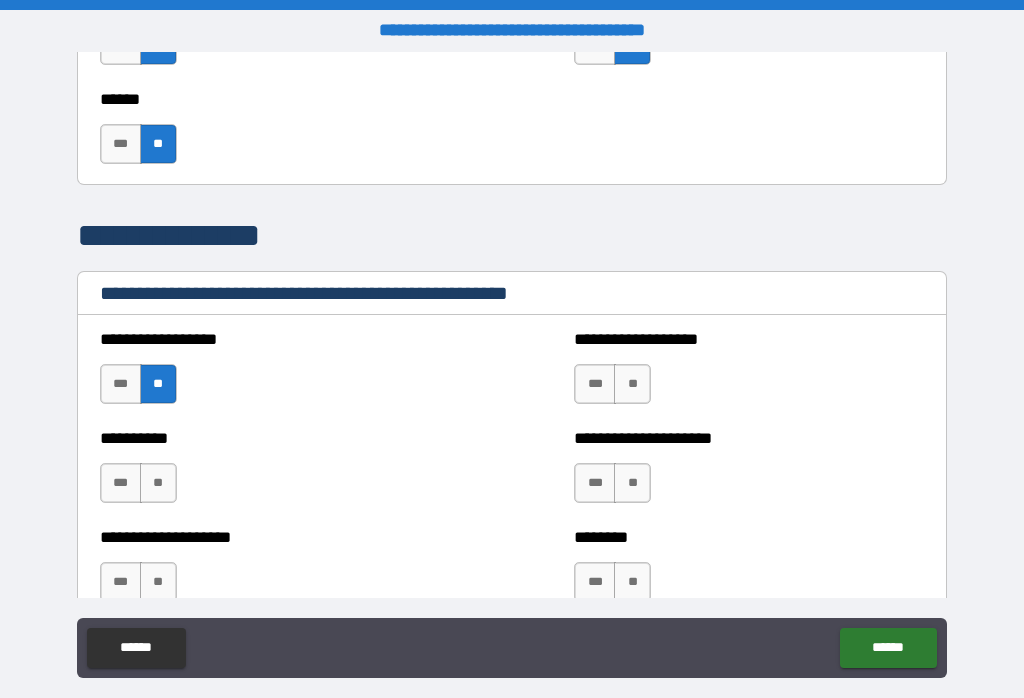 click on "**" at bounding box center [158, 483] 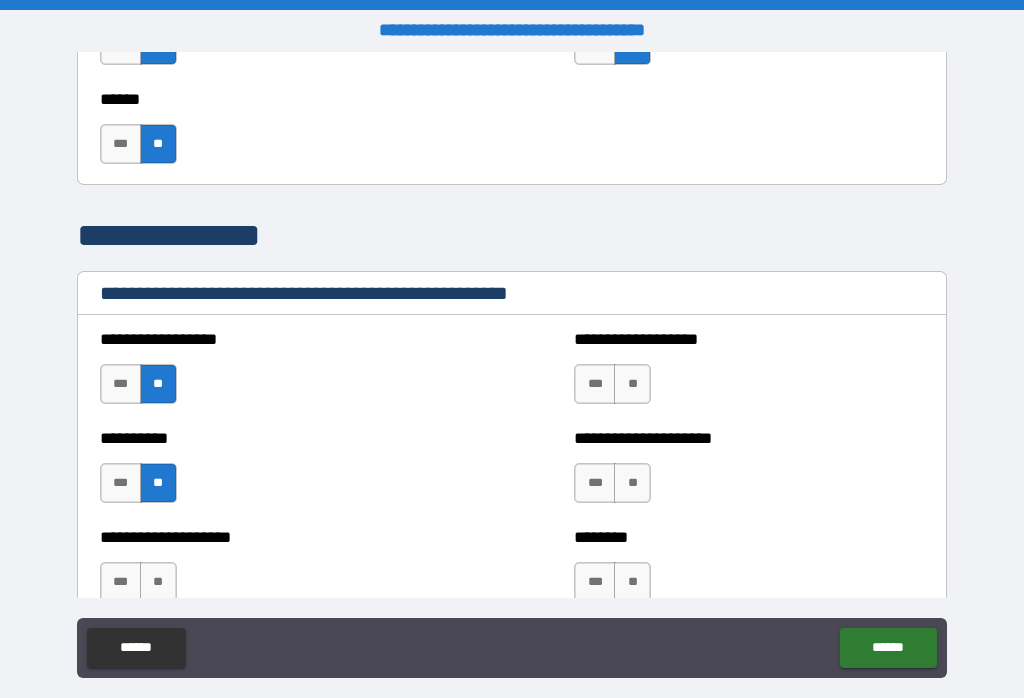 click on "**" at bounding box center (158, 582) 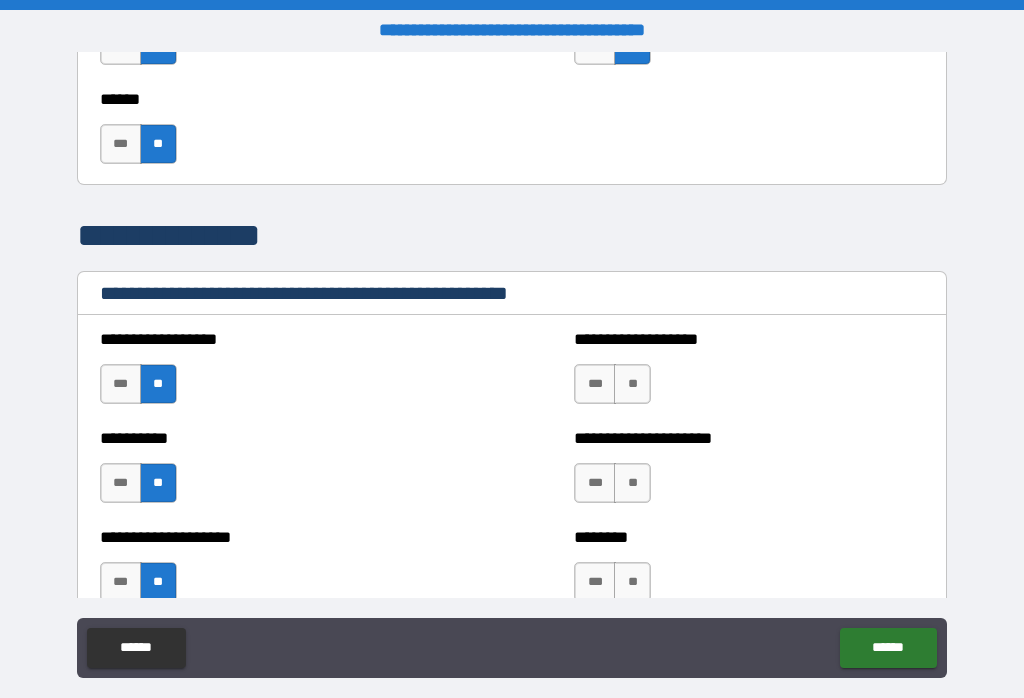 click on "**" at bounding box center (632, 582) 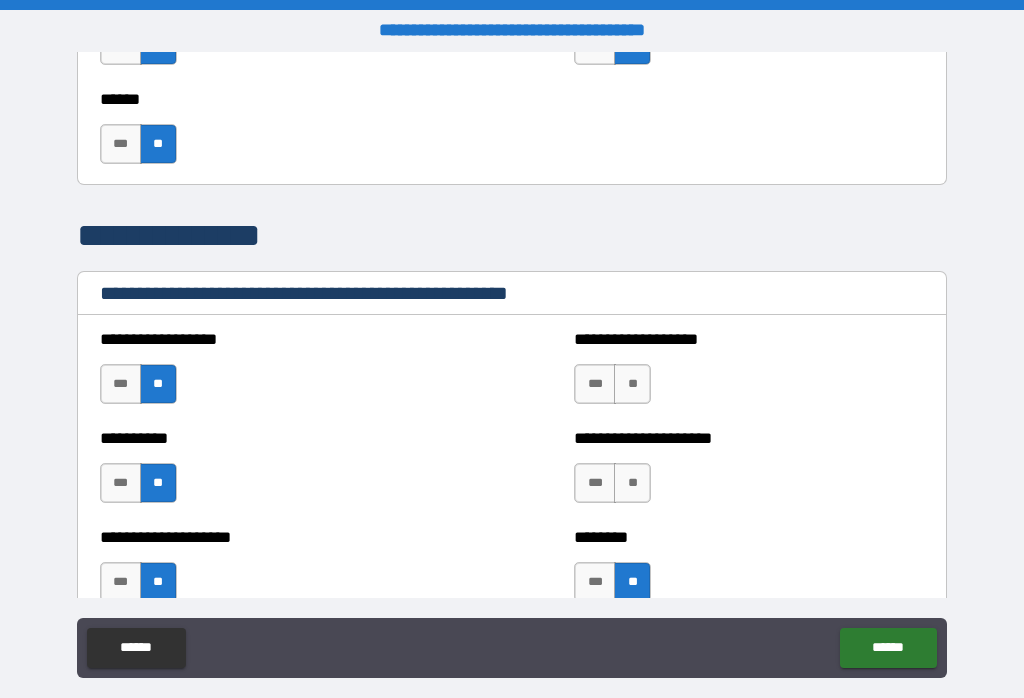 click on "**" at bounding box center (632, 483) 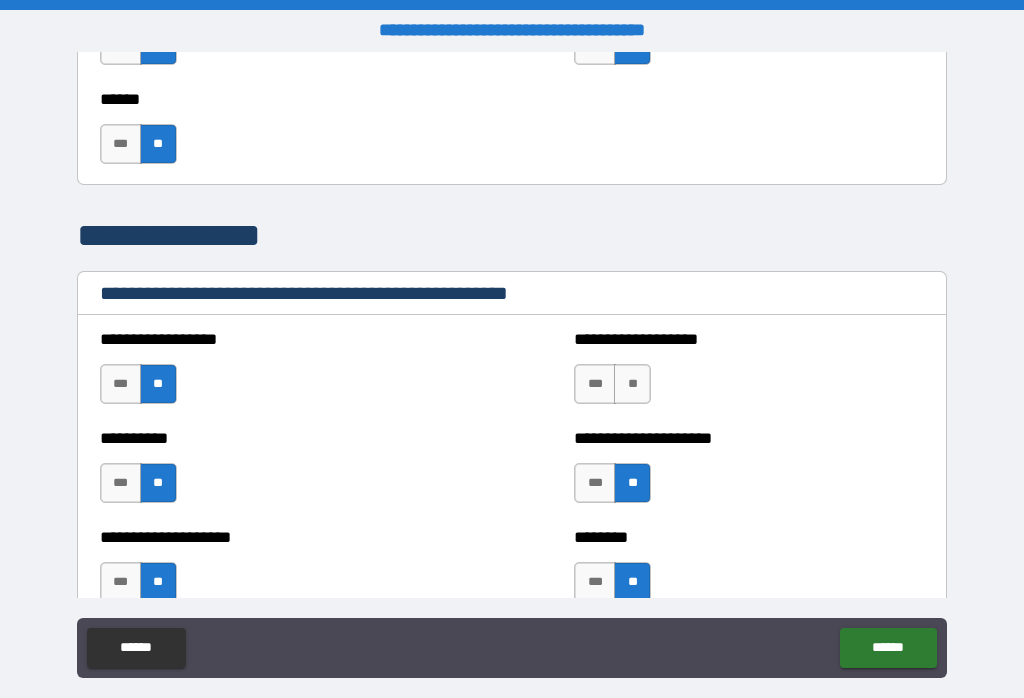 click on "**" at bounding box center [632, 384] 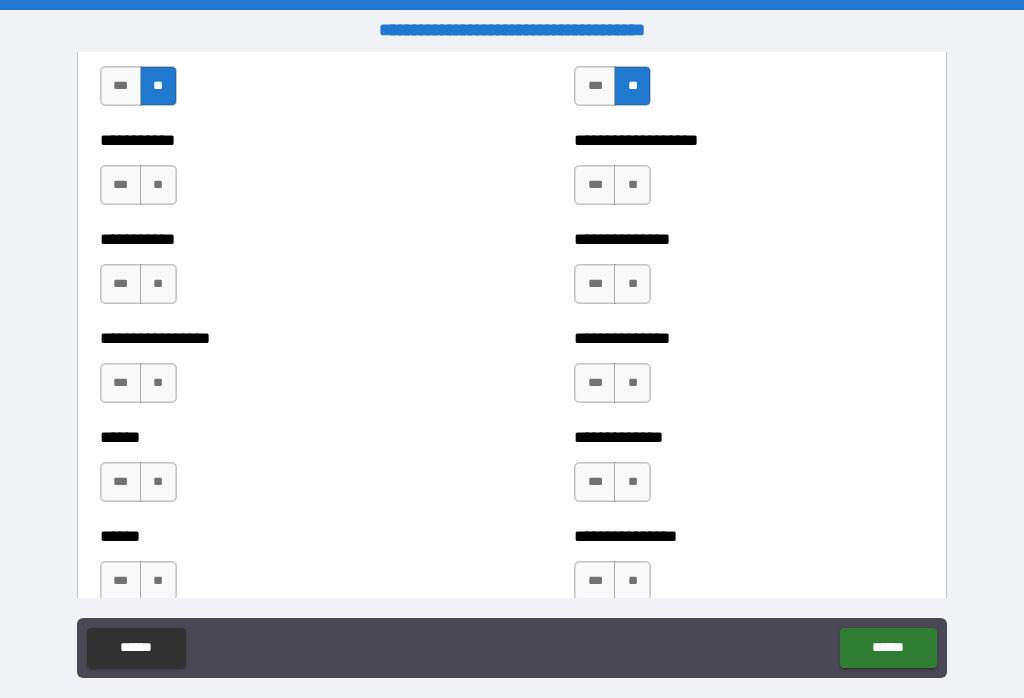 scroll, scrollTop: 2733, scrollLeft: 0, axis: vertical 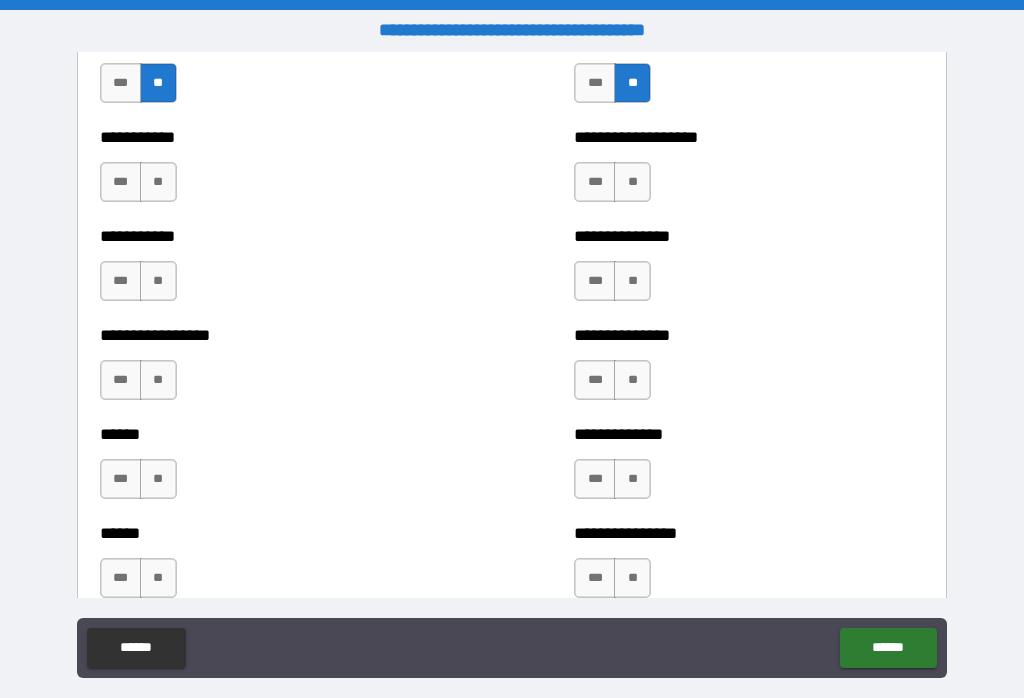 click on "**" at bounding box center [632, 479] 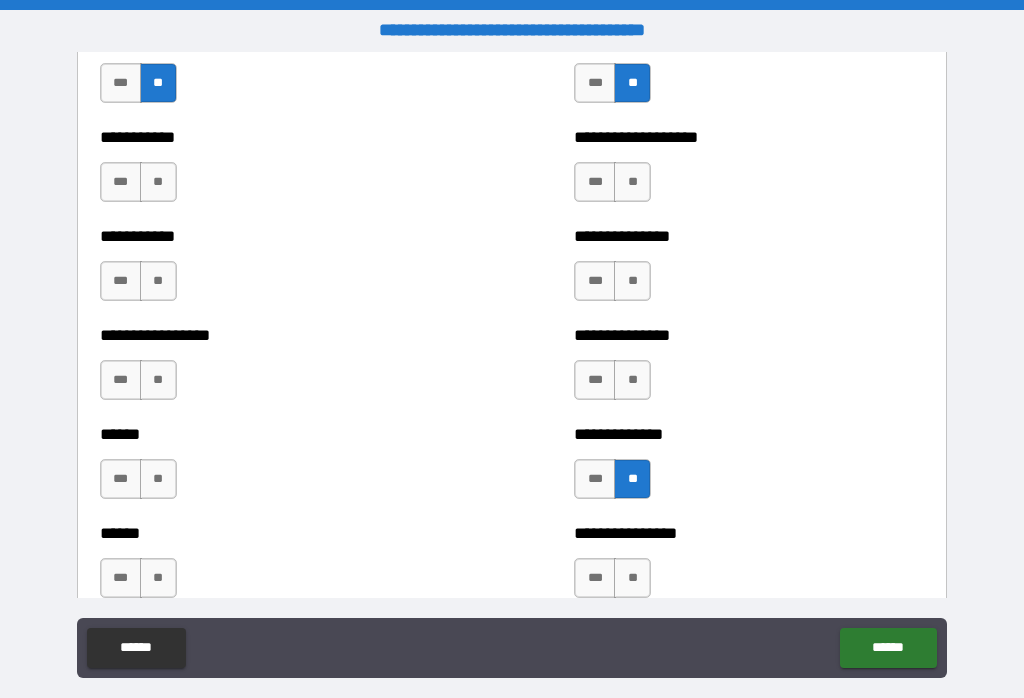 click on "**" at bounding box center [632, 380] 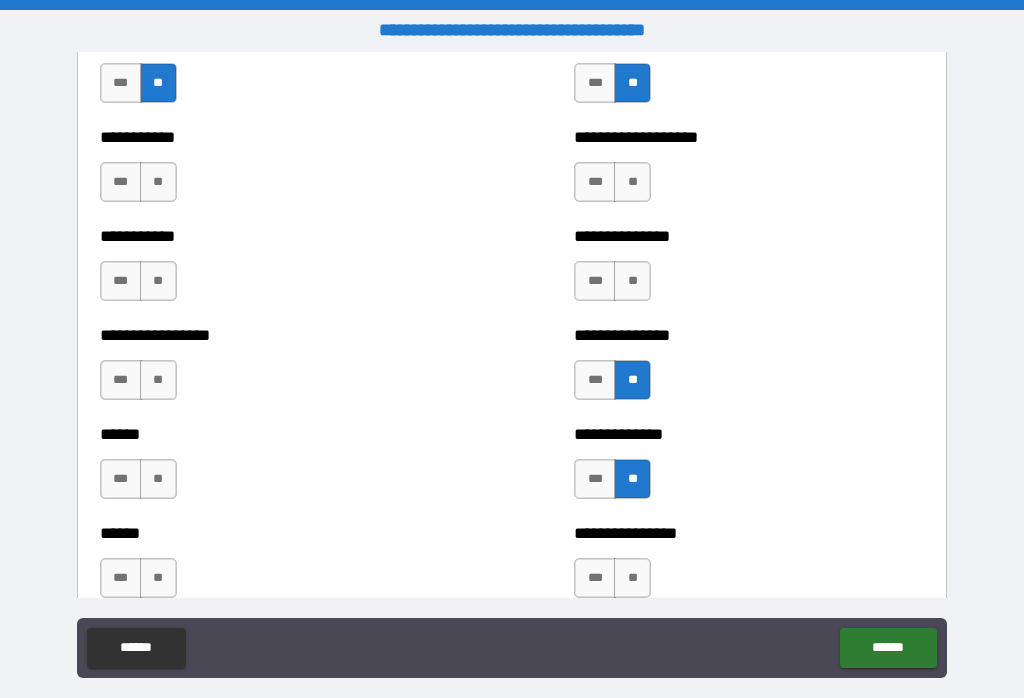 click on "**" at bounding box center [632, 281] 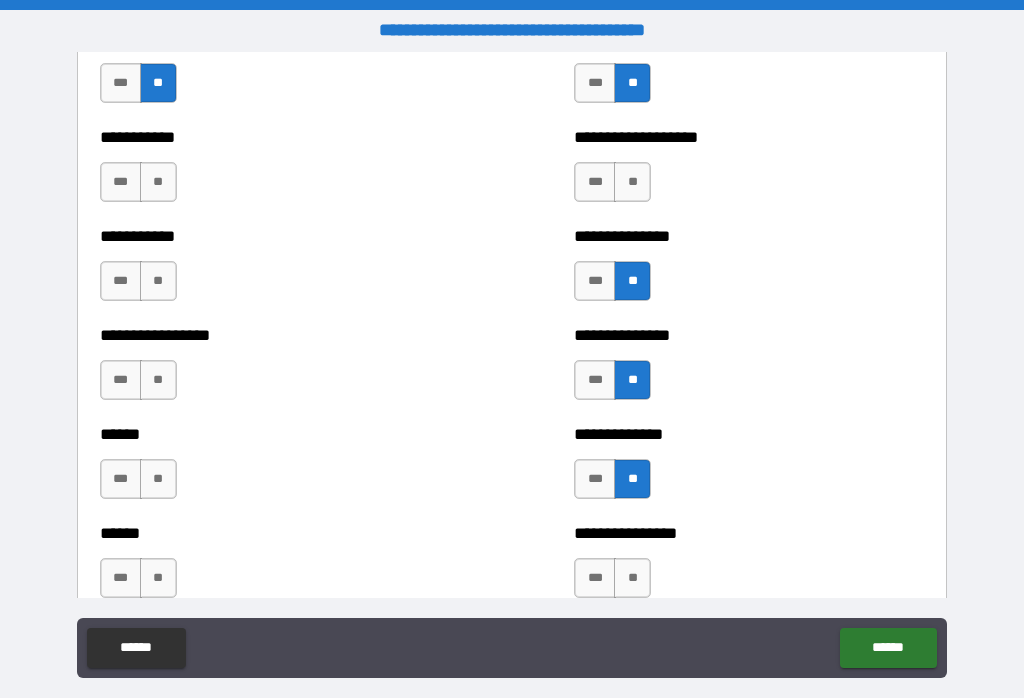 click on "**" at bounding box center [632, 182] 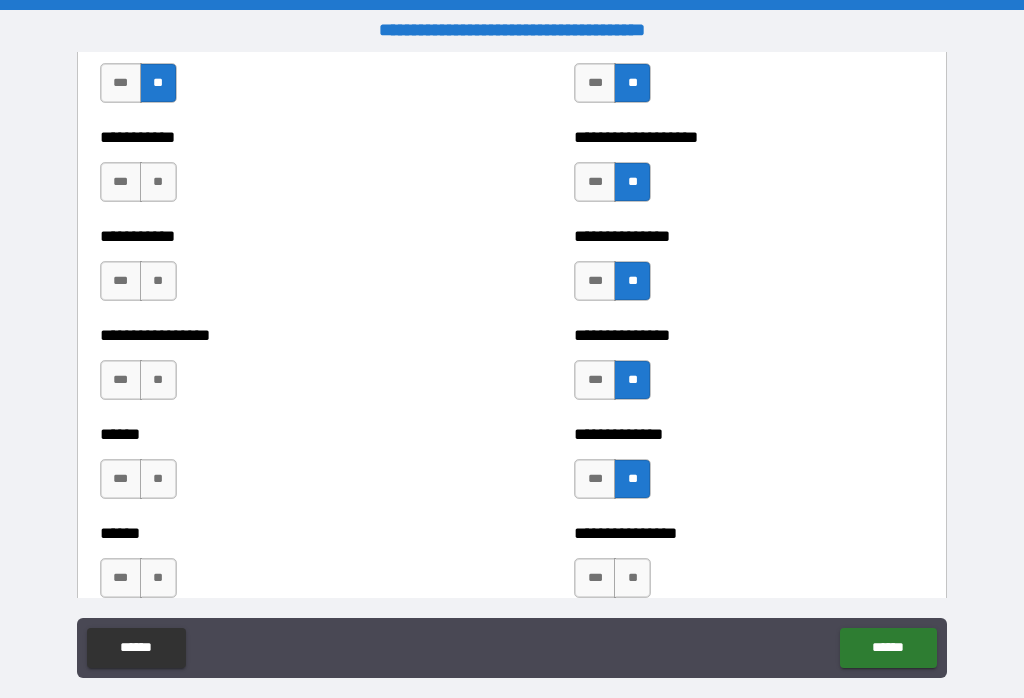 click on "**" at bounding box center [158, 281] 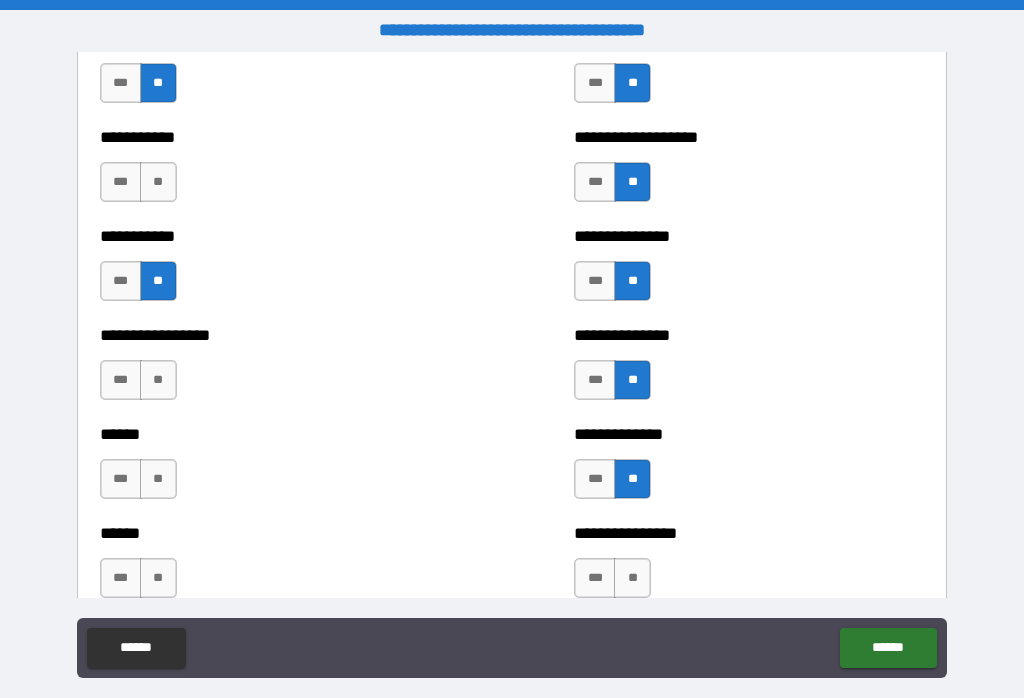 click on "**" at bounding box center (158, 182) 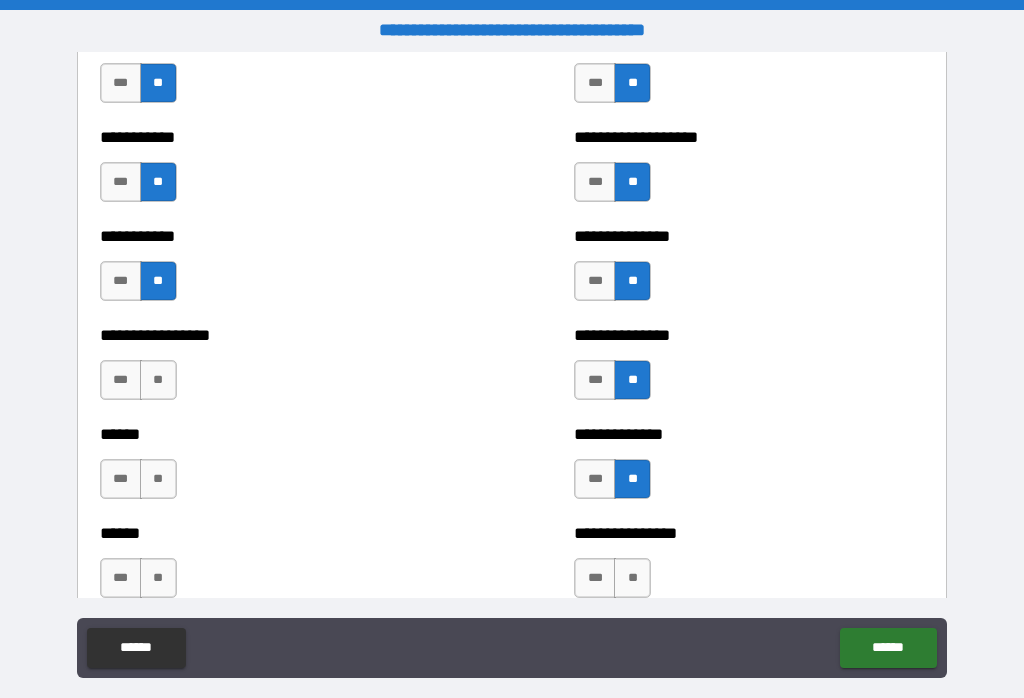 click on "**" at bounding box center [158, 380] 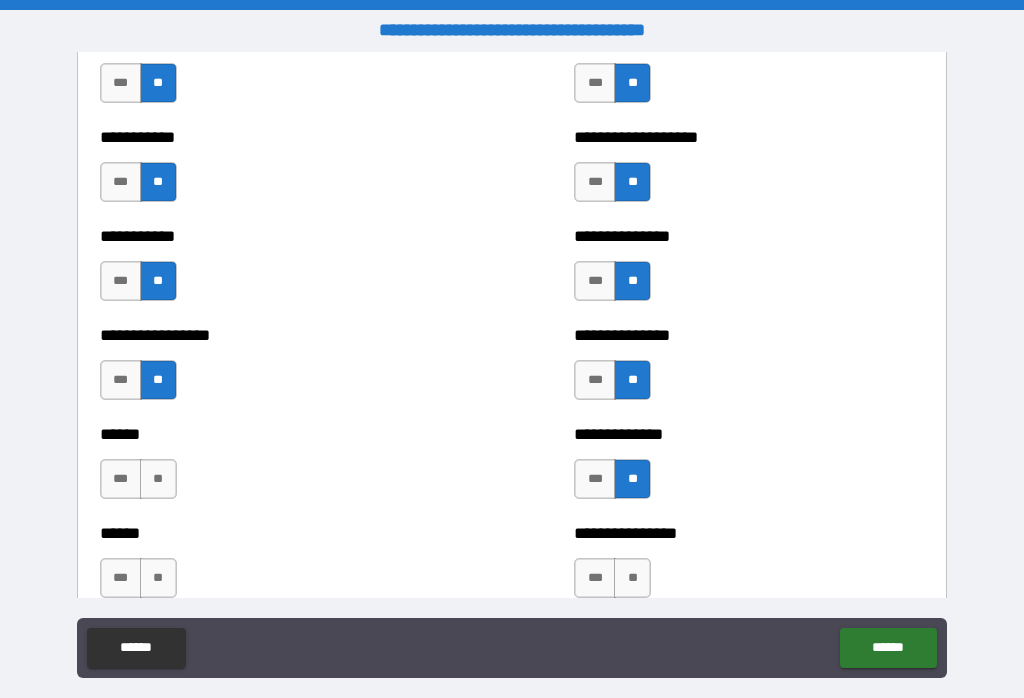 click on "**" at bounding box center [158, 479] 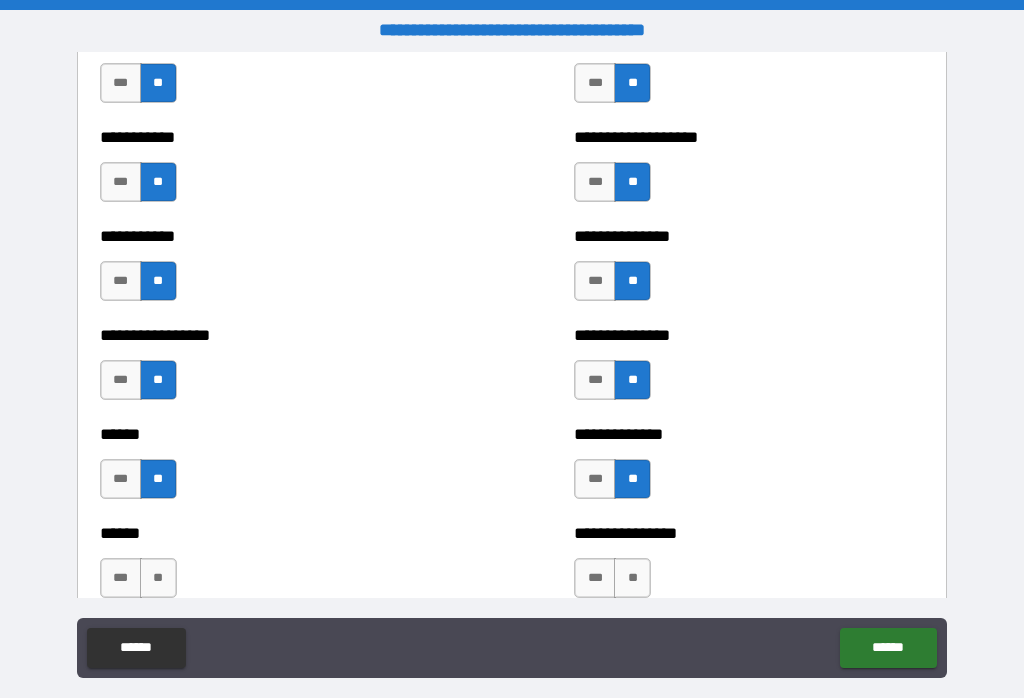 click on "**" at bounding box center (158, 578) 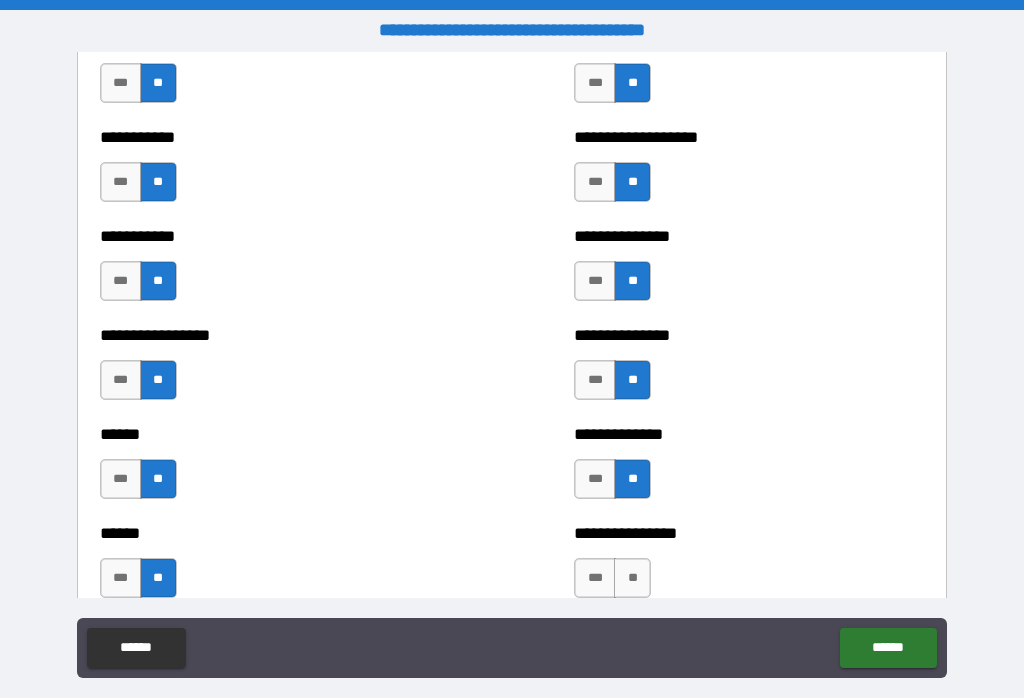 click on "**" at bounding box center [632, 578] 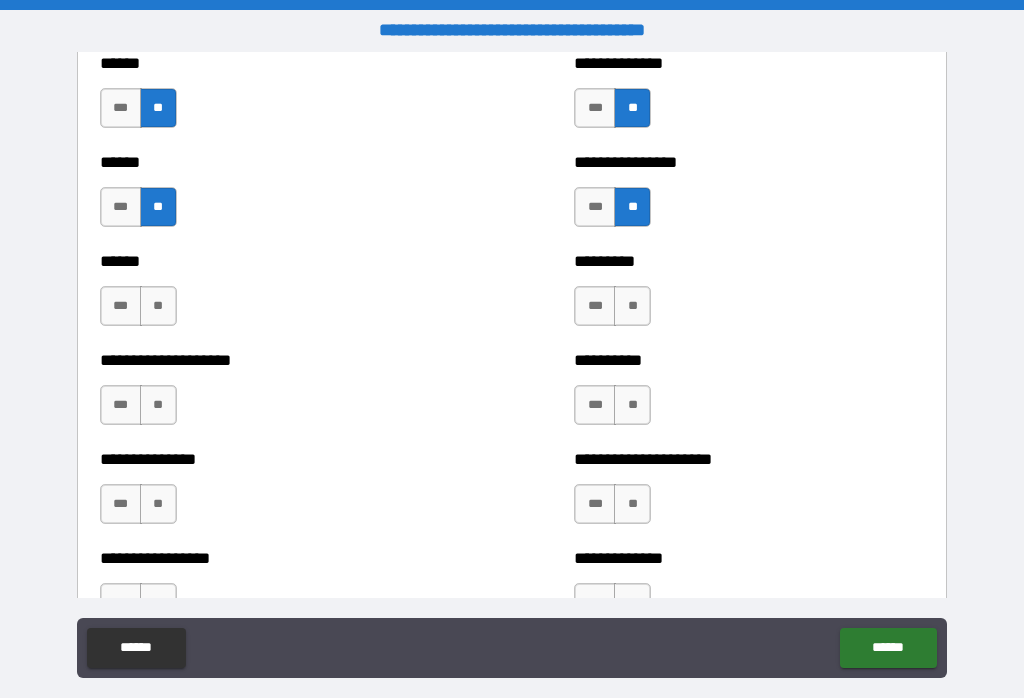 scroll, scrollTop: 3115, scrollLeft: 0, axis: vertical 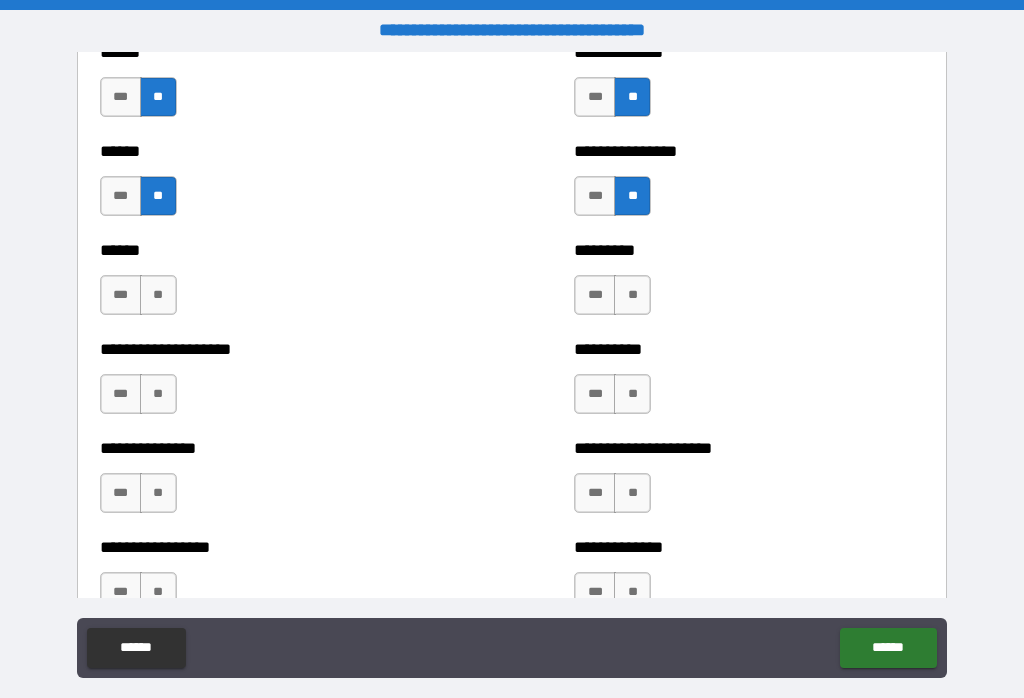 click on "**" at bounding box center [158, 493] 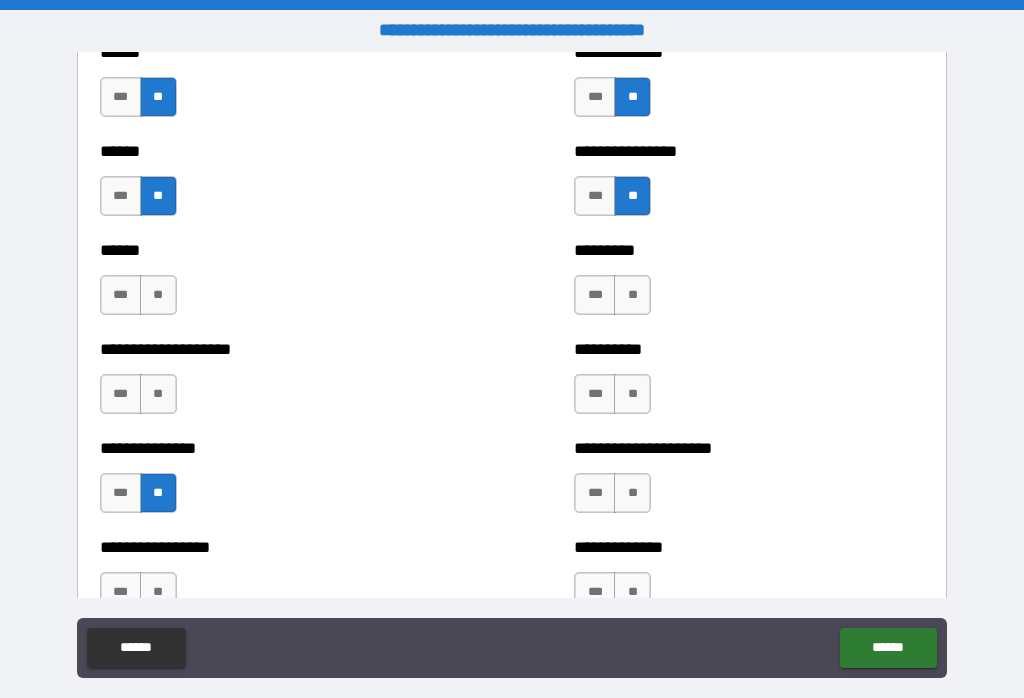 click on "**" at bounding box center (158, 394) 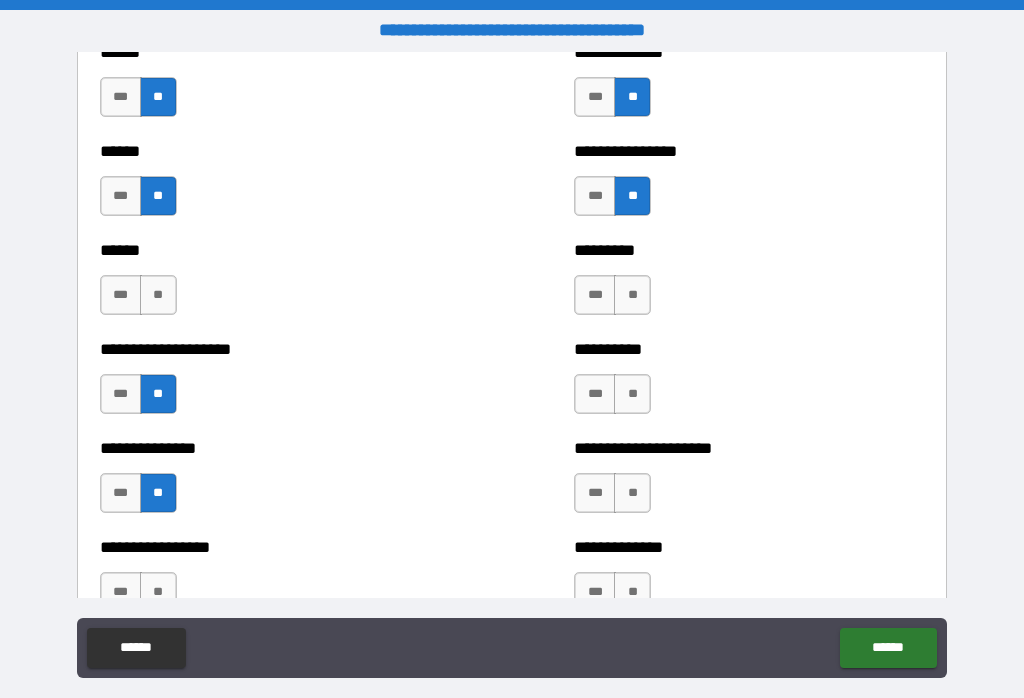 click on "**" at bounding box center (158, 295) 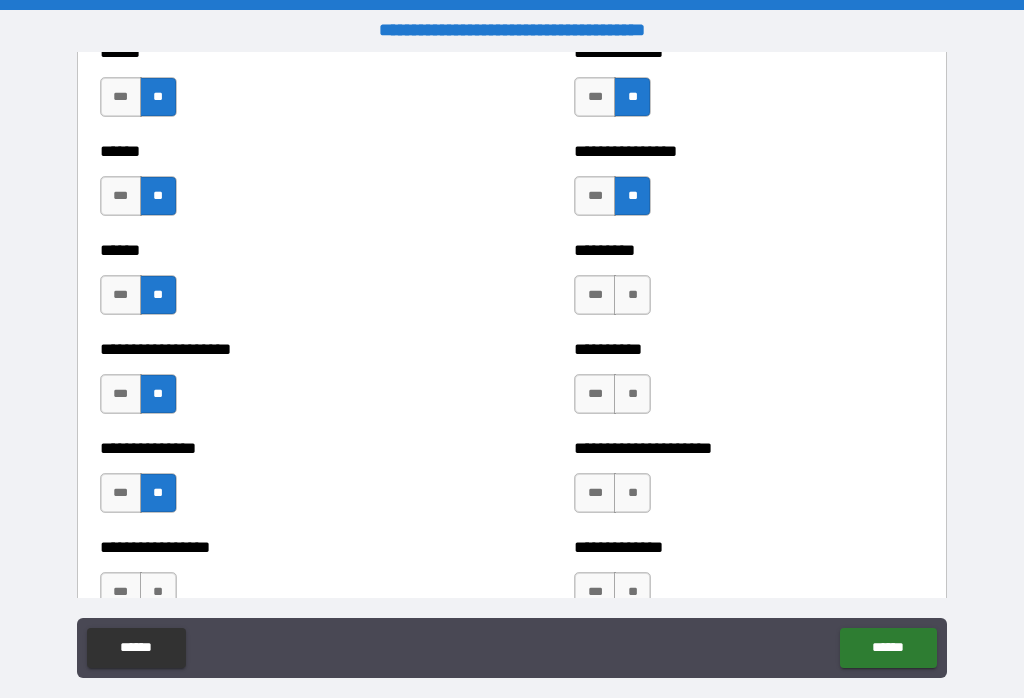 click on "**" at bounding box center (632, 295) 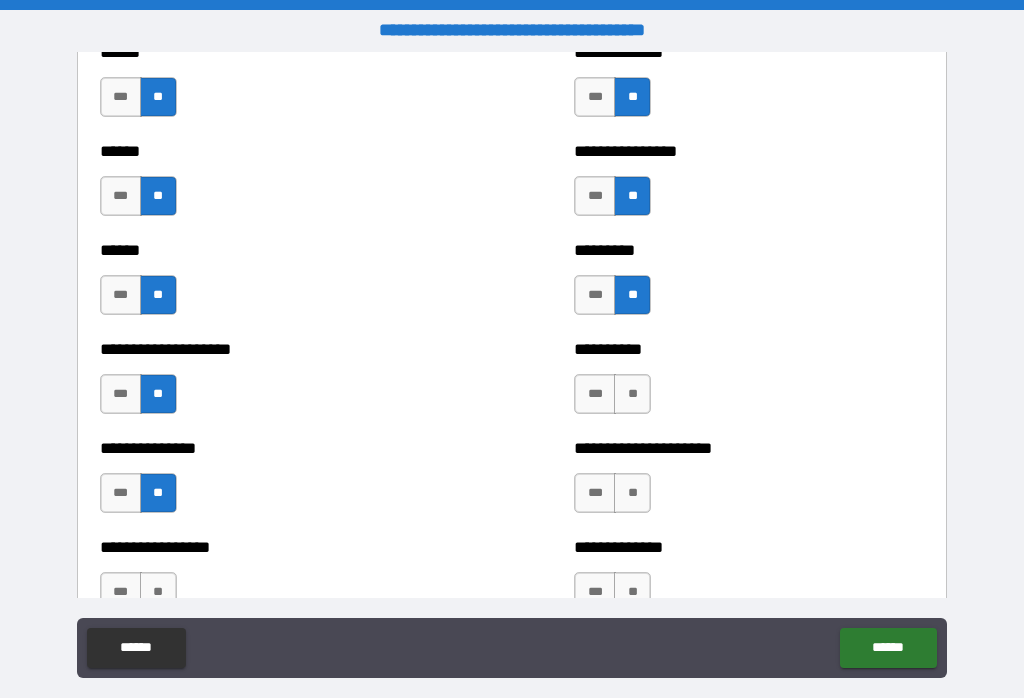 click on "**" at bounding box center (632, 394) 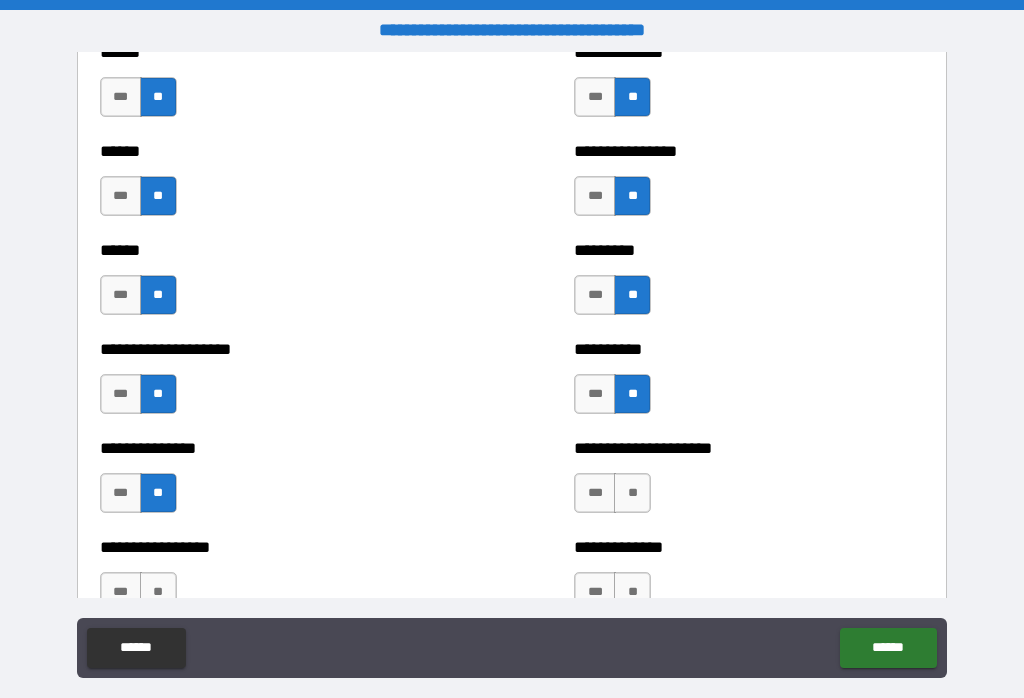 click on "**" at bounding box center [632, 493] 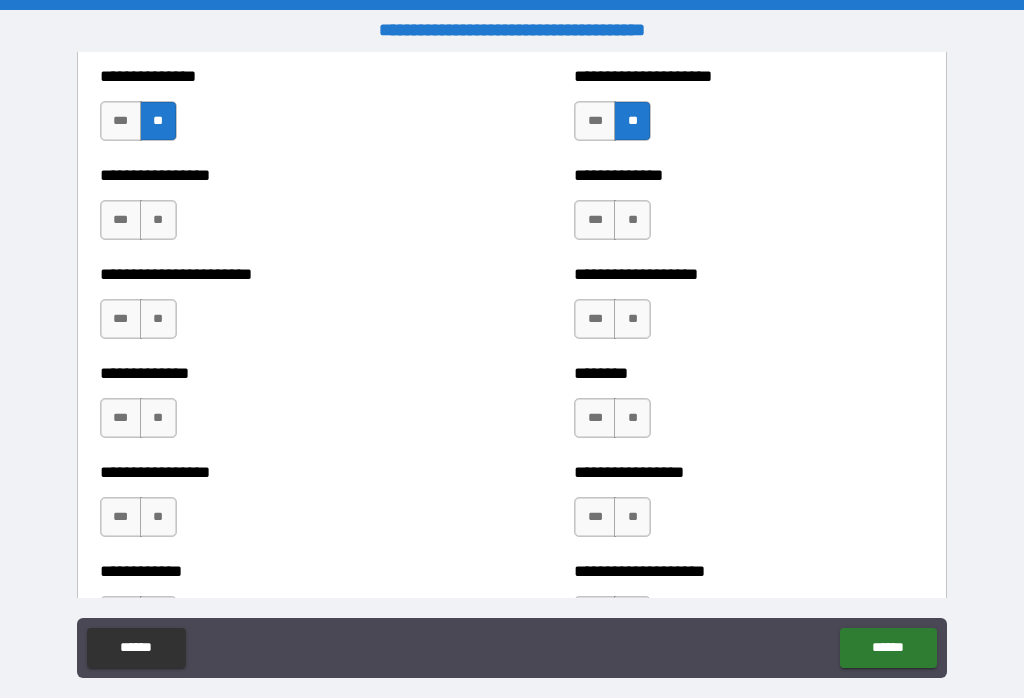 scroll, scrollTop: 3493, scrollLeft: 0, axis: vertical 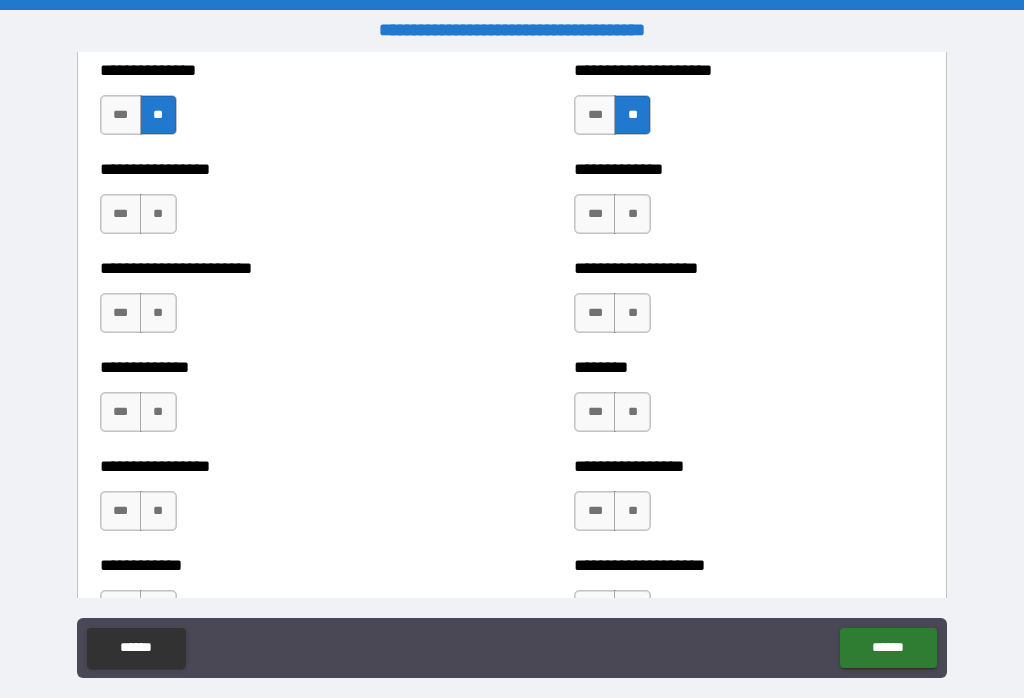 click on "**" at bounding box center [632, 214] 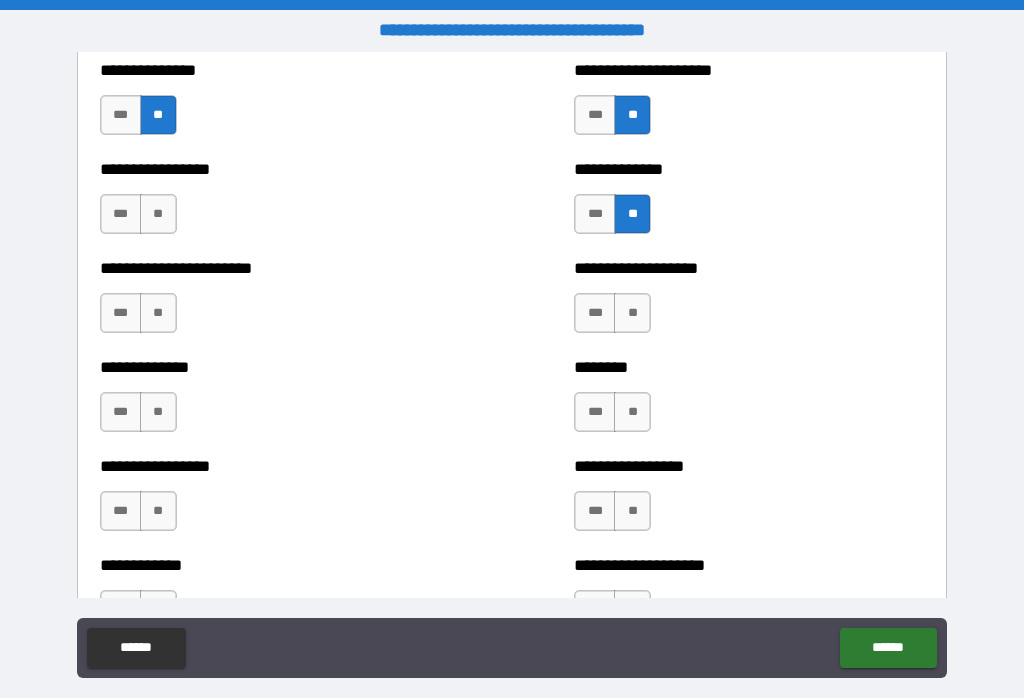 click on "**" at bounding box center [632, 313] 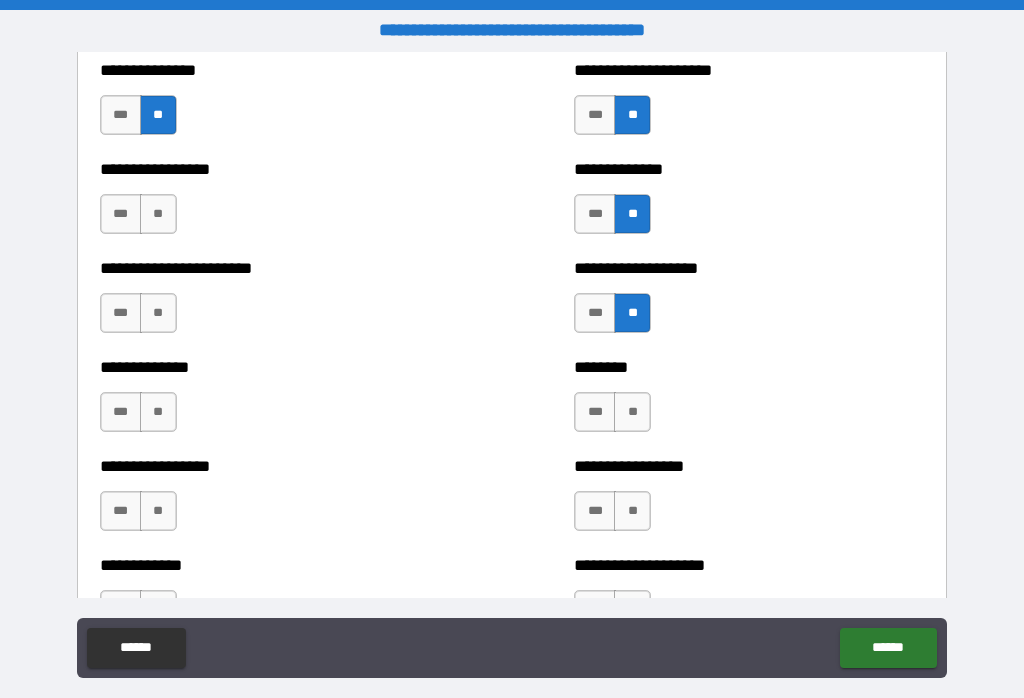 click on "**" at bounding box center [632, 412] 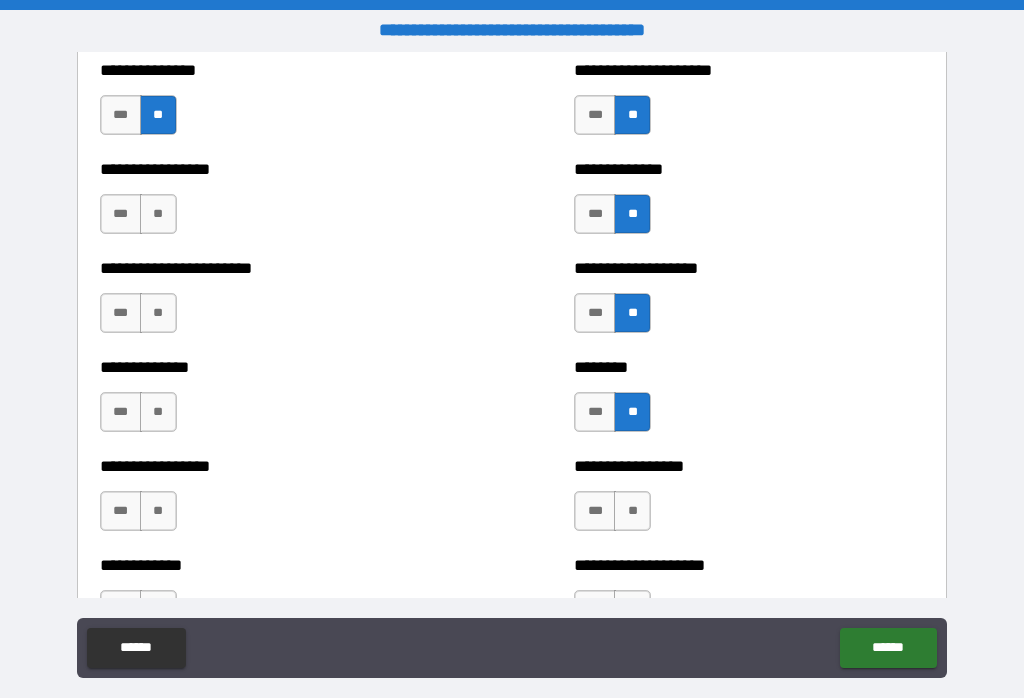 click on "**" at bounding box center (632, 511) 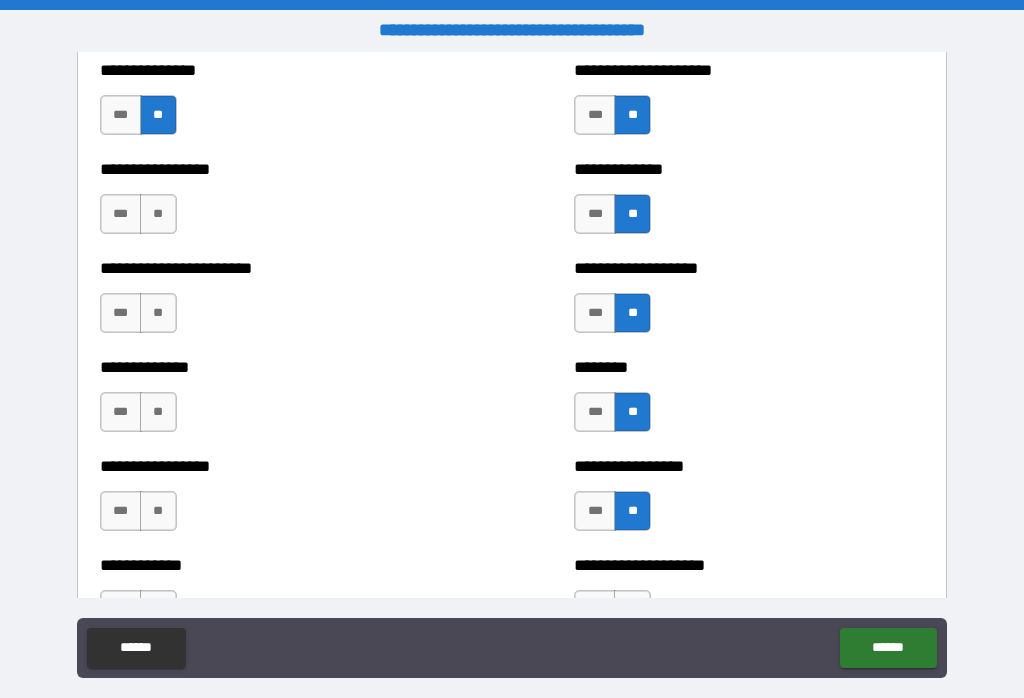 click on "**" at bounding box center (158, 511) 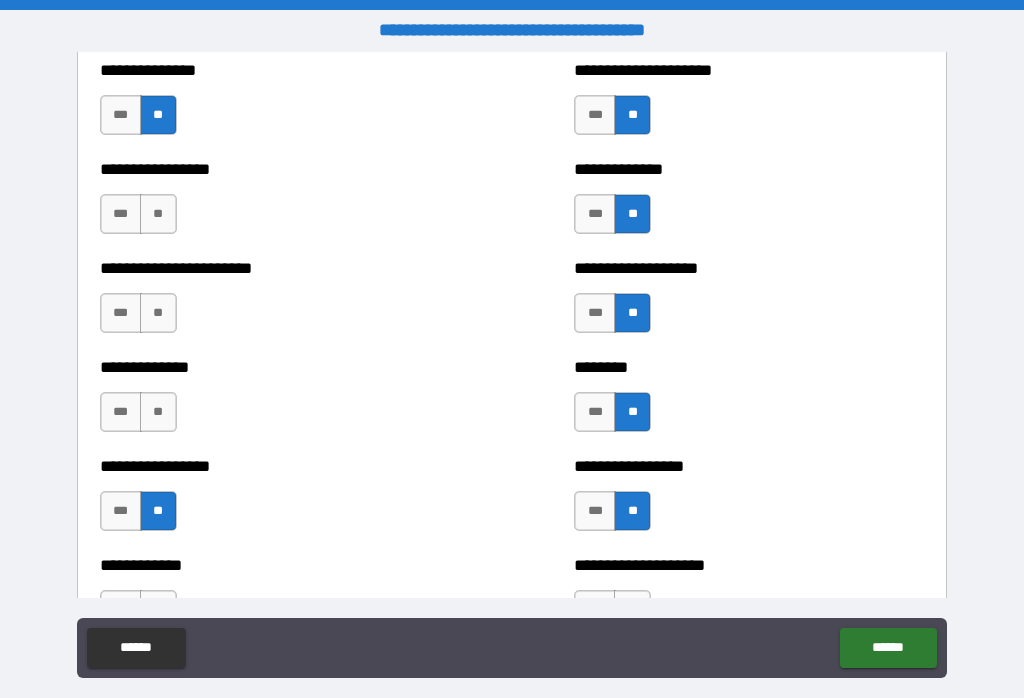 click on "**" at bounding box center [158, 412] 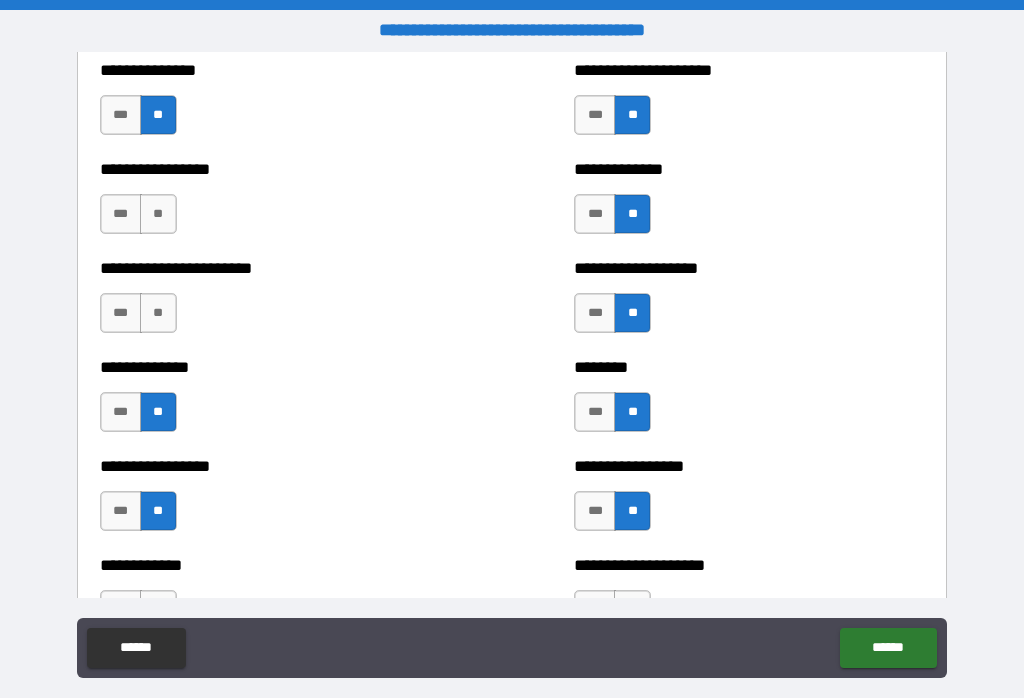 click on "**" at bounding box center (158, 313) 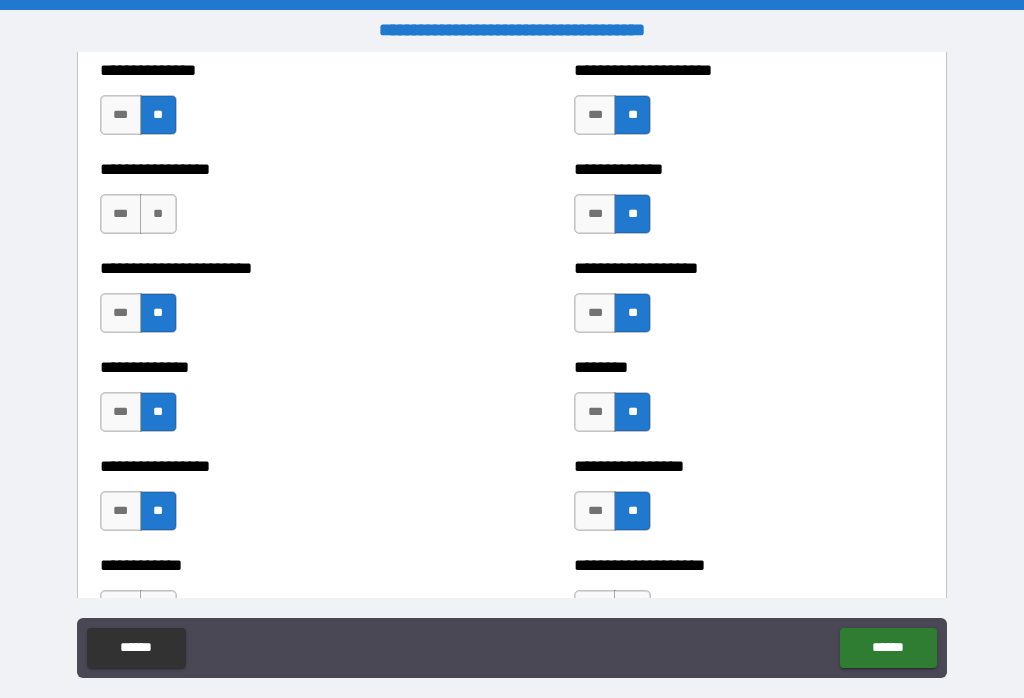 click on "**" at bounding box center (158, 214) 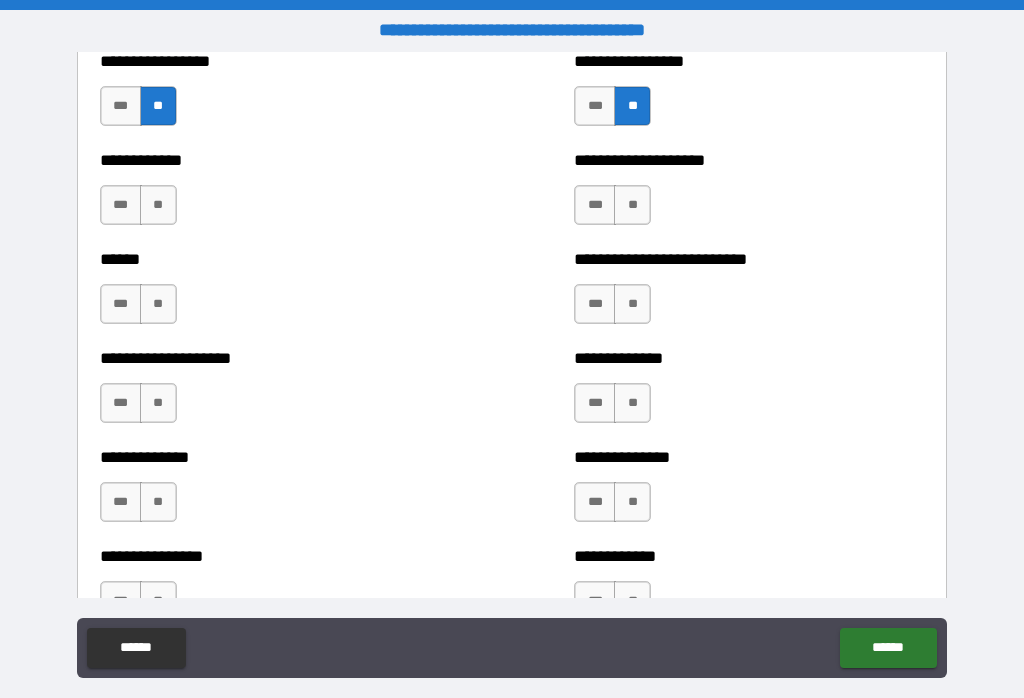 scroll, scrollTop: 3917, scrollLeft: 0, axis: vertical 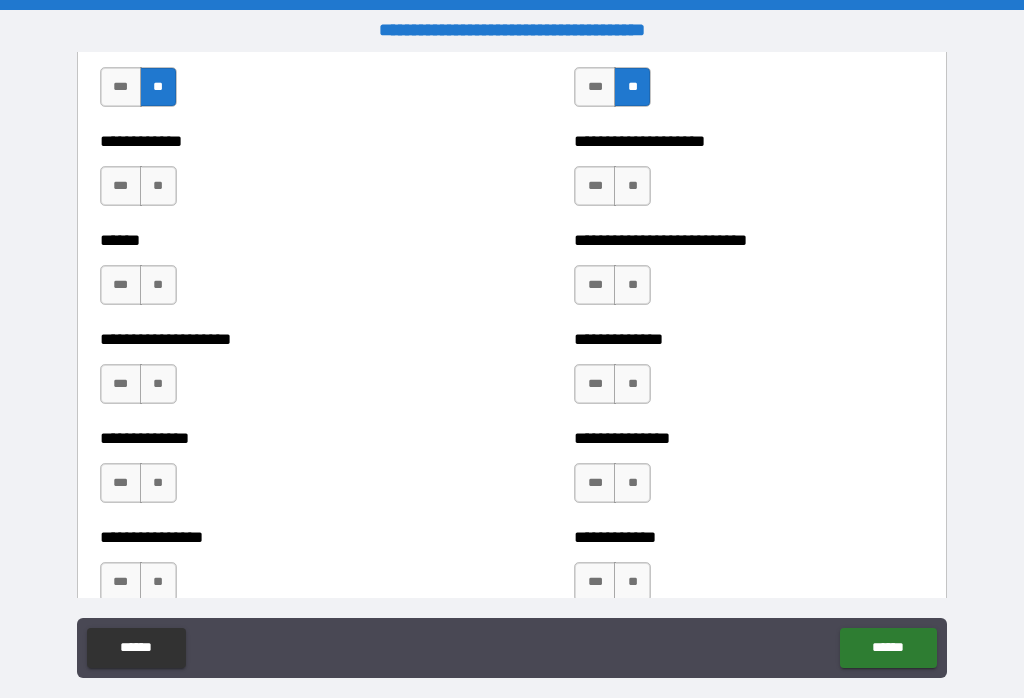 click on "**" at bounding box center (158, 186) 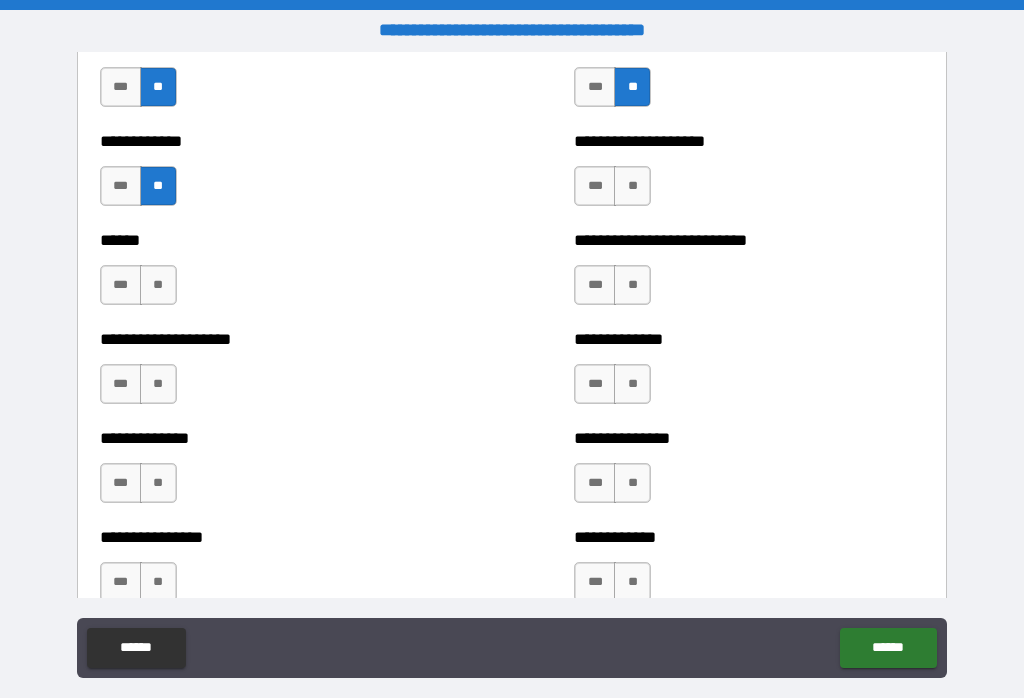 click on "**" at bounding box center [158, 285] 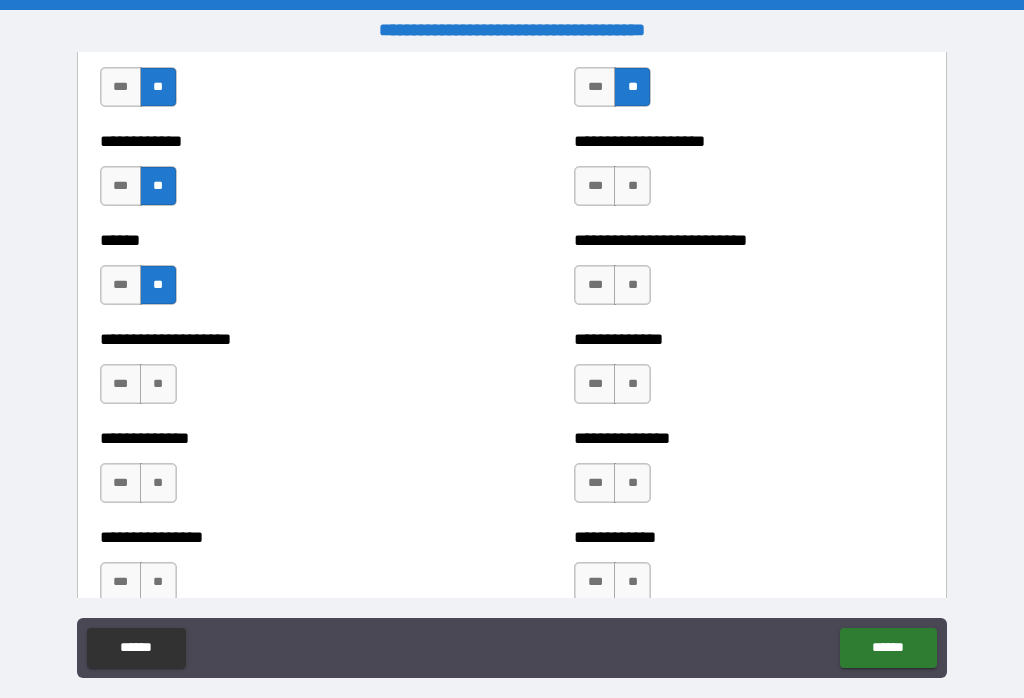 click on "**" at bounding box center [158, 384] 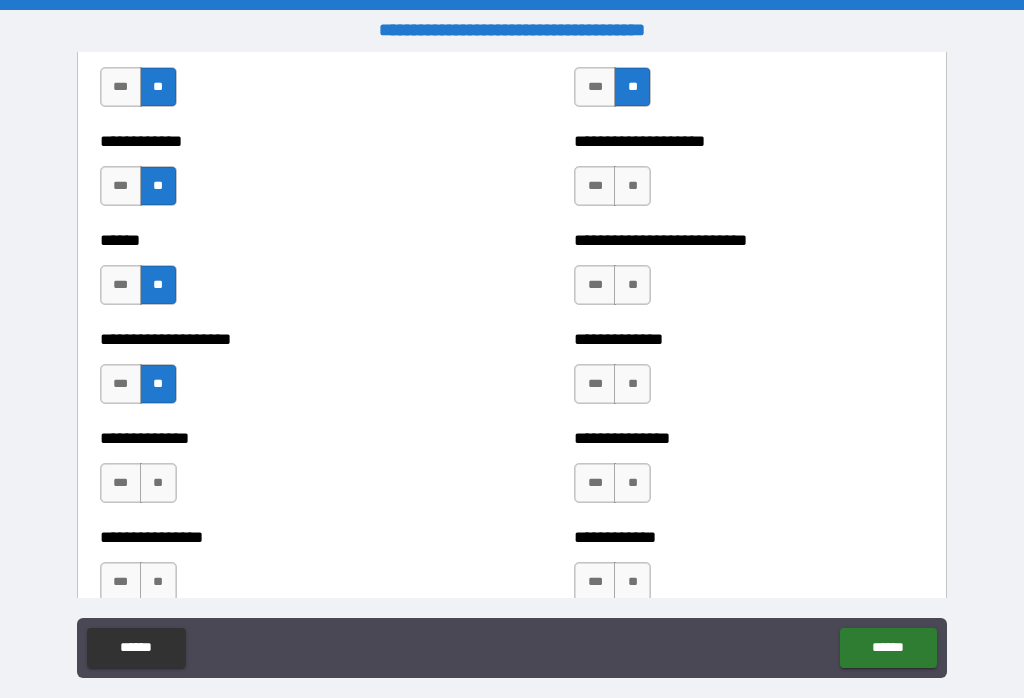 click on "**" at bounding box center (158, 483) 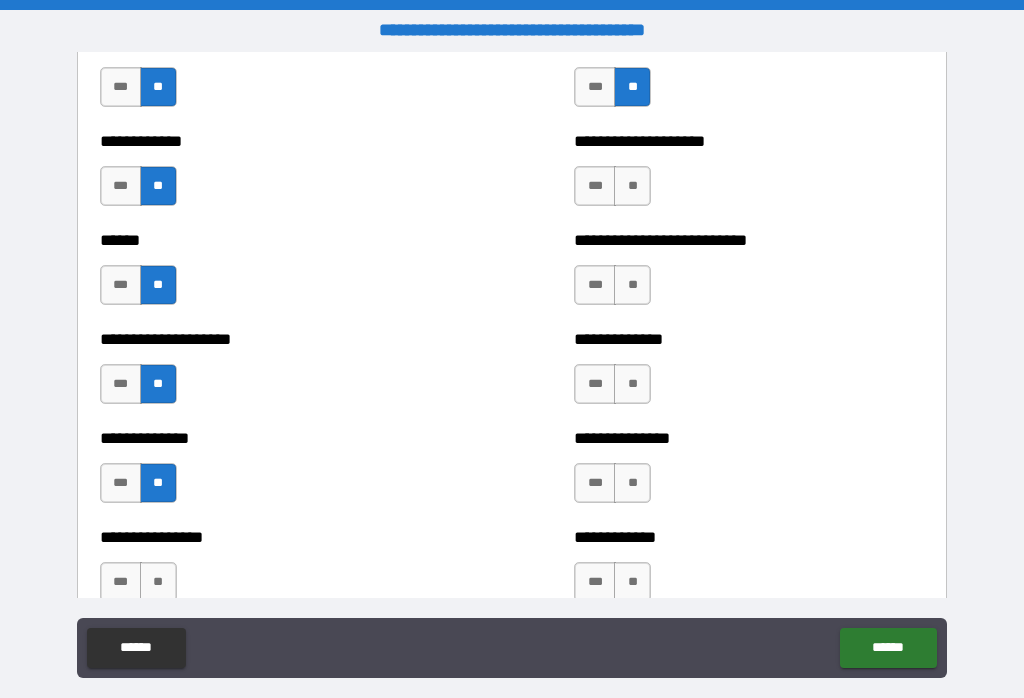 click on "**" at bounding box center [158, 582] 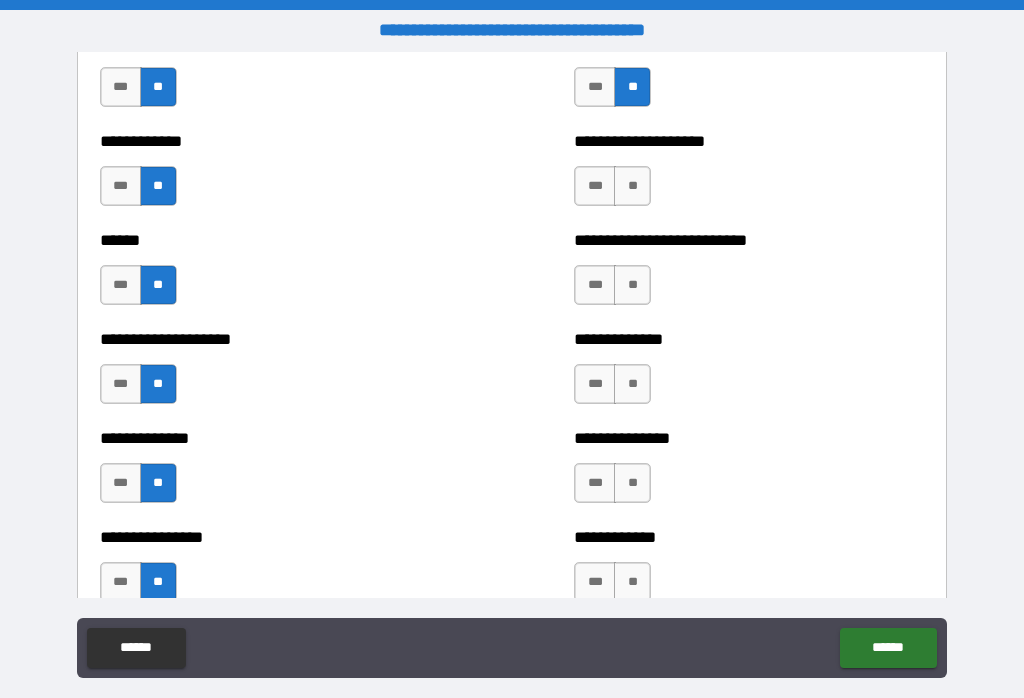 click on "**" at bounding box center [632, 582] 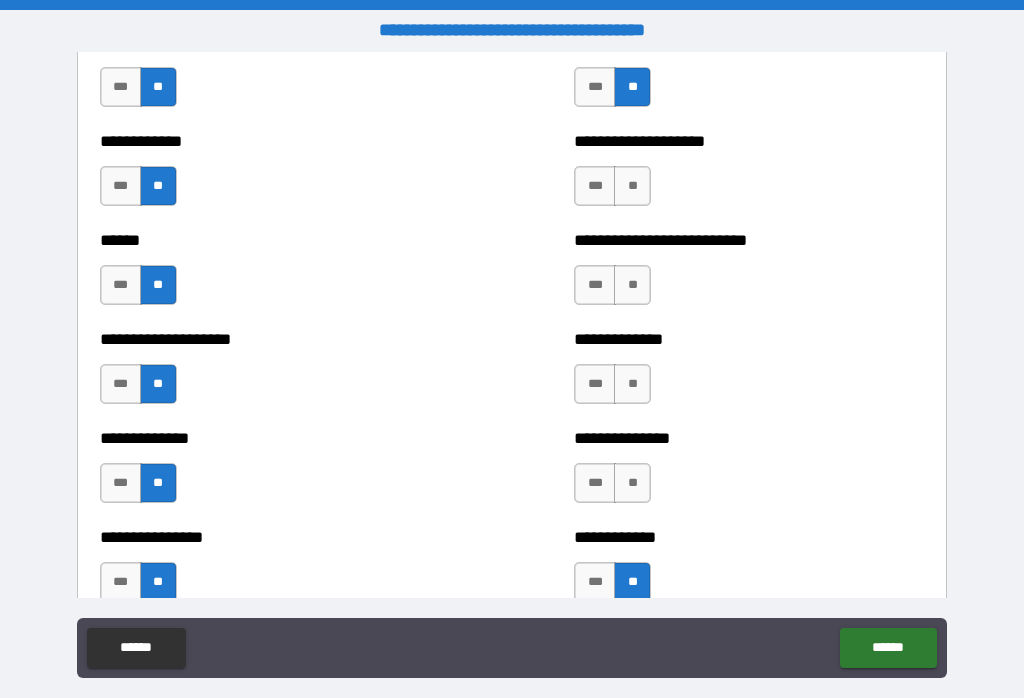 click on "**" at bounding box center [632, 483] 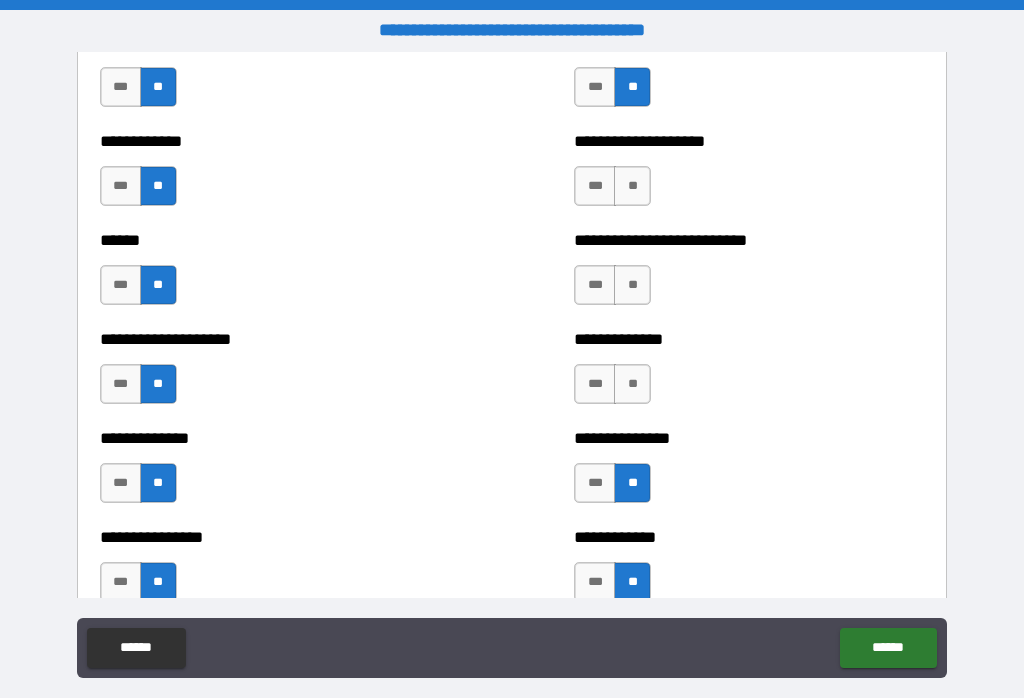 click on "**" at bounding box center (632, 384) 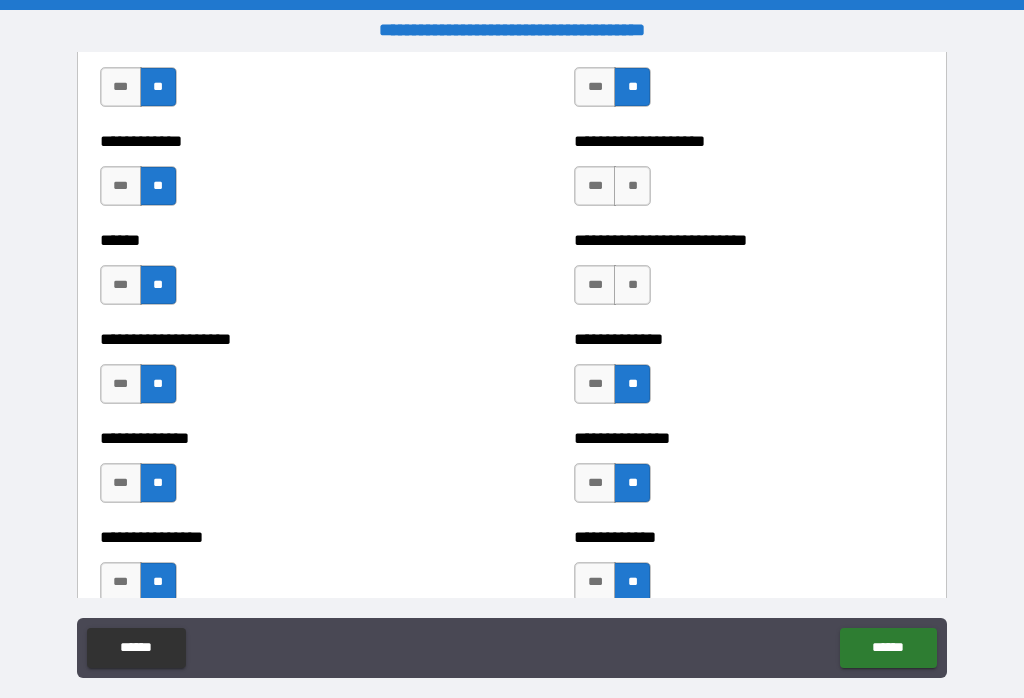 click on "**" at bounding box center (632, 285) 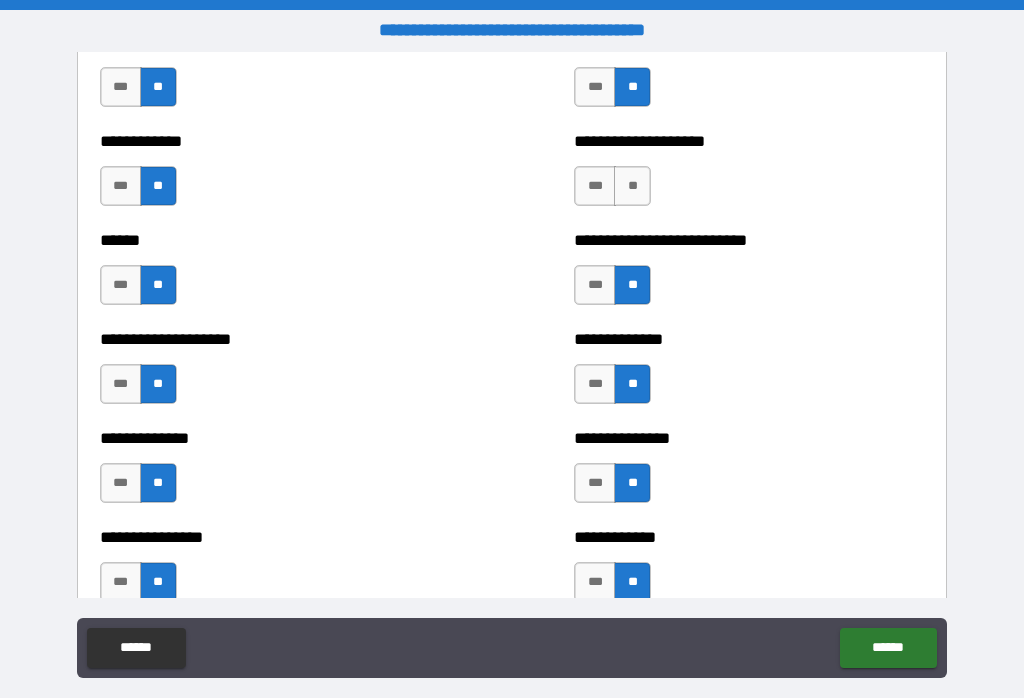 click on "**" at bounding box center (632, 186) 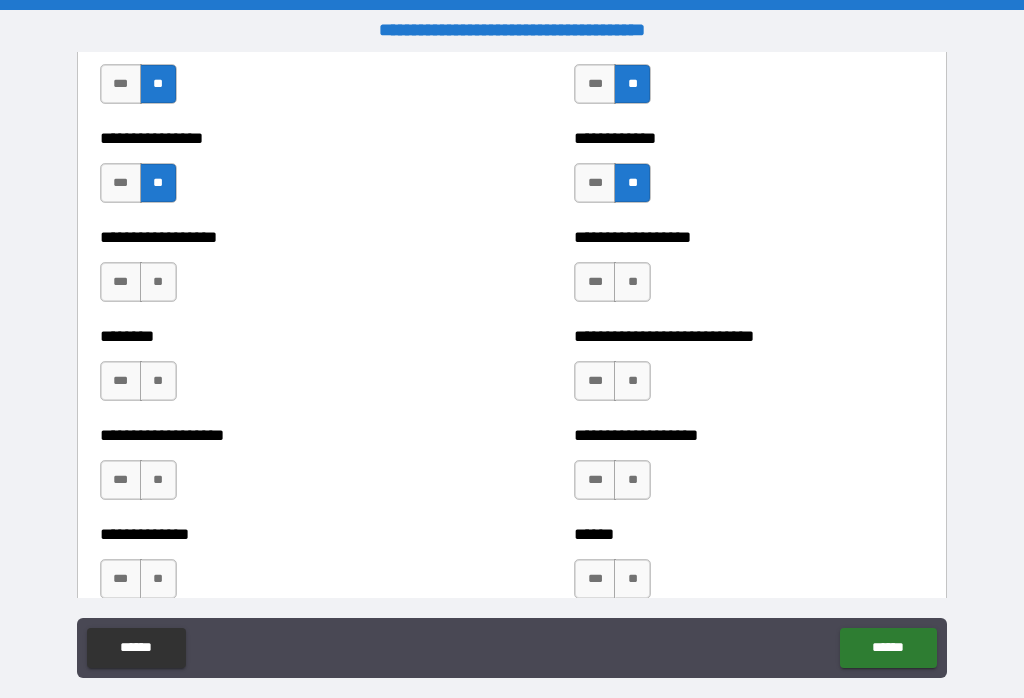 scroll, scrollTop: 4316, scrollLeft: 0, axis: vertical 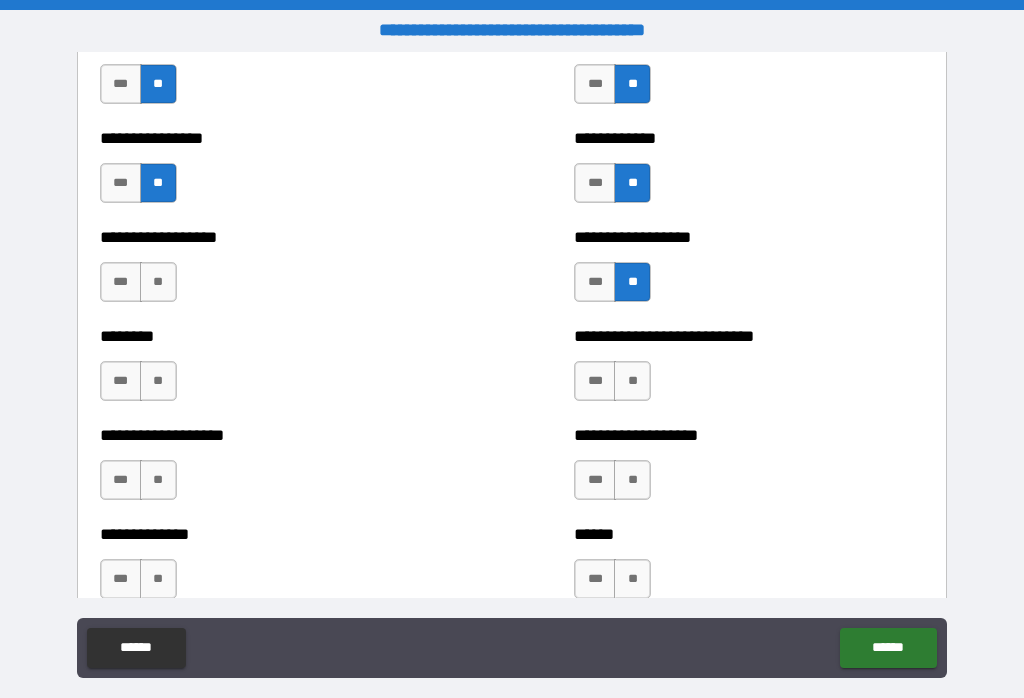 click on "**" at bounding box center (632, 381) 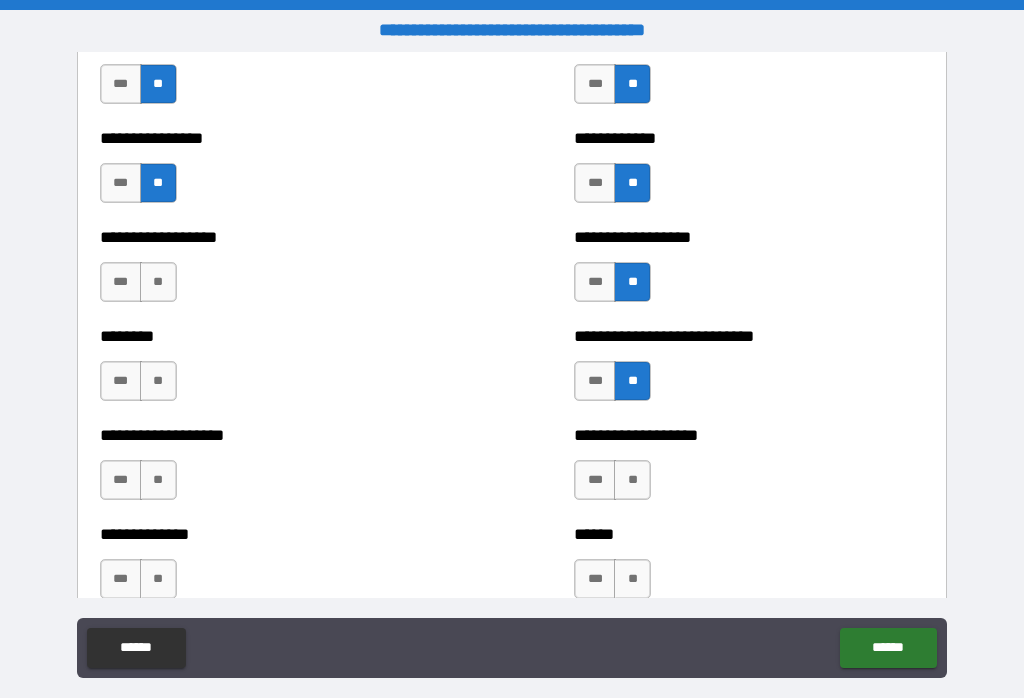 click on "**" at bounding box center [632, 480] 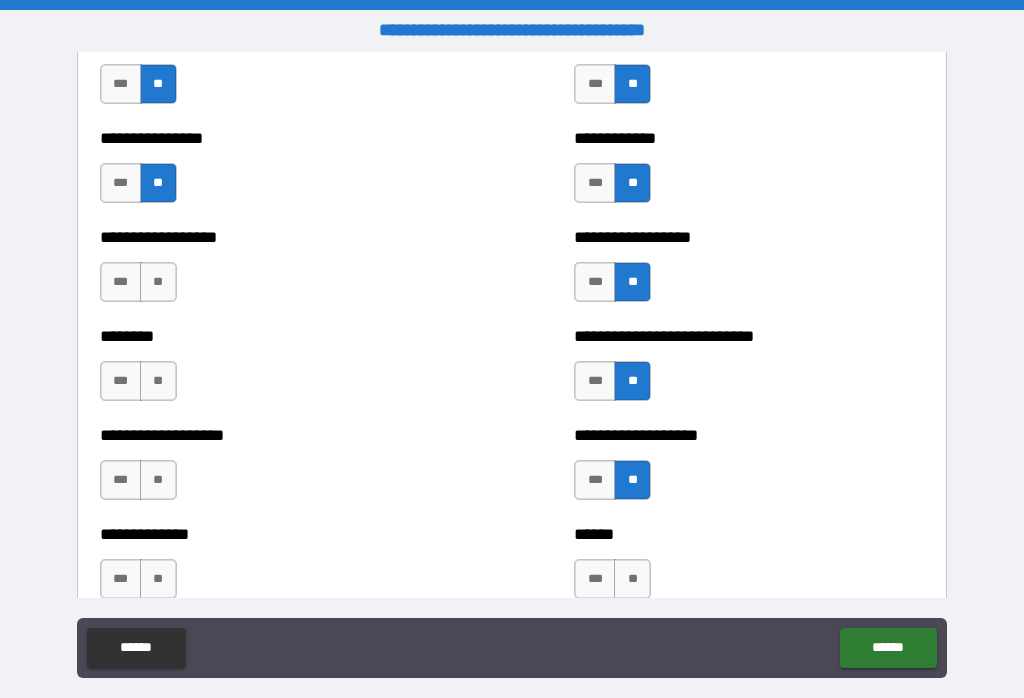 click on "**" at bounding box center (632, 579) 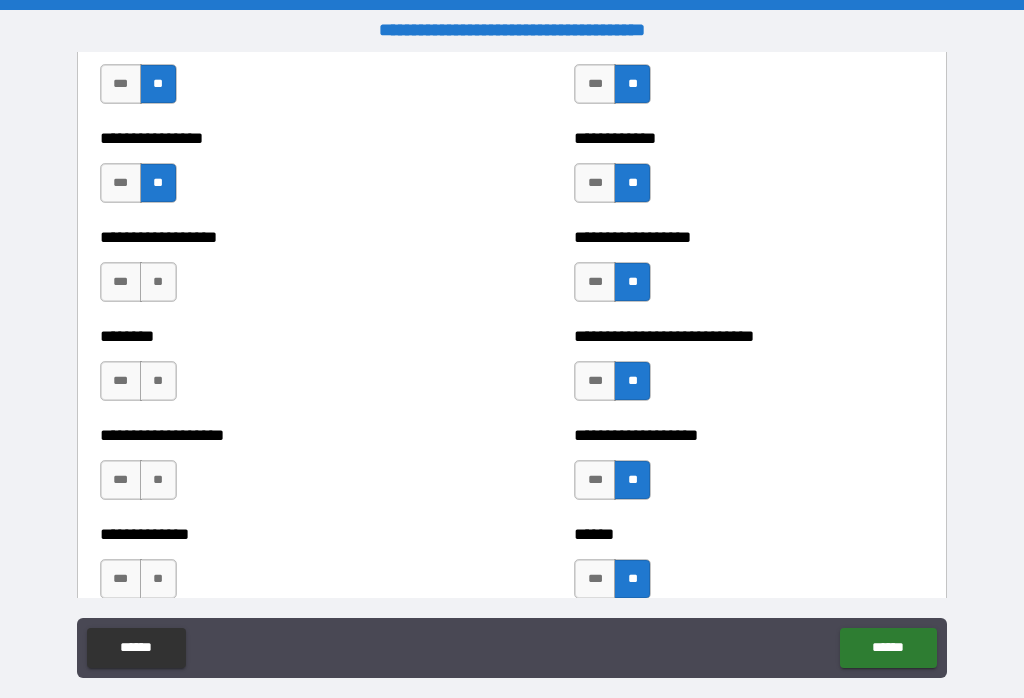 click on "**" at bounding box center [158, 579] 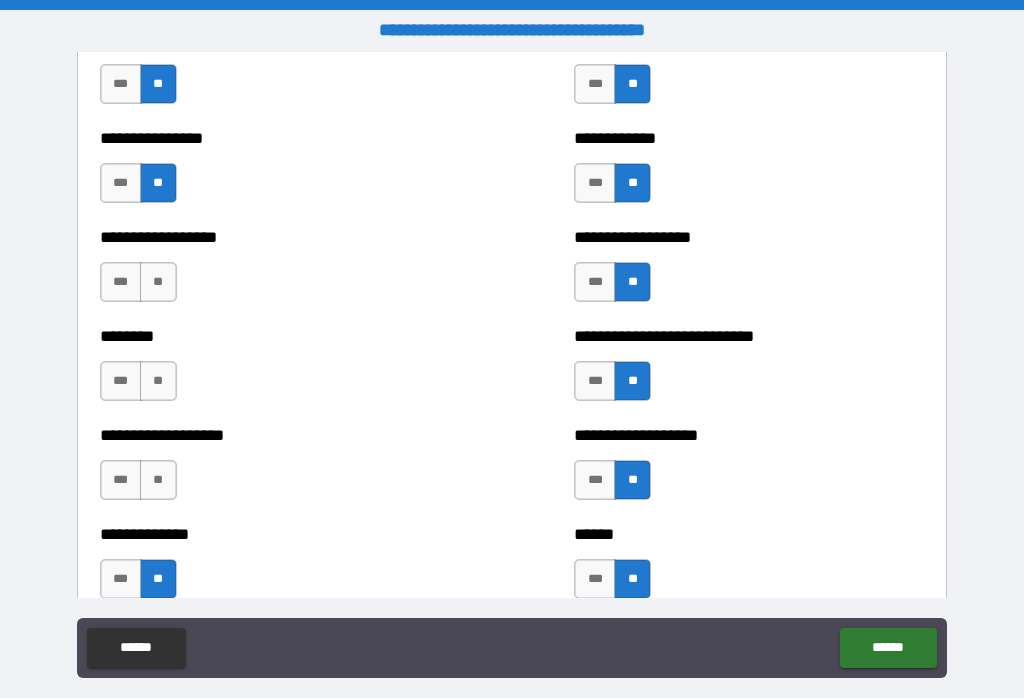 click on "**" at bounding box center [158, 480] 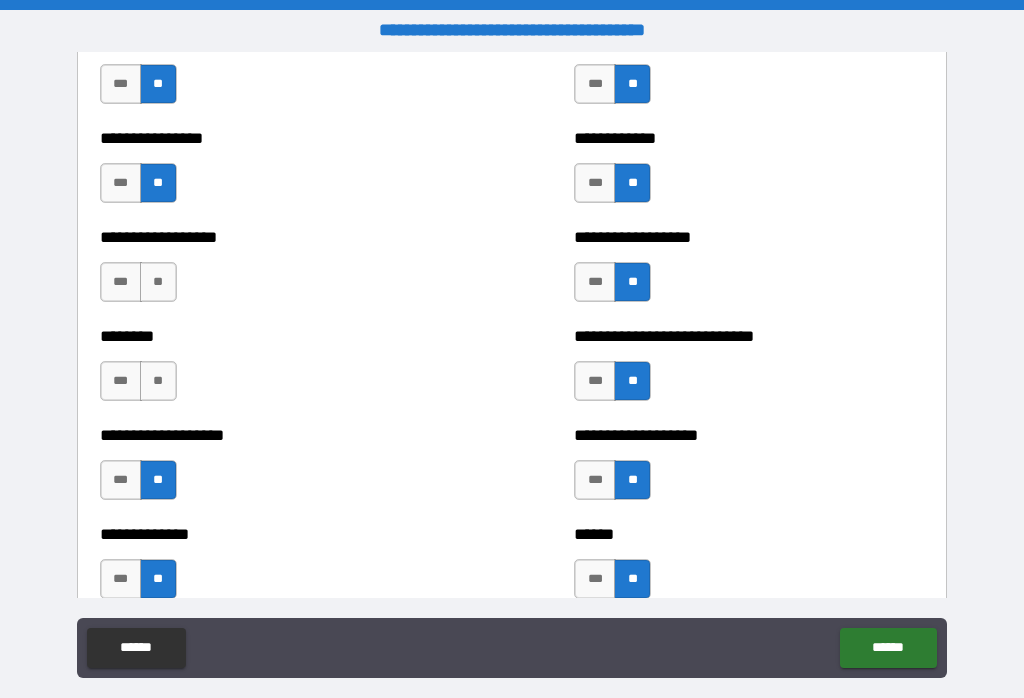 click on "**" at bounding box center [158, 381] 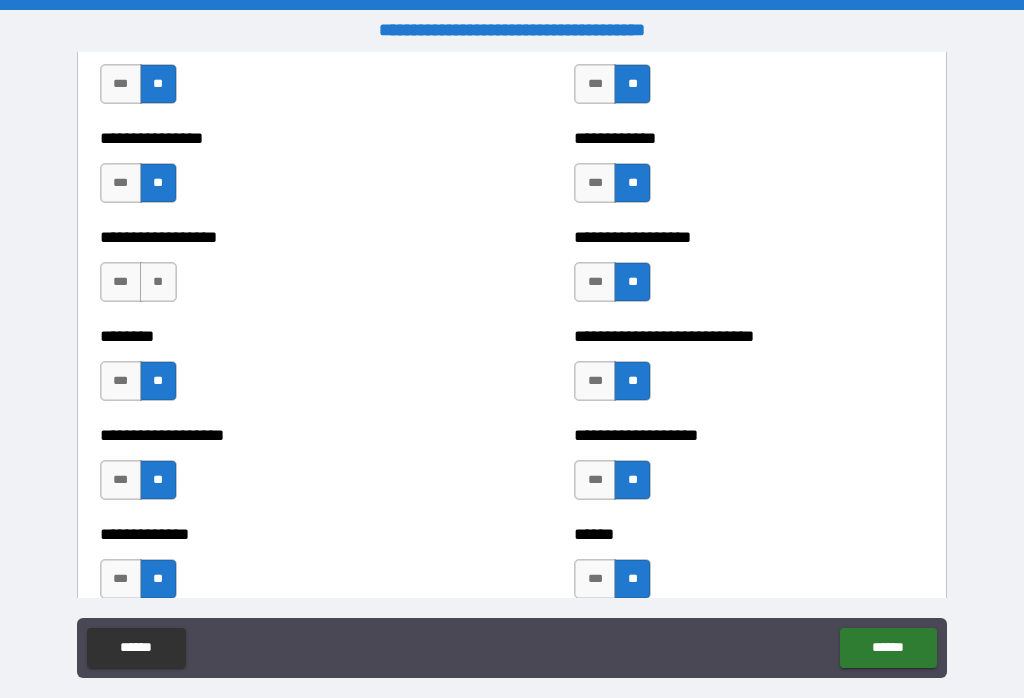 click on "**" at bounding box center [158, 282] 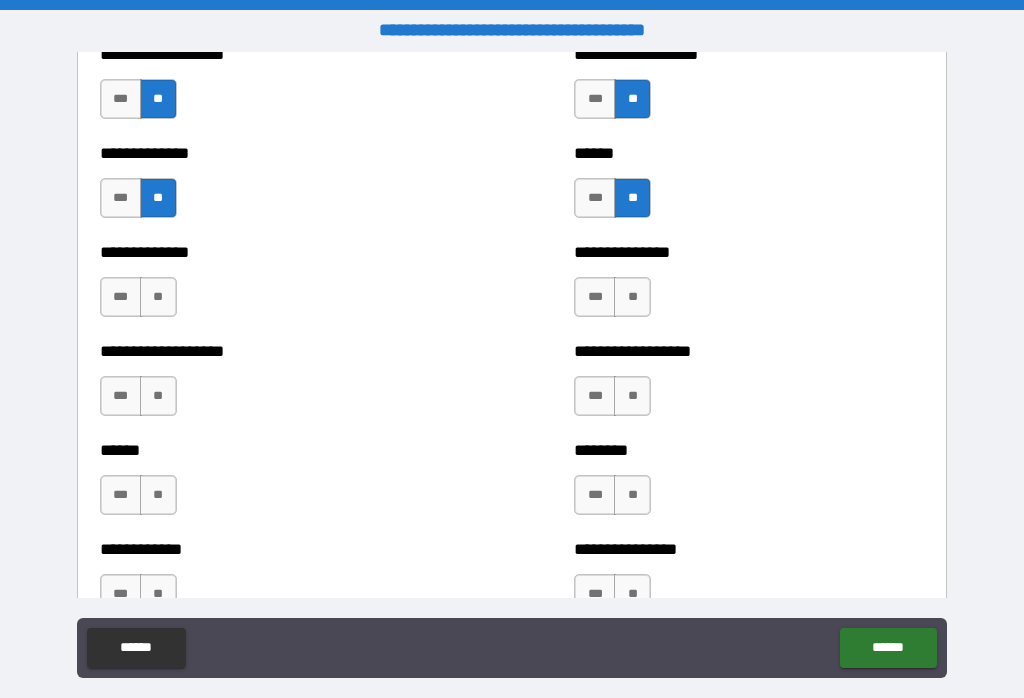 scroll, scrollTop: 4701, scrollLeft: 0, axis: vertical 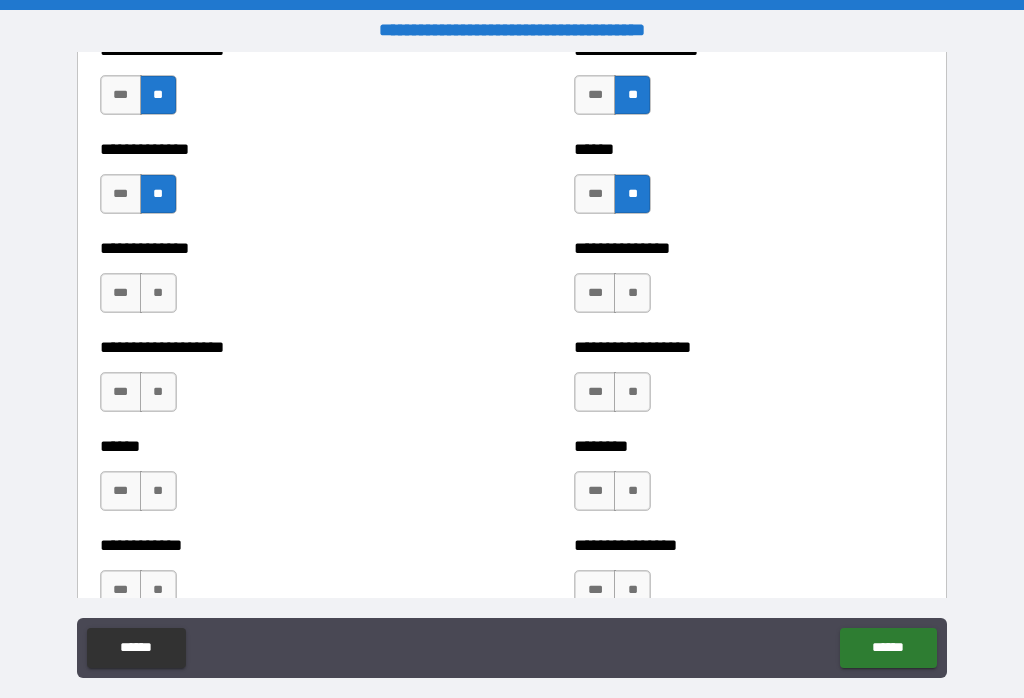 click on "**" at bounding box center (158, 293) 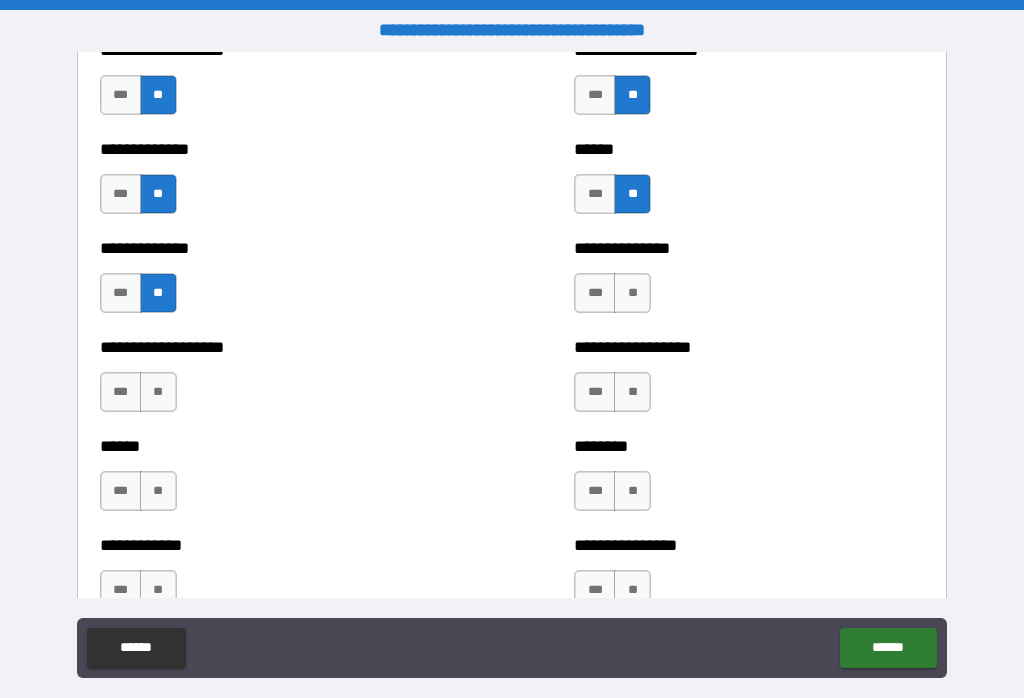 click on "***" at bounding box center [121, 392] 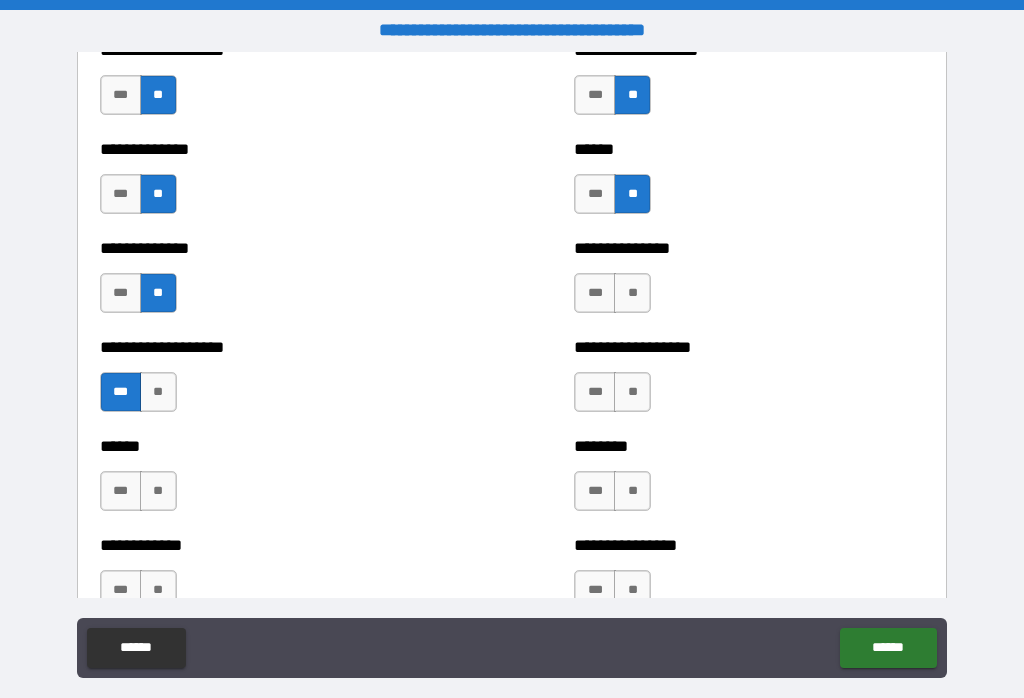 click on "**" at bounding box center (632, 293) 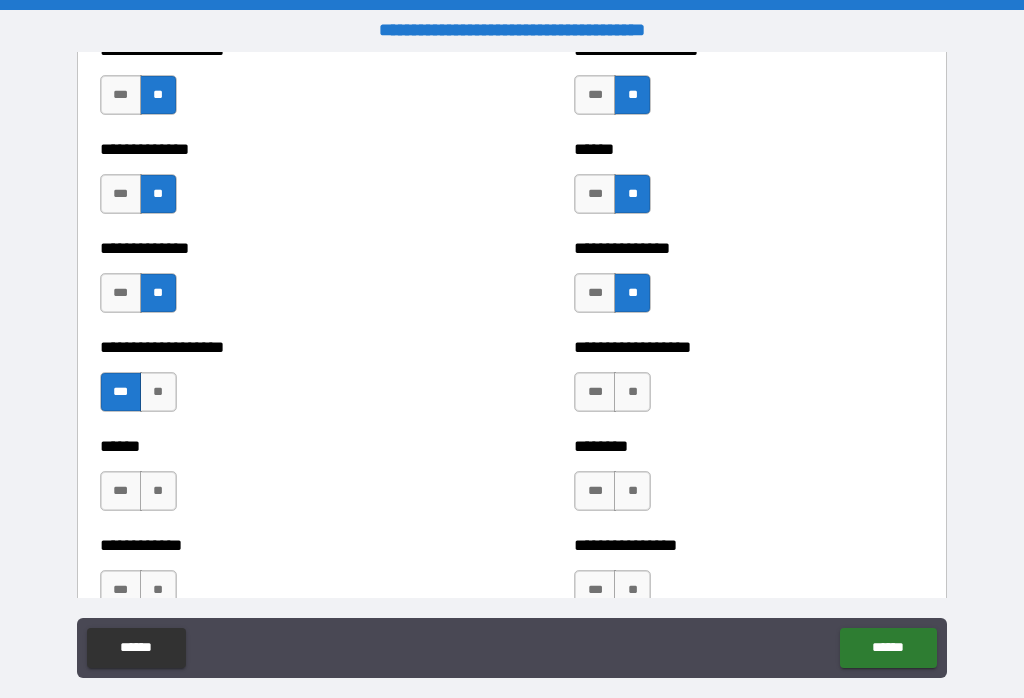 click on "**" at bounding box center [632, 392] 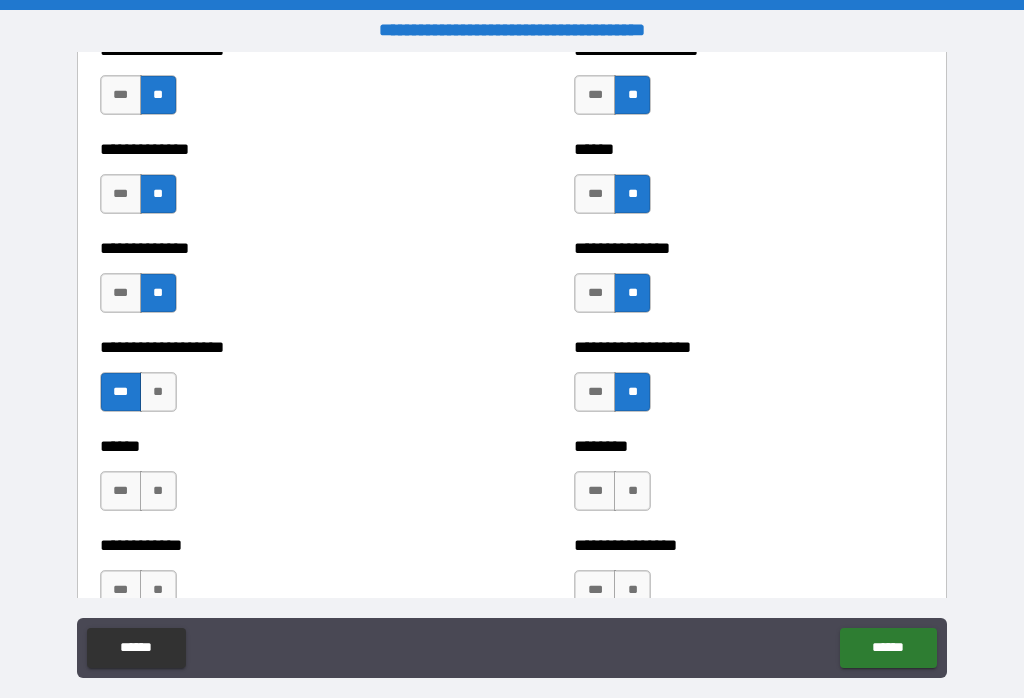 click on "**" at bounding box center [632, 491] 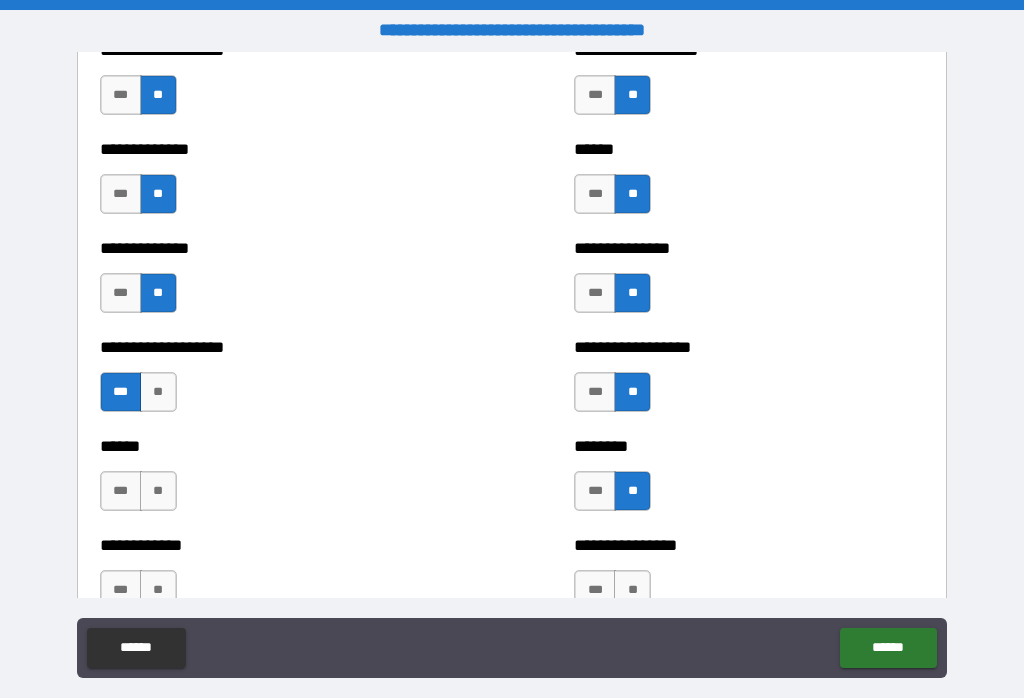 click on "**" at bounding box center [632, 590] 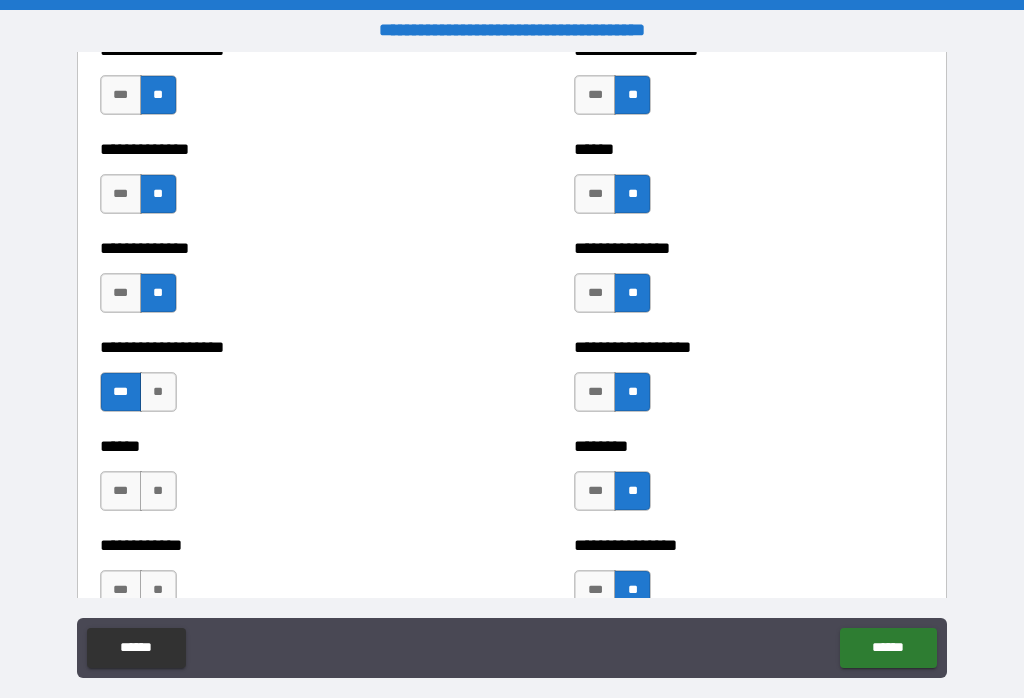 click on "**" at bounding box center [158, 590] 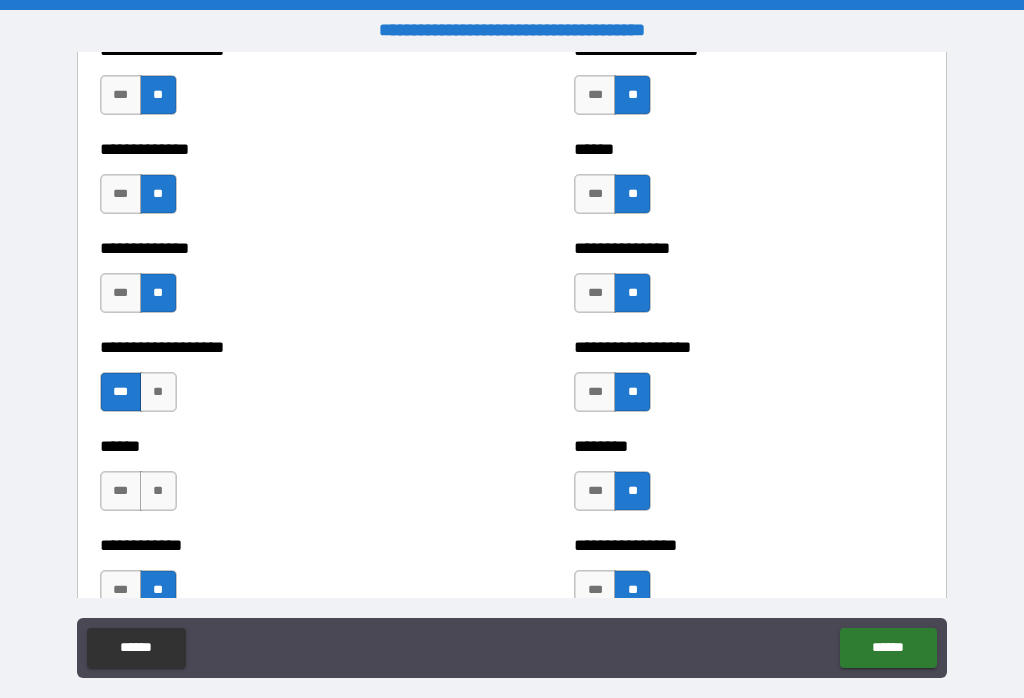 click on "**" at bounding box center [158, 491] 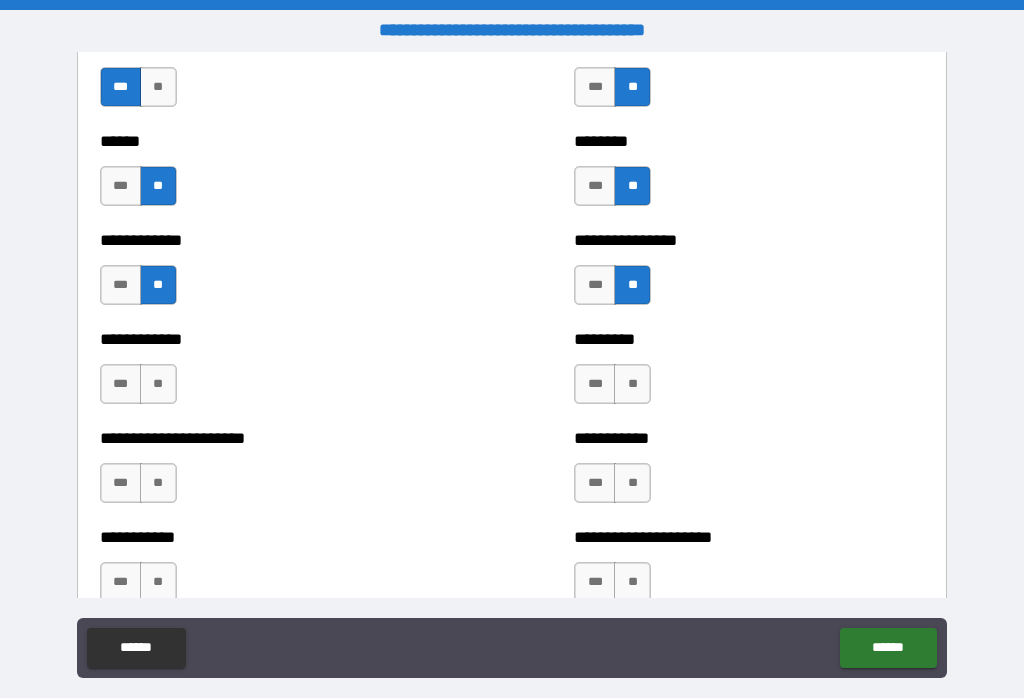scroll, scrollTop: 5022, scrollLeft: 0, axis: vertical 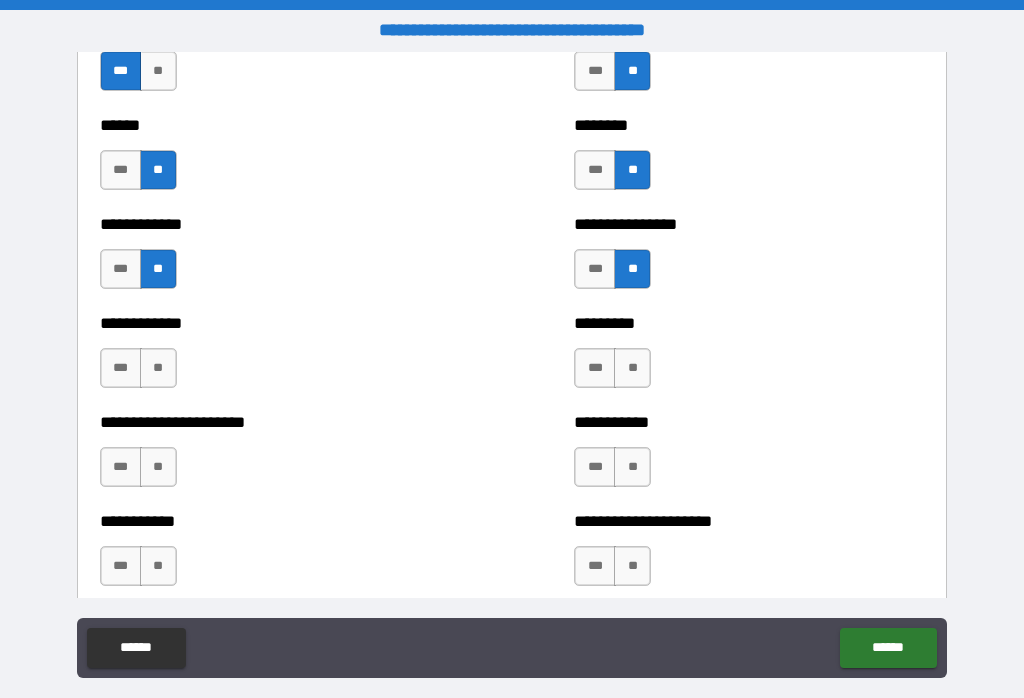 click on "**" at bounding box center [158, 368] 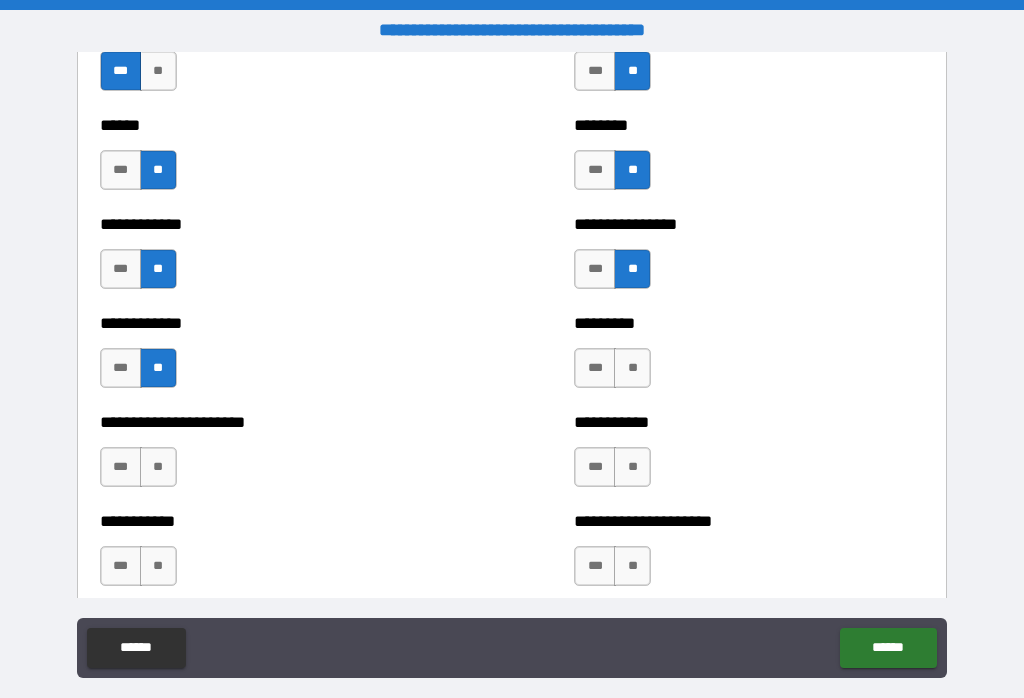 click on "**" at bounding box center (158, 467) 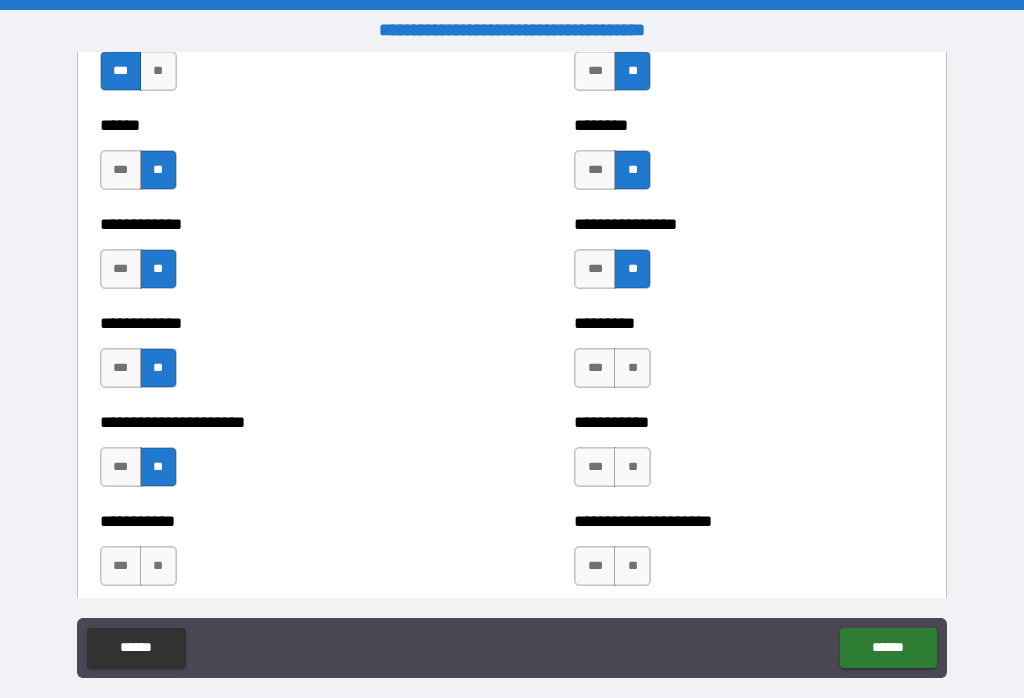click on "**" at bounding box center [632, 368] 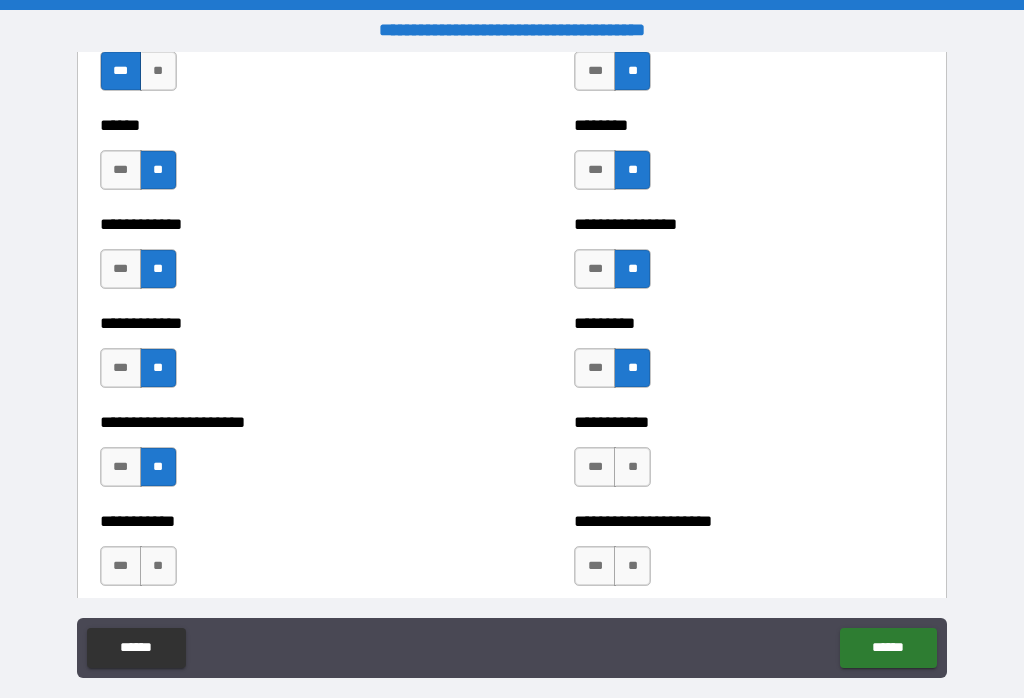 click on "**" at bounding box center (632, 467) 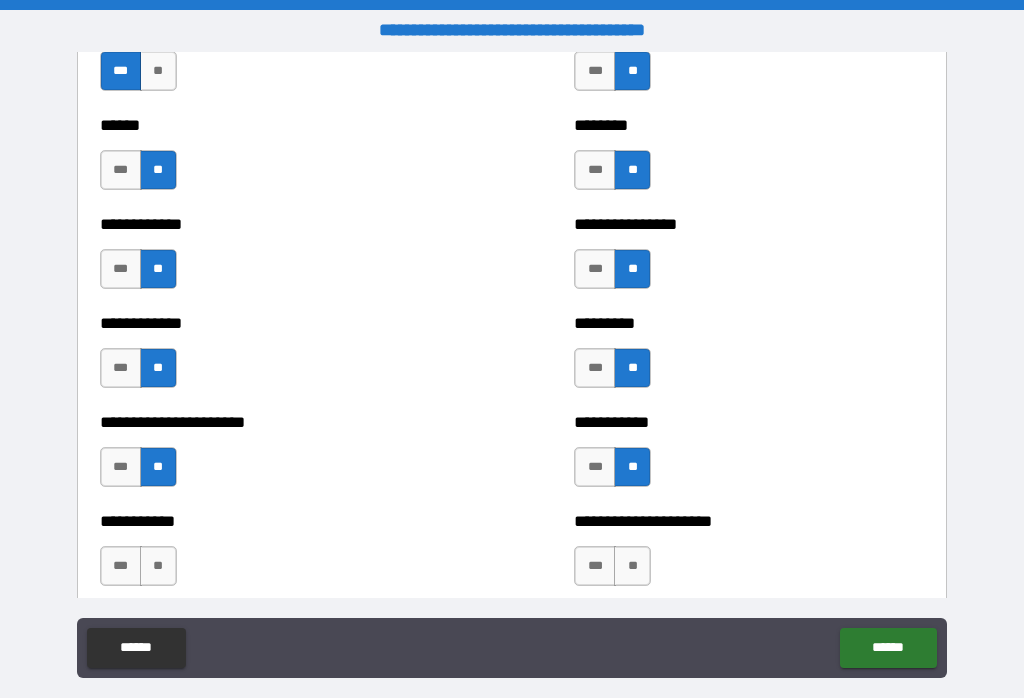 click on "**" at bounding box center [632, 566] 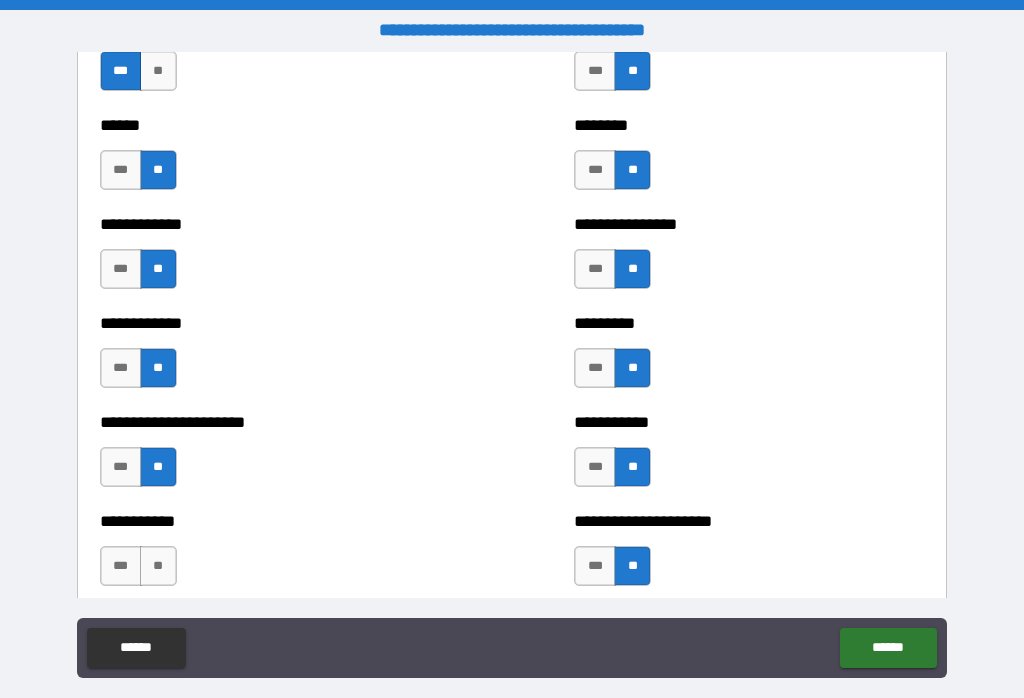 click on "**" at bounding box center (158, 566) 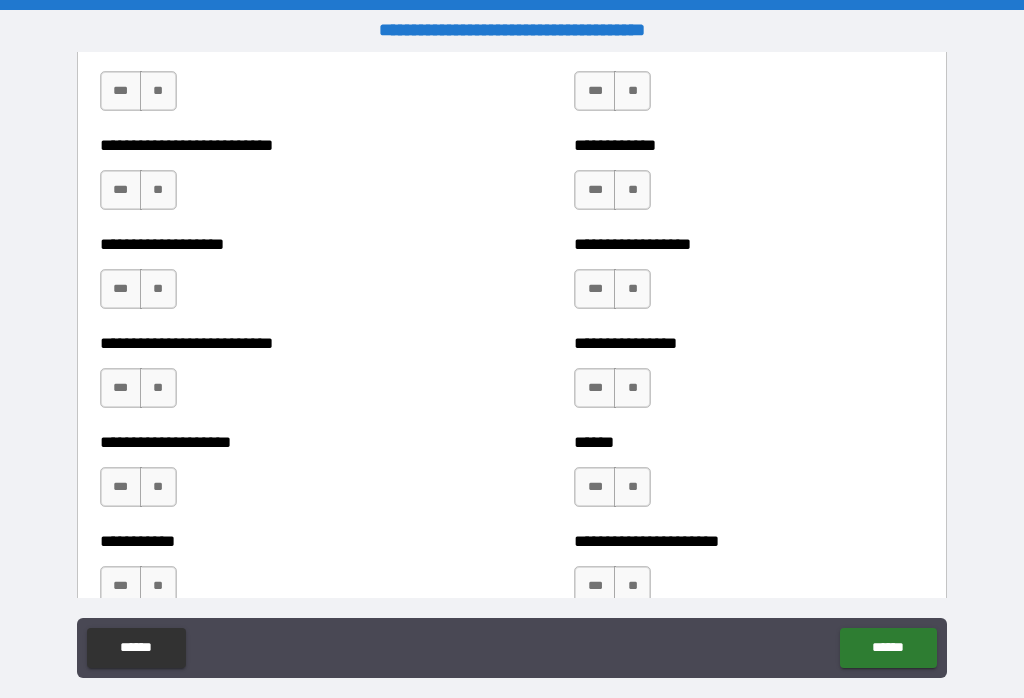 scroll, scrollTop: 5596, scrollLeft: 0, axis: vertical 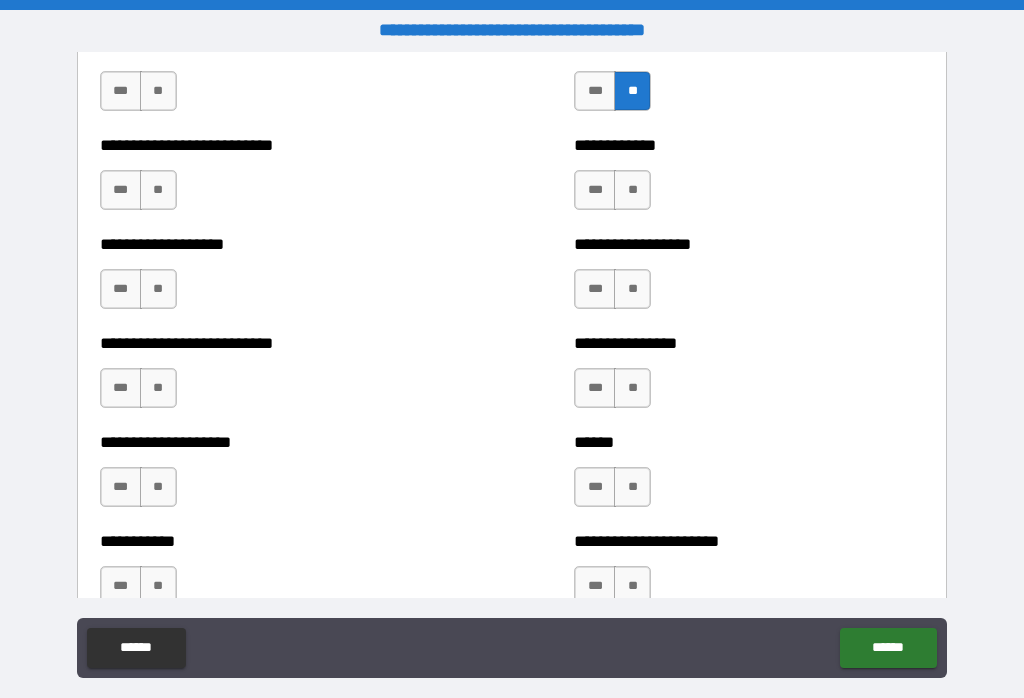 click on "**" at bounding box center [632, 190] 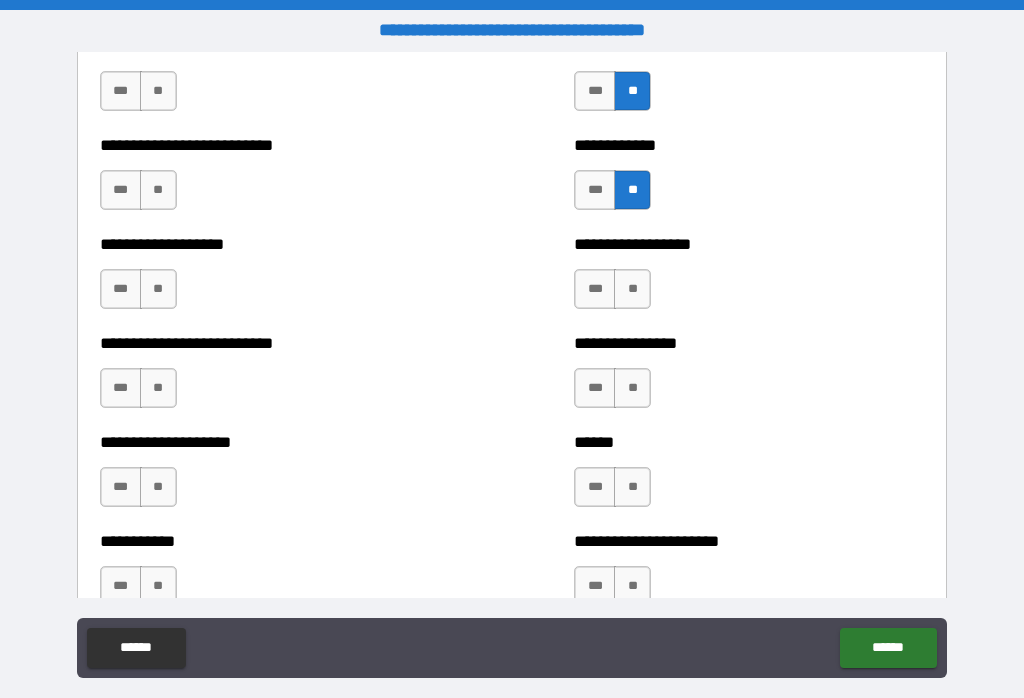 click on "**" at bounding box center (632, 289) 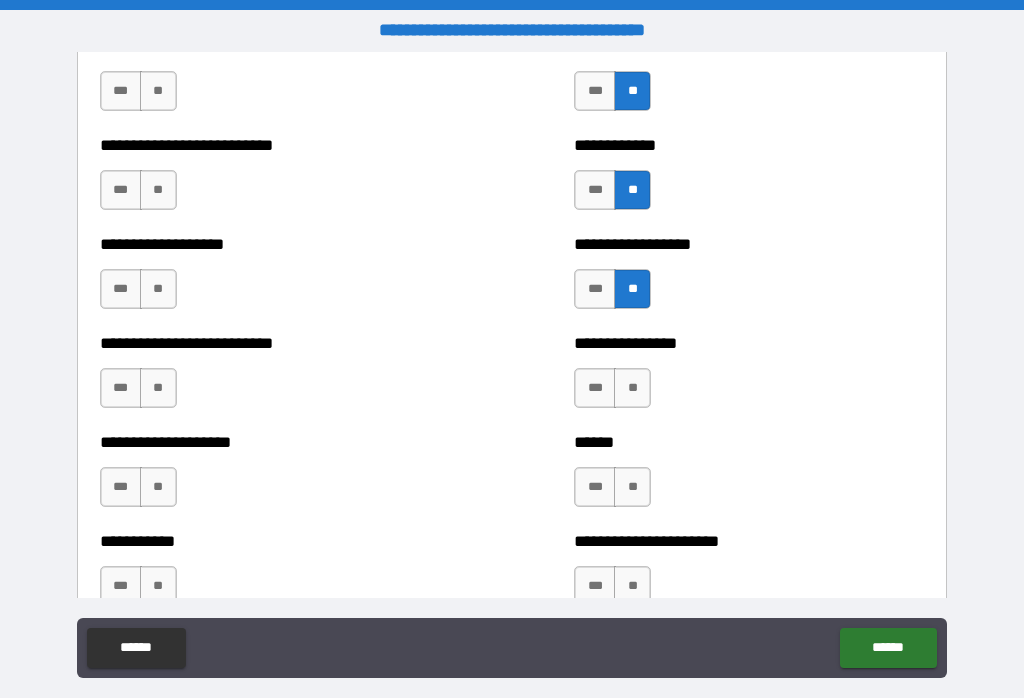 click on "**" at bounding box center [632, 388] 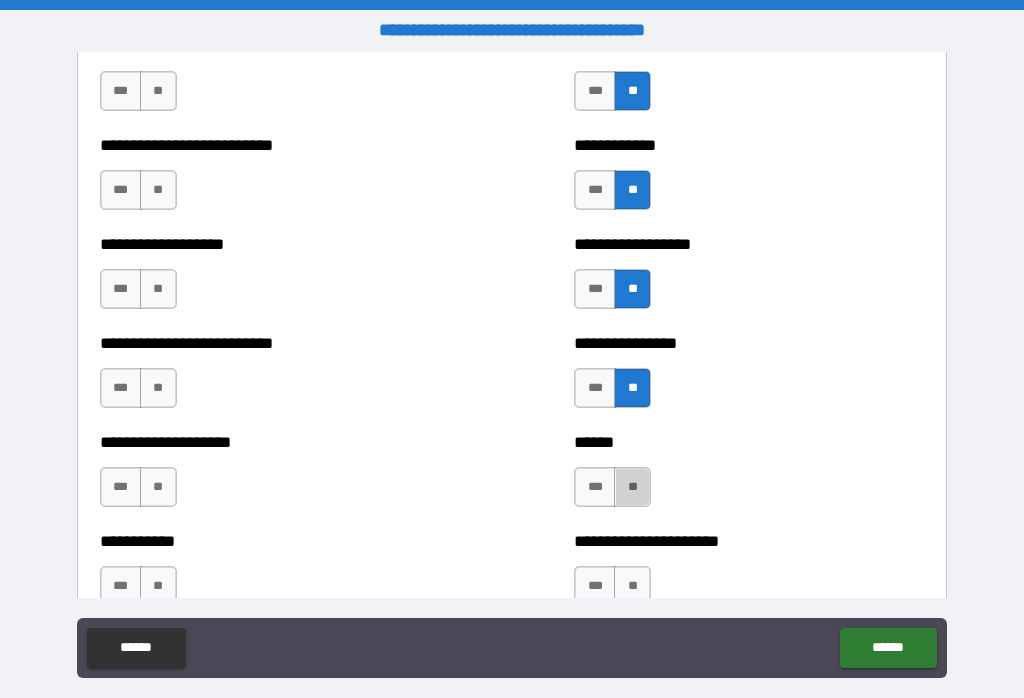 click on "**" at bounding box center (632, 487) 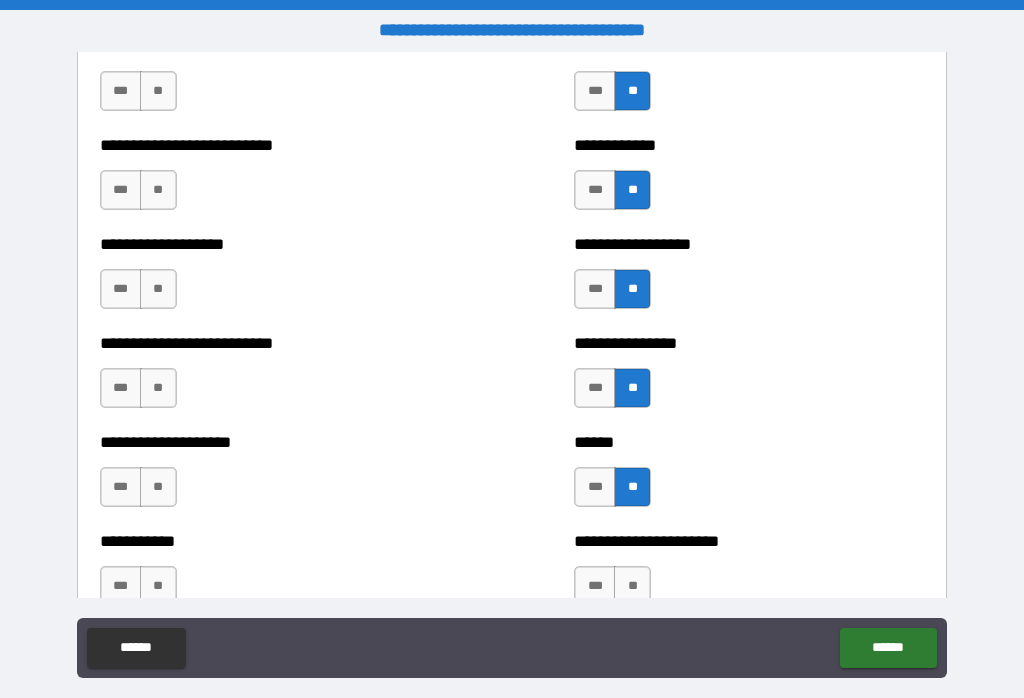 click on "**" at bounding box center (632, 586) 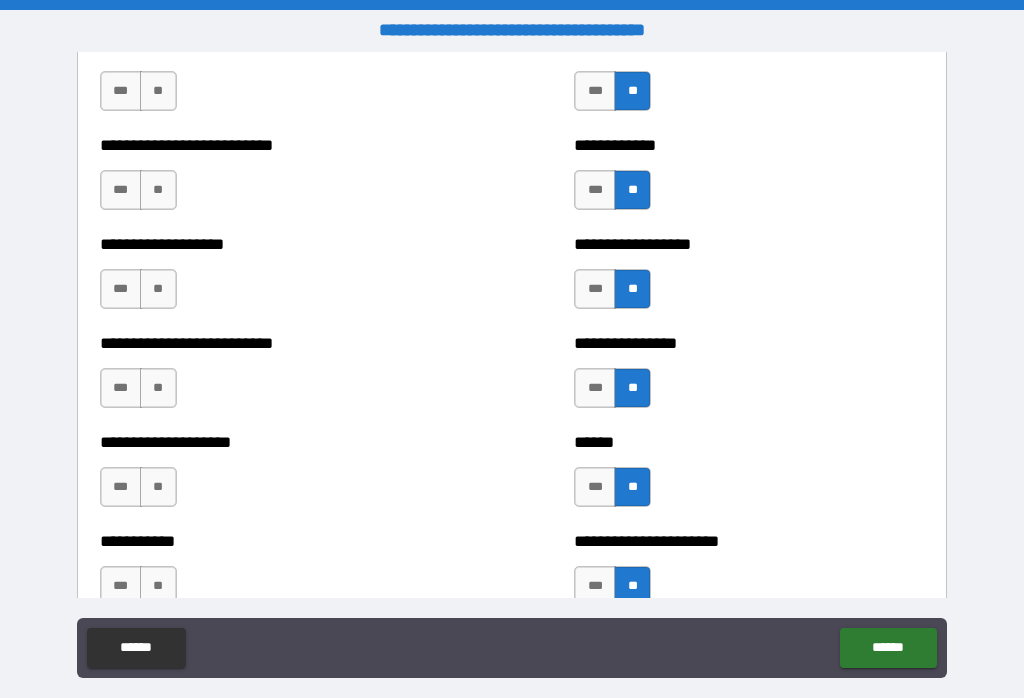 click on "**" at bounding box center (158, 586) 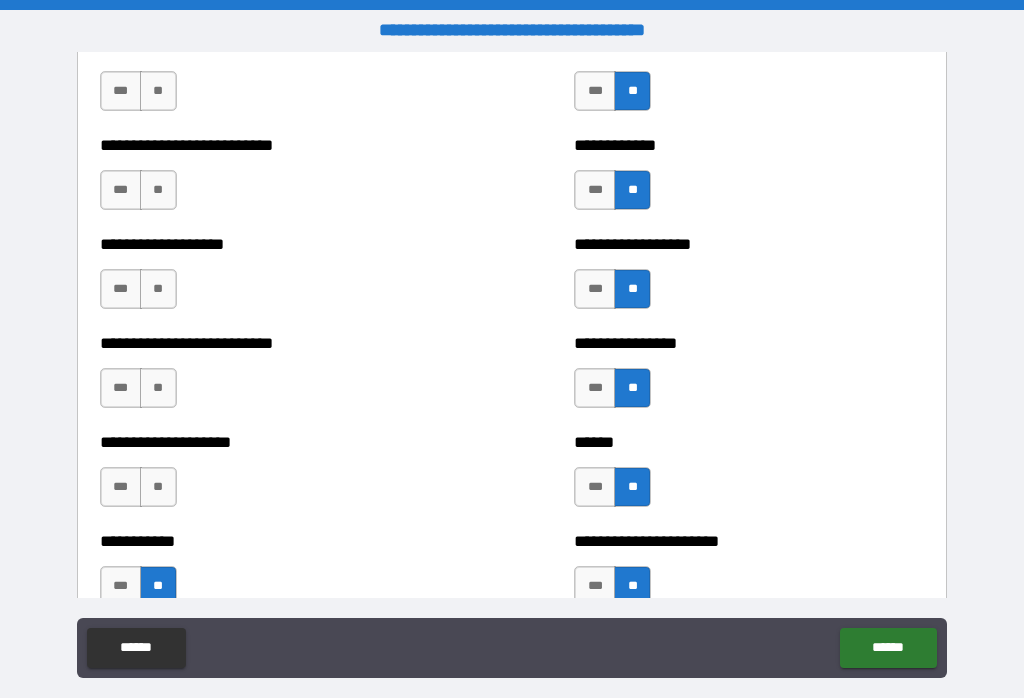 click on "**" at bounding box center (158, 487) 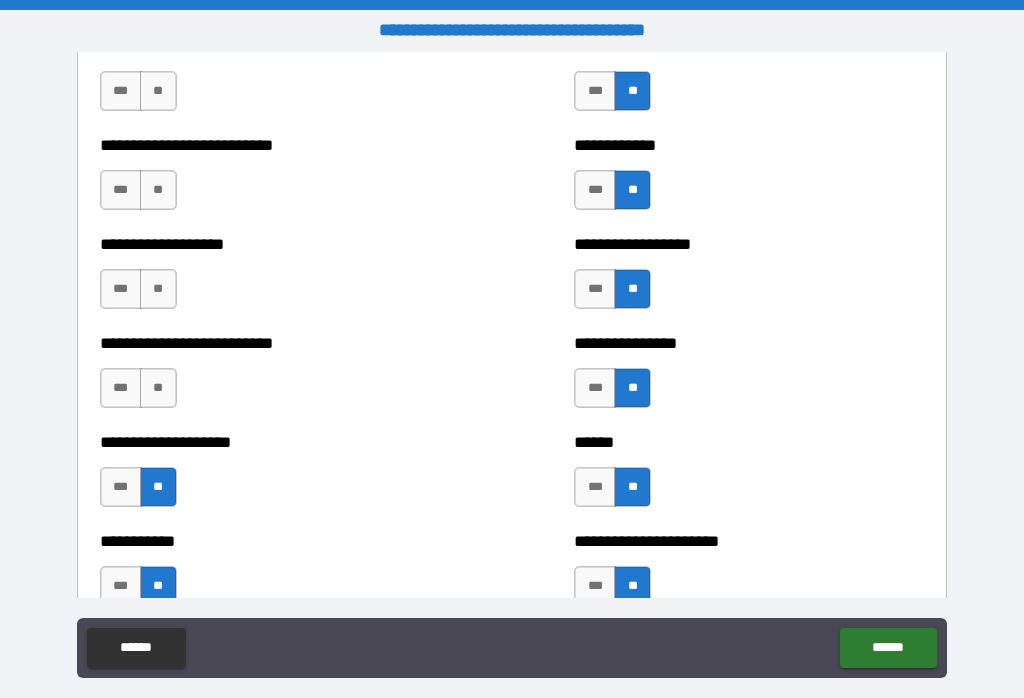 click on "**" at bounding box center (158, 388) 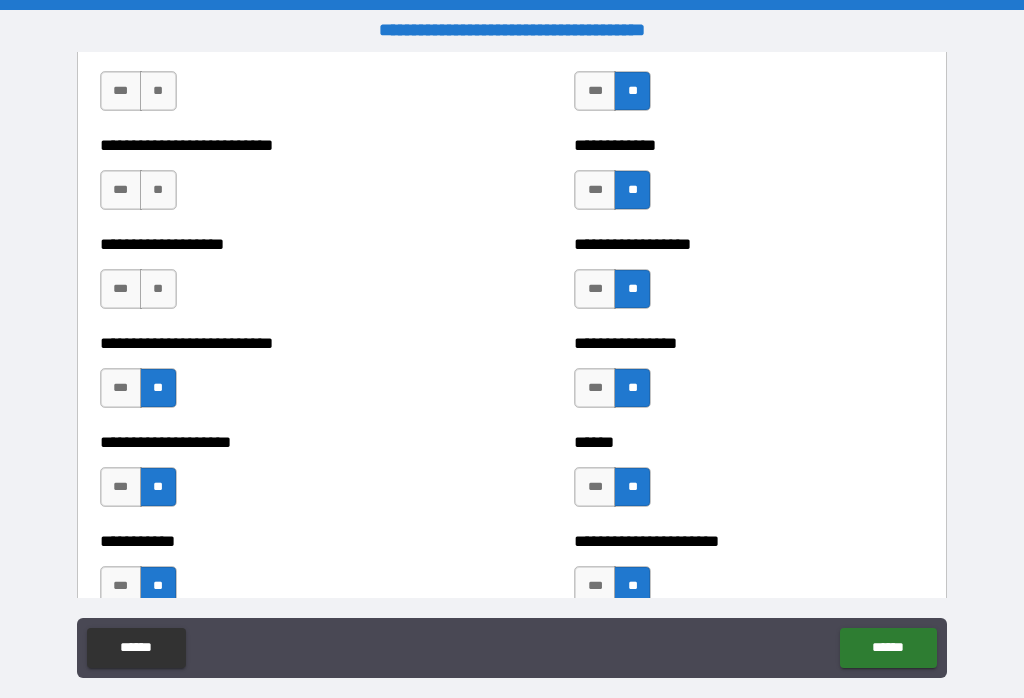click on "**" at bounding box center (158, 289) 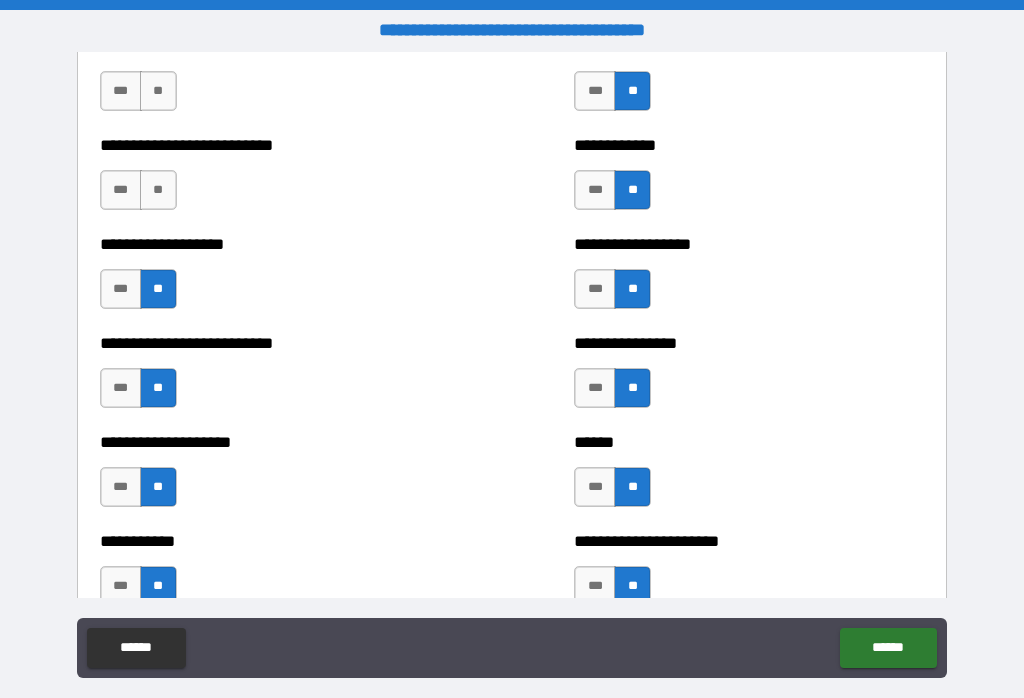 click on "**" at bounding box center [158, 190] 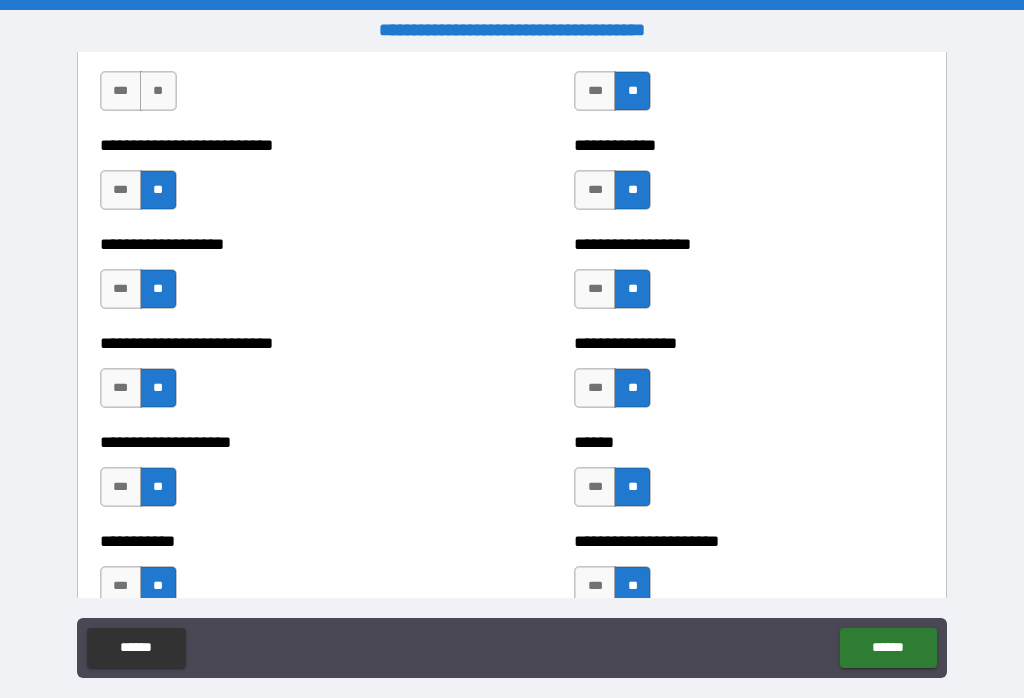 click on "**" at bounding box center [158, 91] 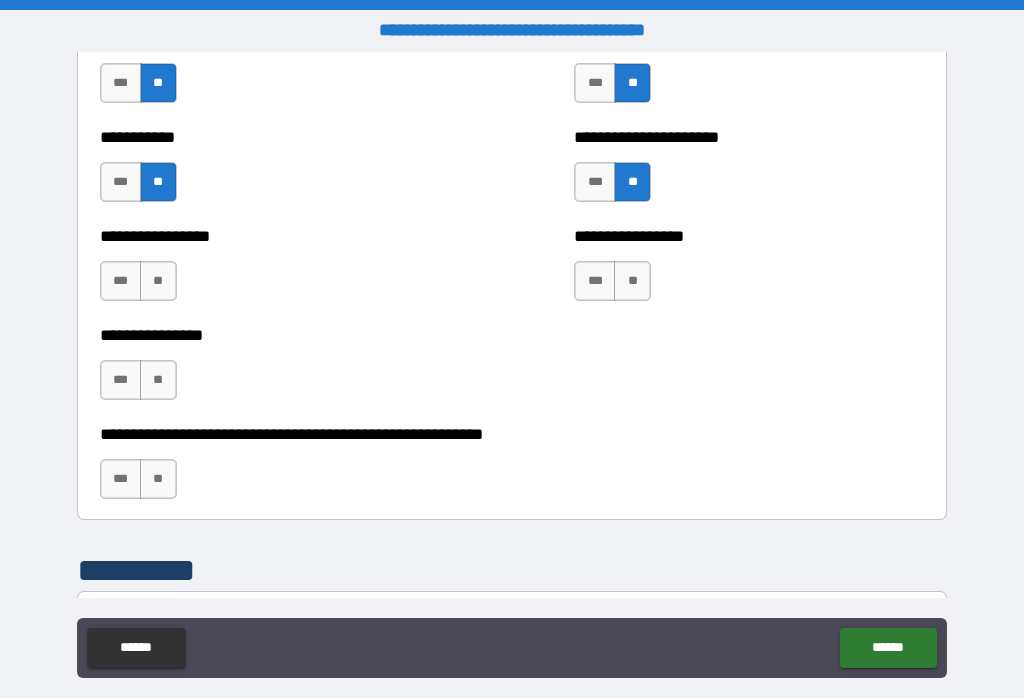 scroll, scrollTop: 5997, scrollLeft: 0, axis: vertical 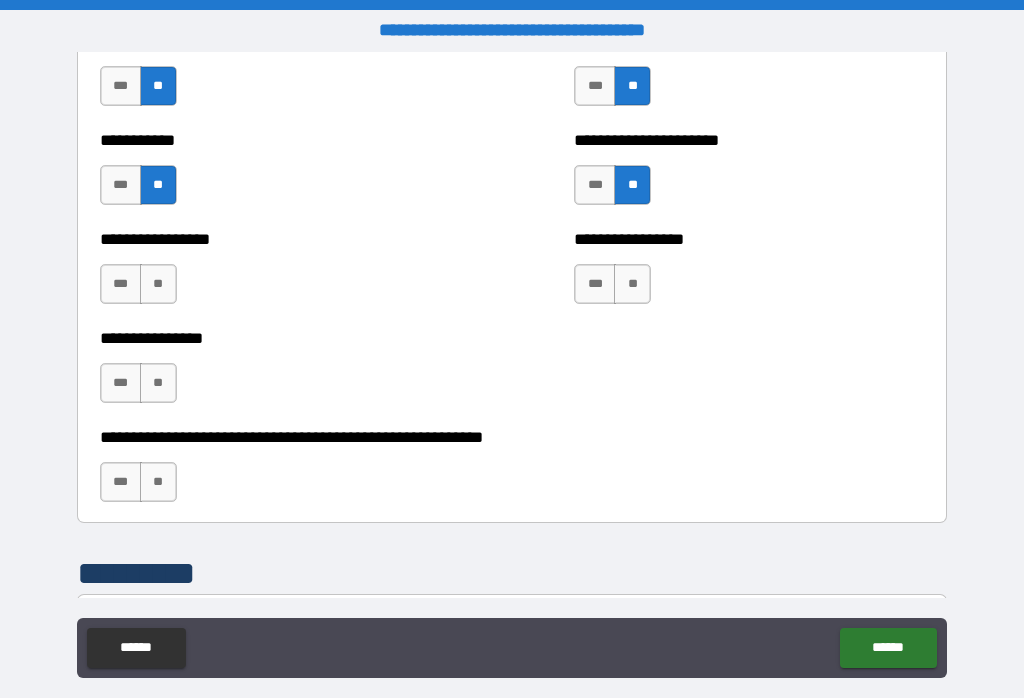 click on "**" at bounding box center (158, 482) 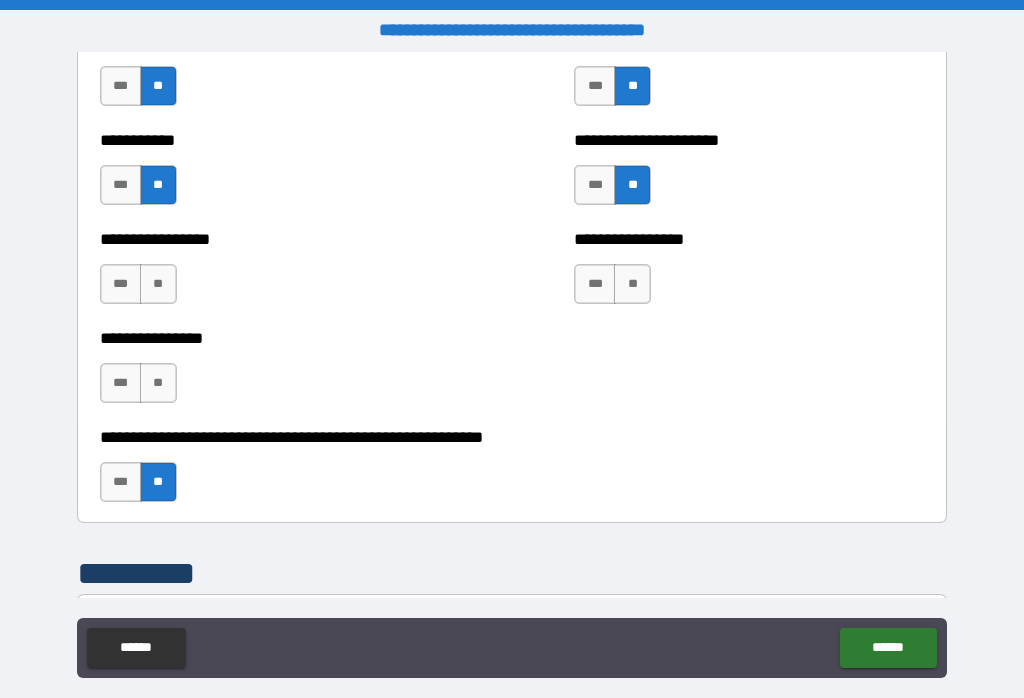 click on "**" at bounding box center (158, 383) 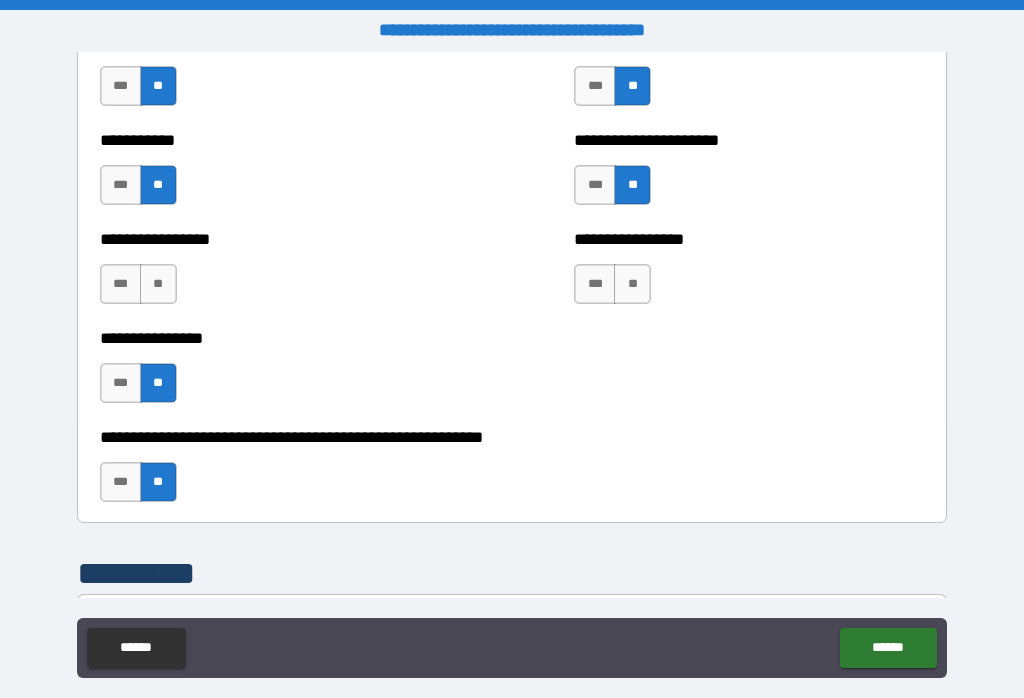 click on "**" at bounding box center [158, 284] 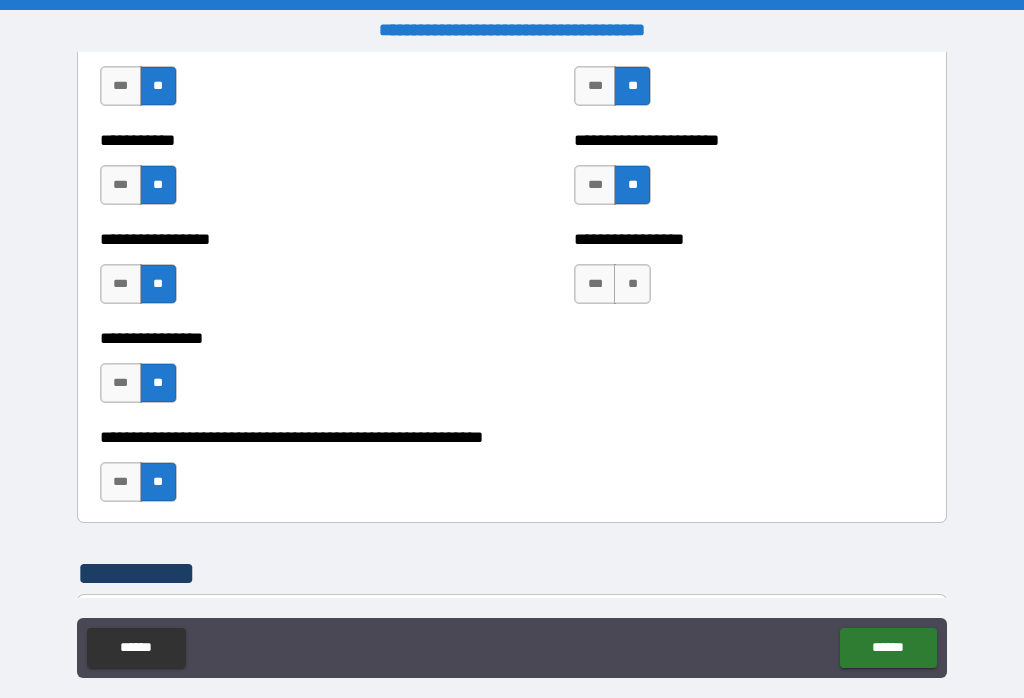 click on "**" at bounding box center (632, 284) 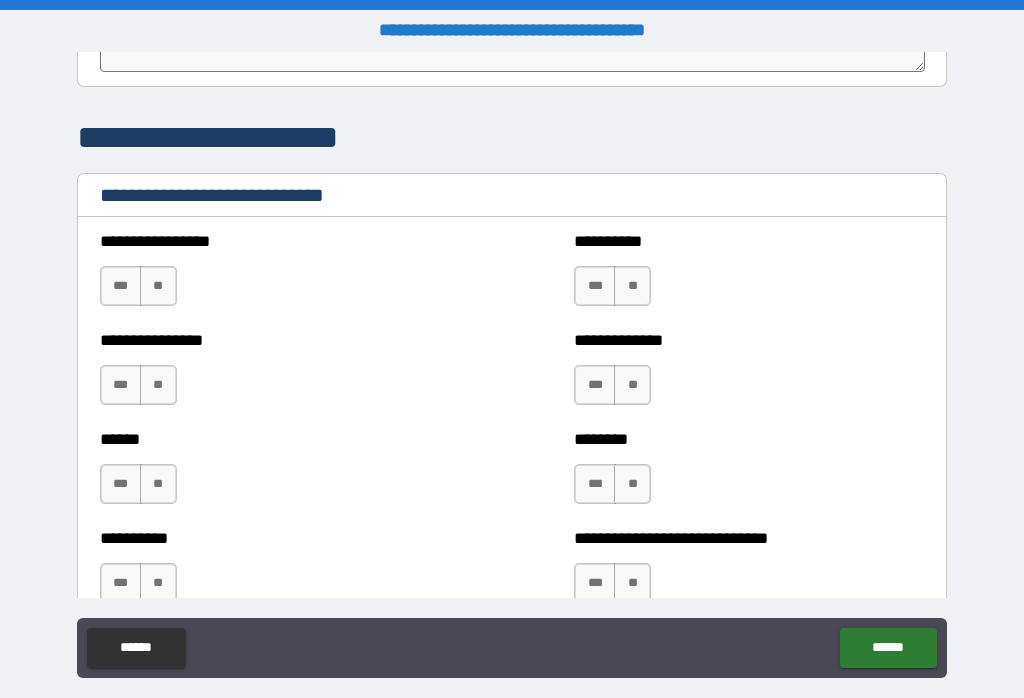 scroll, scrollTop: 6612, scrollLeft: 0, axis: vertical 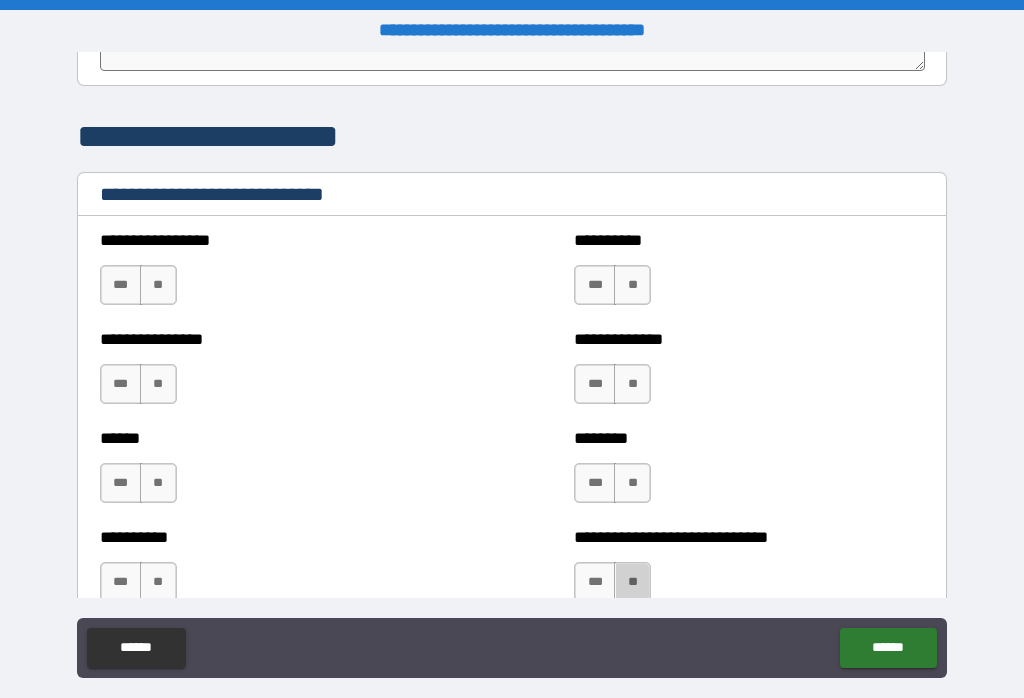 click on "**" at bounding box center [632, 582] 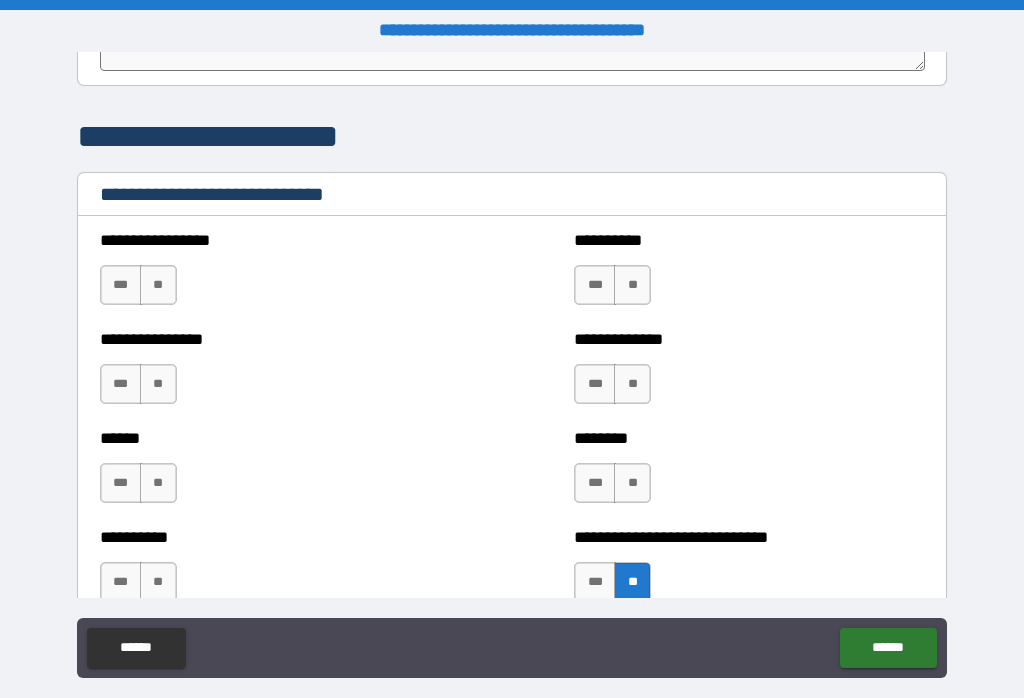 click on "**" at bounding box center (632, 483) 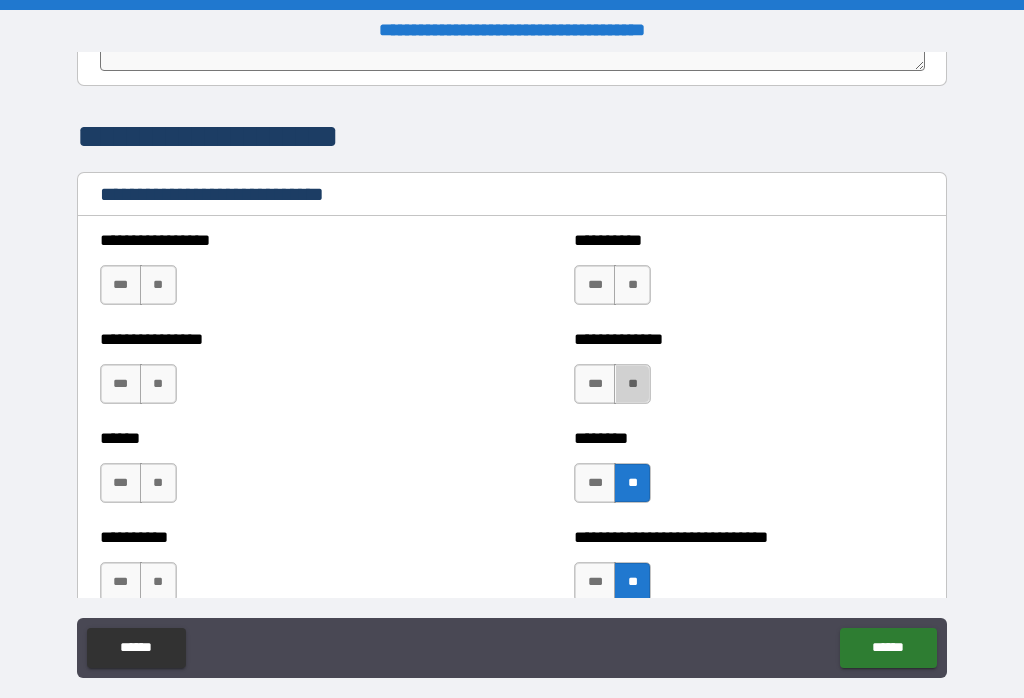 click on "**" at bounding box center (632, 384) 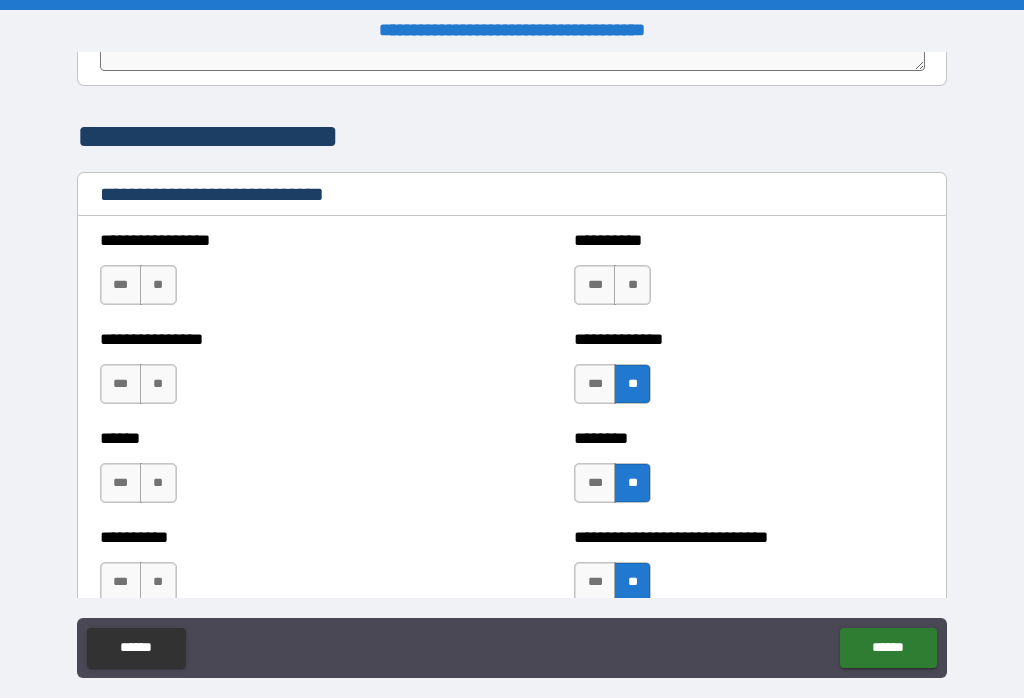click on "**" at bounding box center (632, 285) 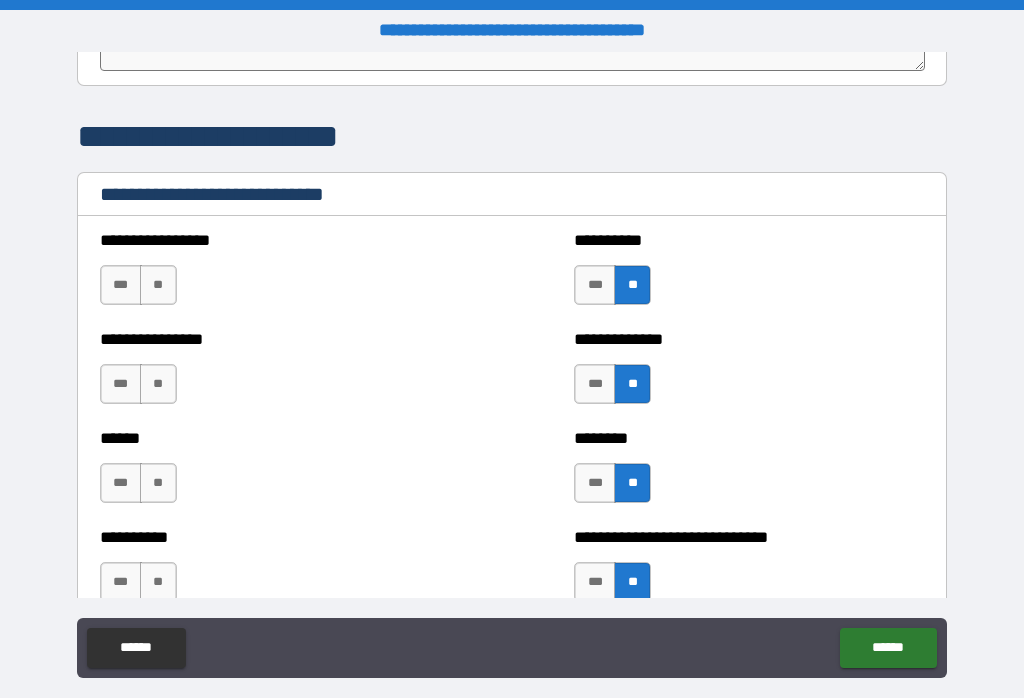 click on "**" at bounding box center (158, 483) 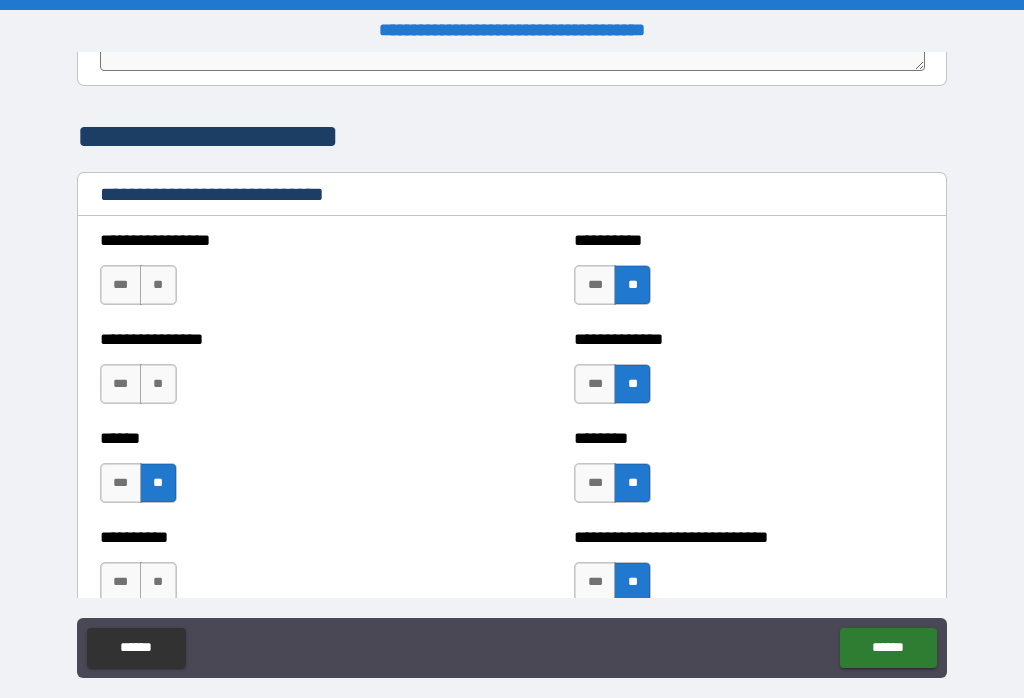 click on "**" at bounding box center [158, 384] 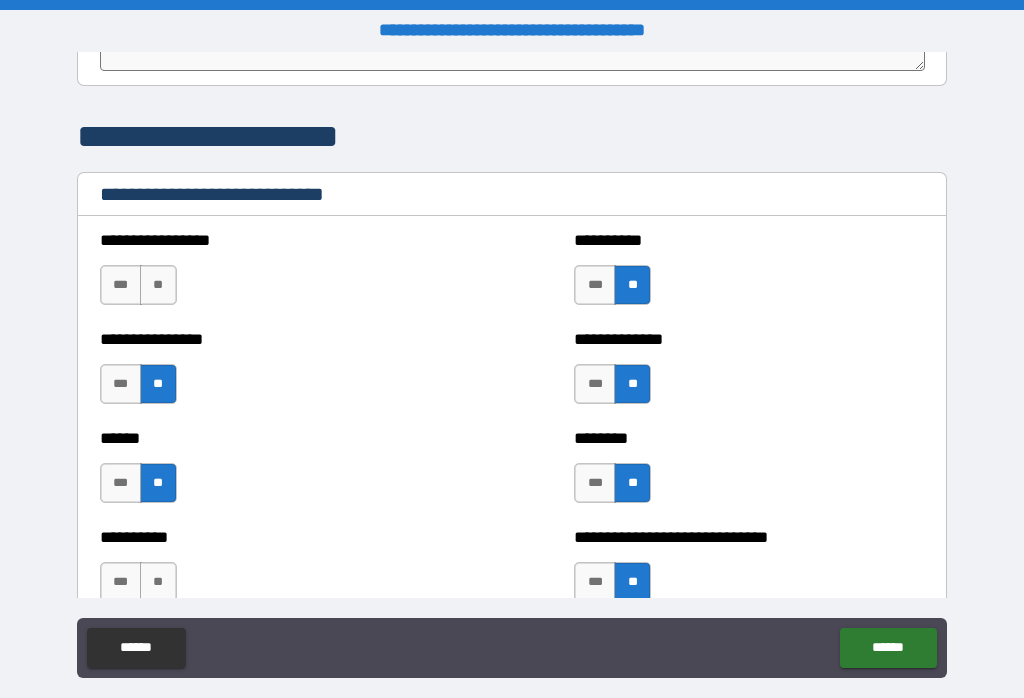 click on "**" at bounding box center (158, 285) 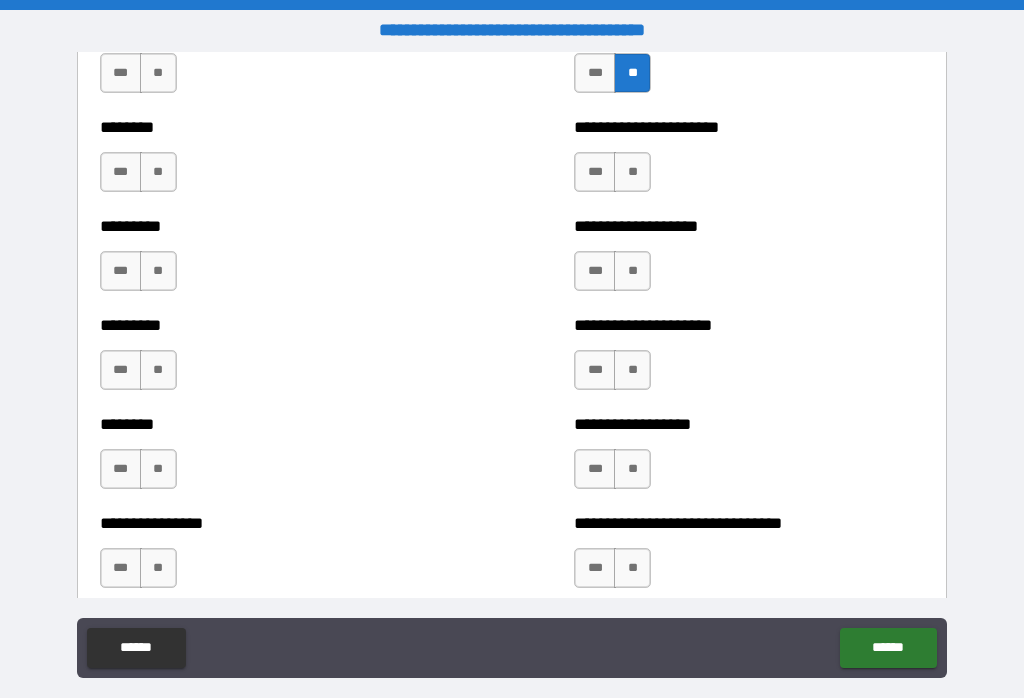 scroll, scrollTop: 7123, scrollLeft: 0, axis: vertical 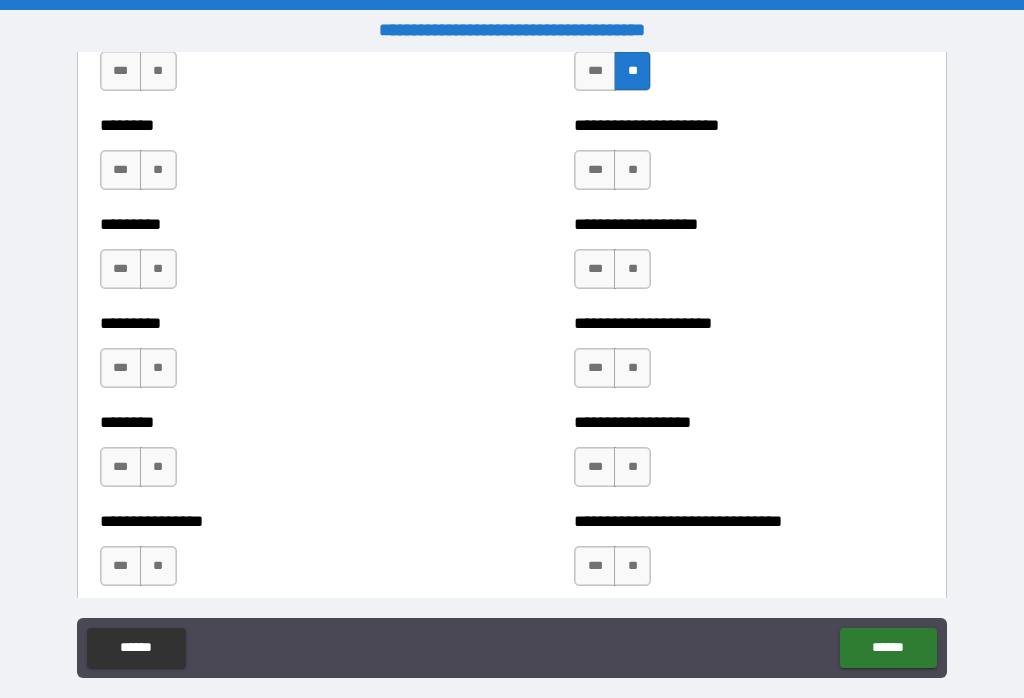 click on "**" at bounding box center [158, 467] 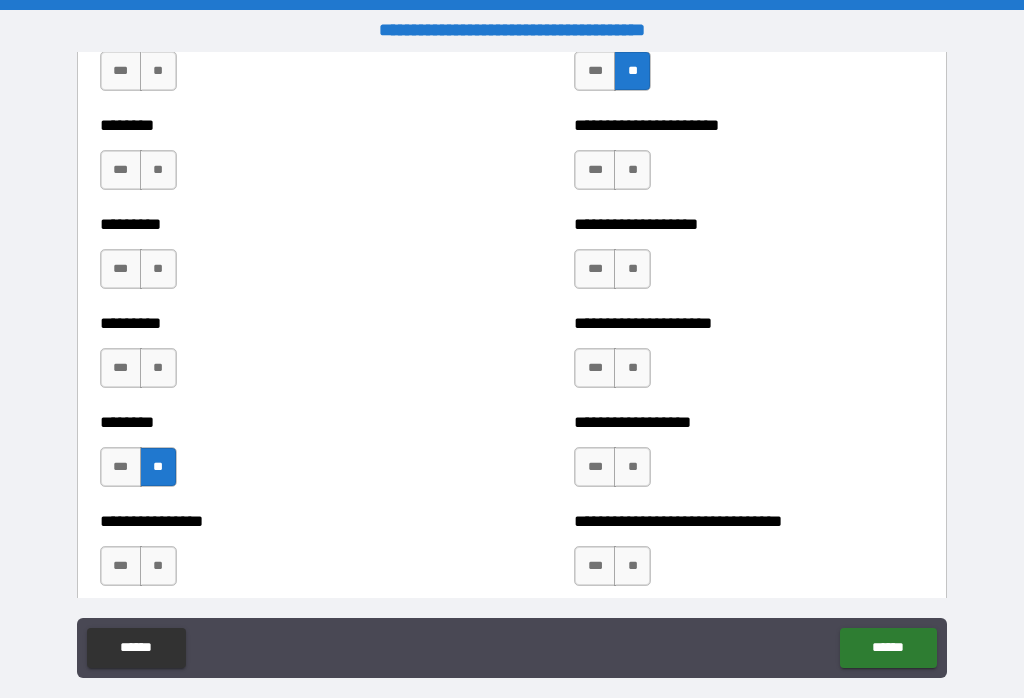 click on "**" at bounding box center (158, 368) 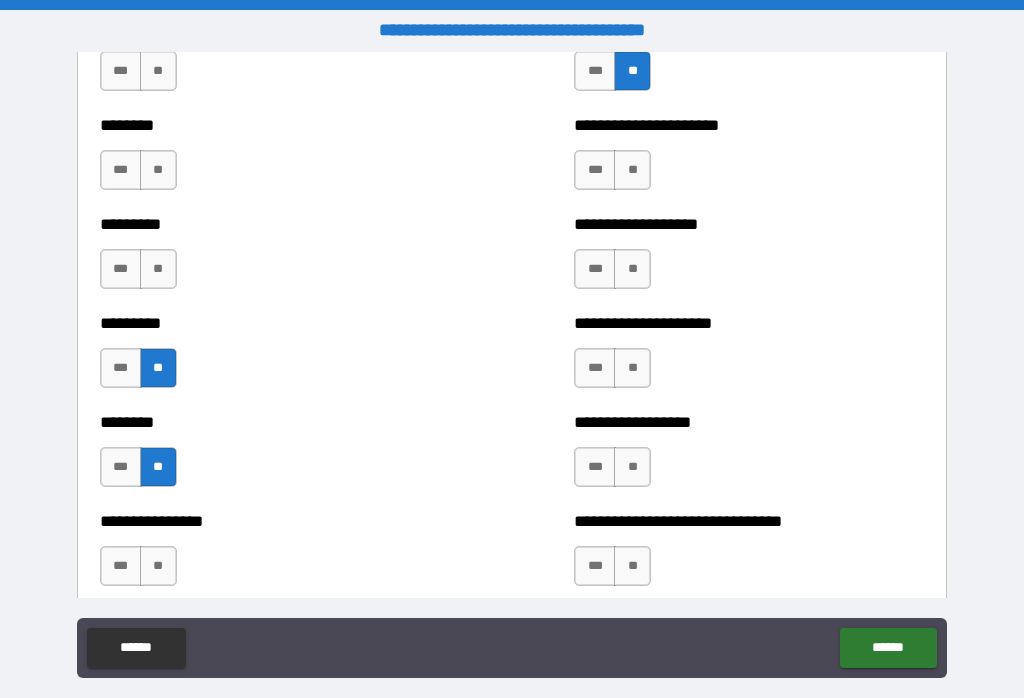 click on "**" at bounding box center [158, 269] 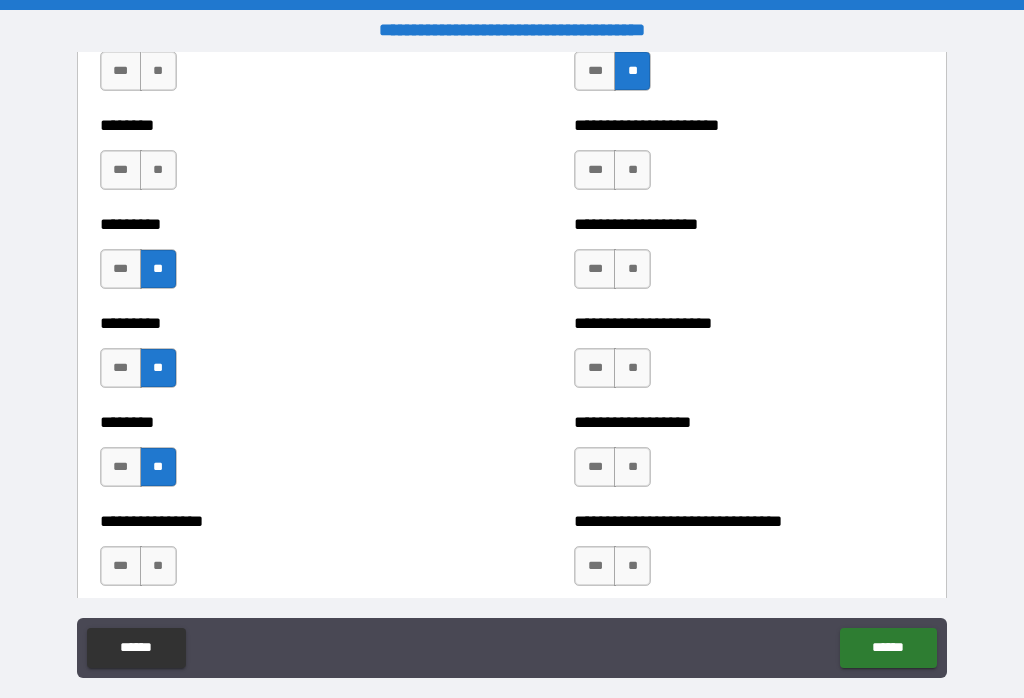 click on "**" at bounding box center [158, 170] 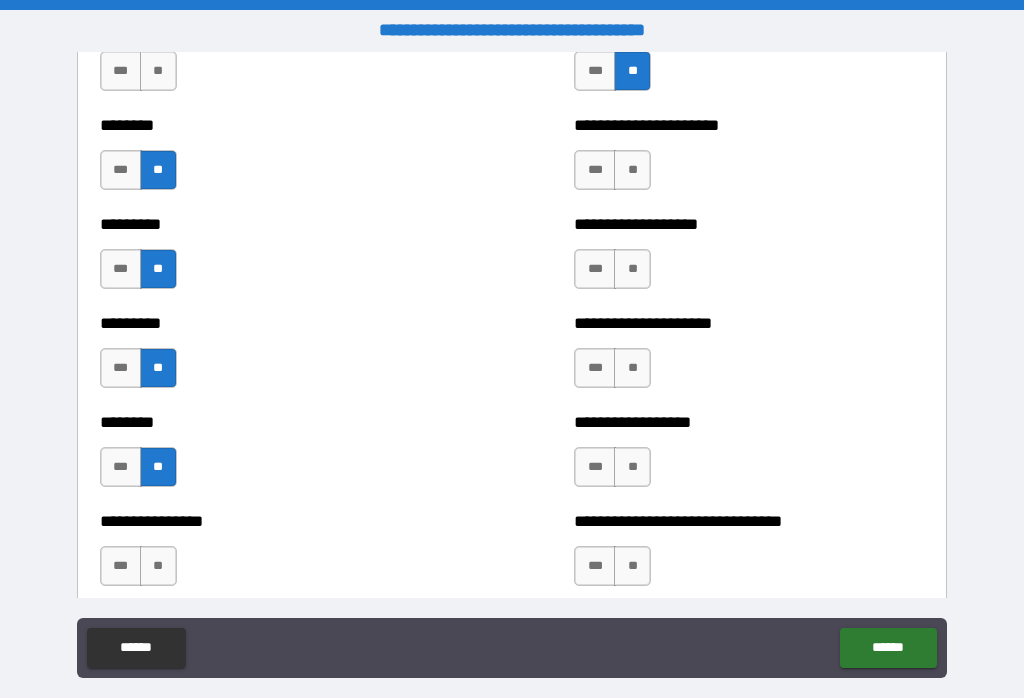 click on "**" at bounding box center (632, 566) 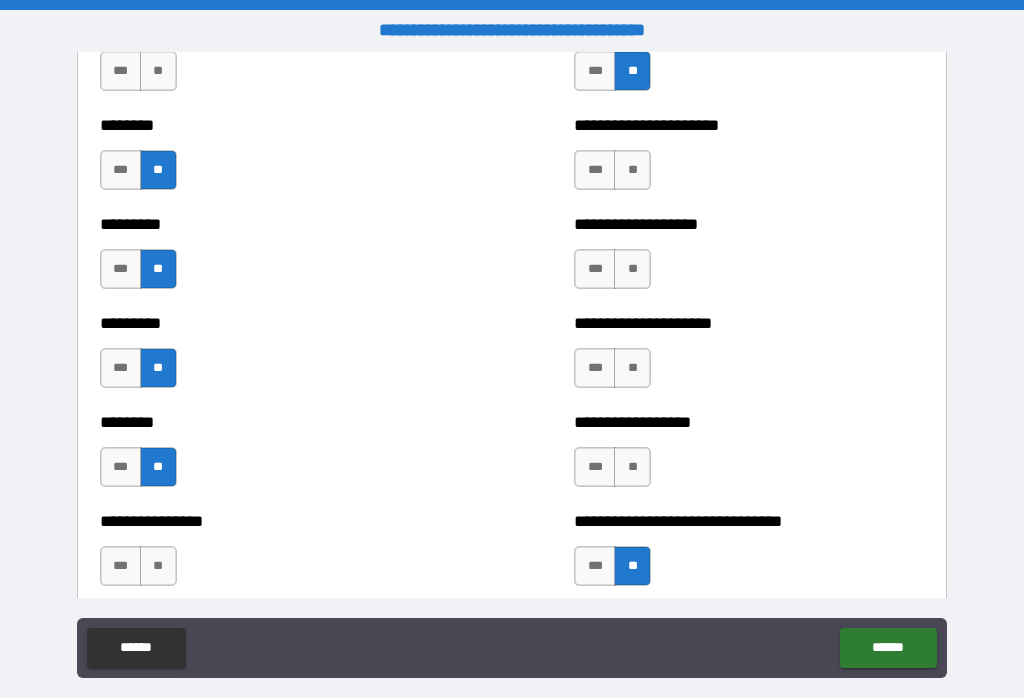 click on "**" at bounding box center [632, 467] 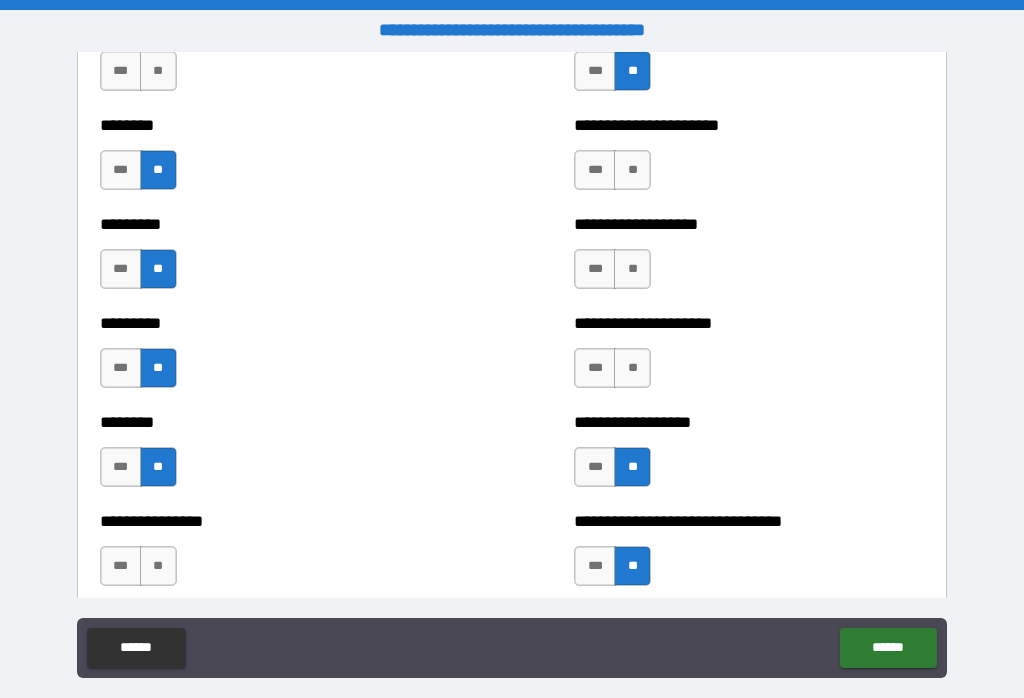 click on "**" at bounding box center (632, 368) 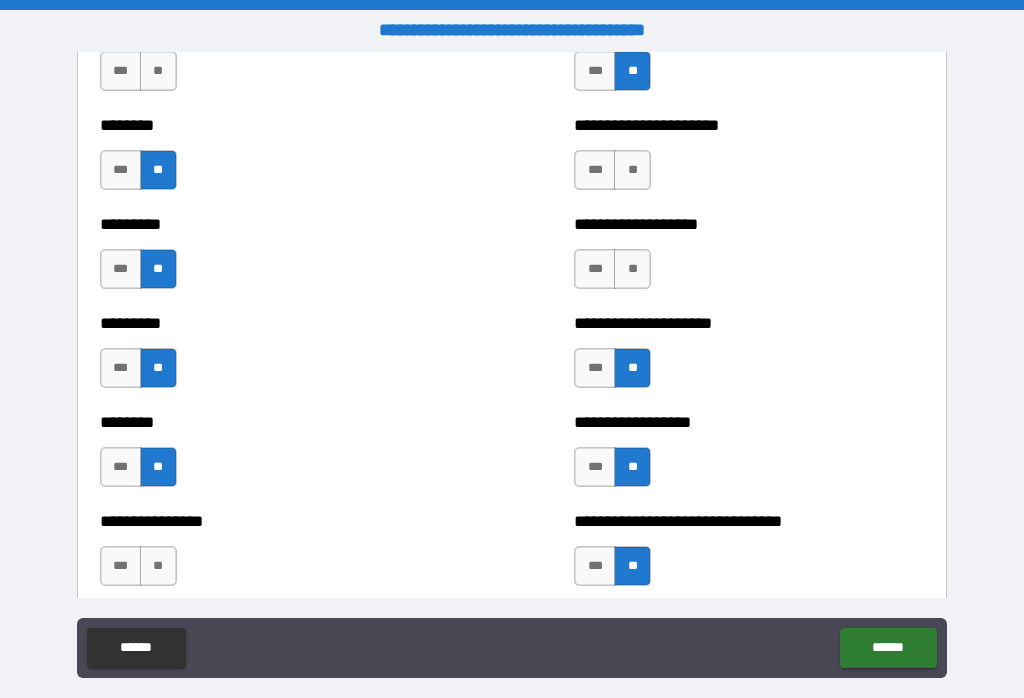 click on "**" at bounding box center [632, 269] 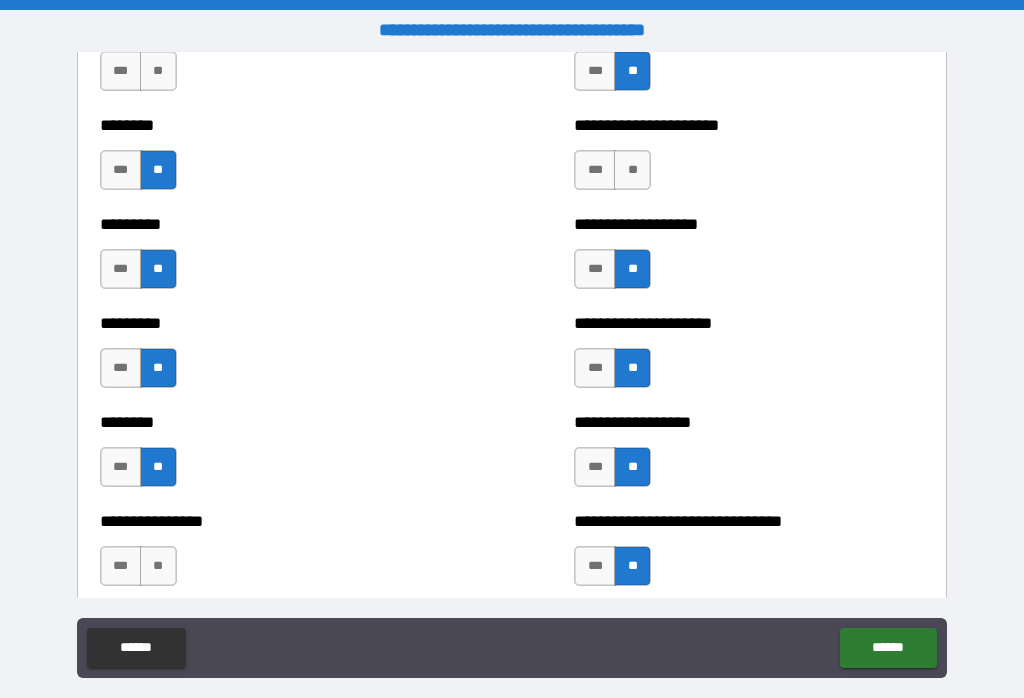 click on "**" at bounding box center [632, 170] 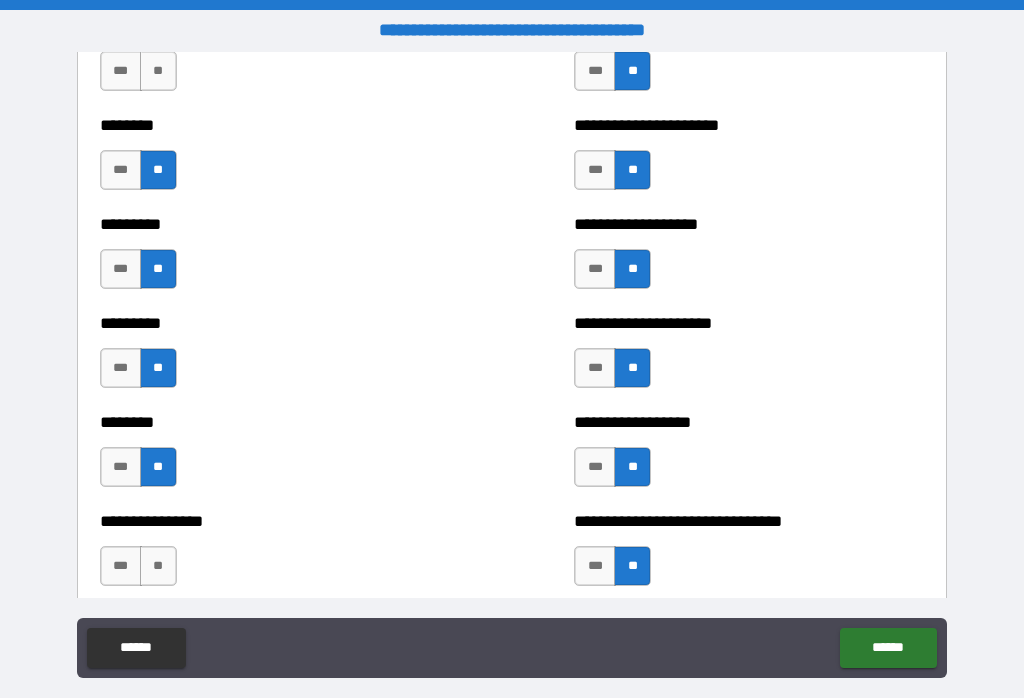 click on "**" at bounding box center [158, 566] 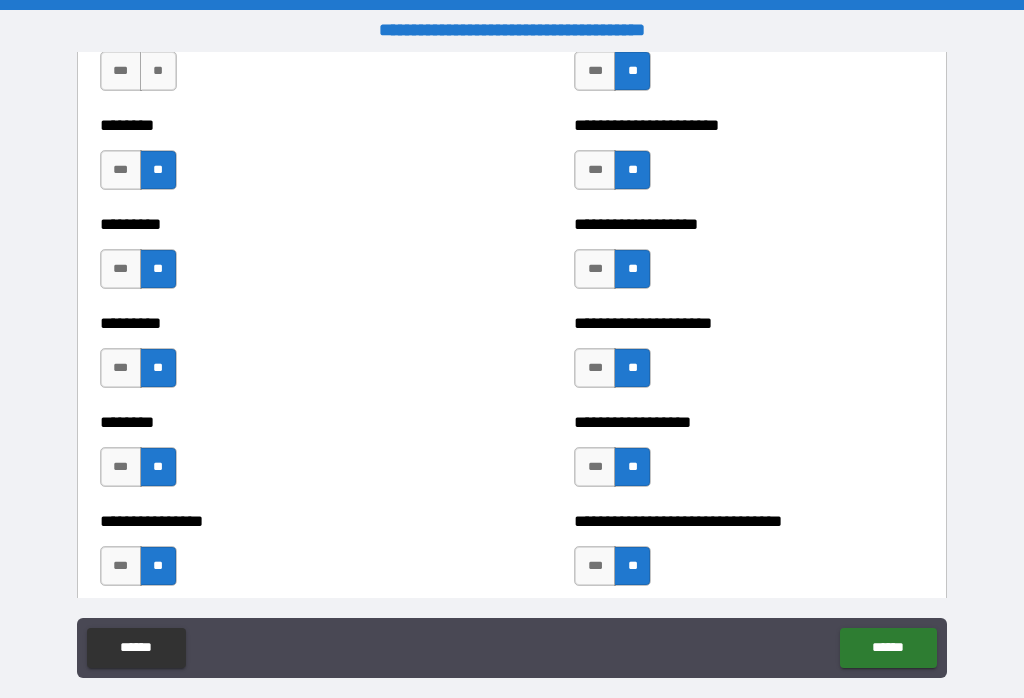 click on "**" at bounding box center (158, 71) 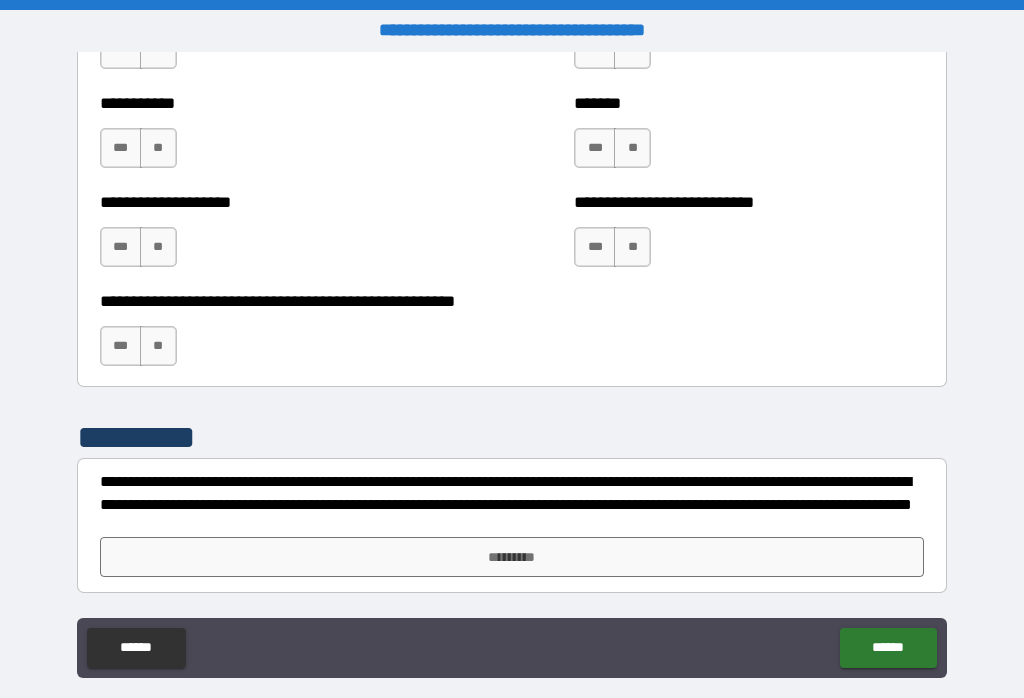 scroll, scrollTop: 8036, scrollLeft: 0, axis: vertical 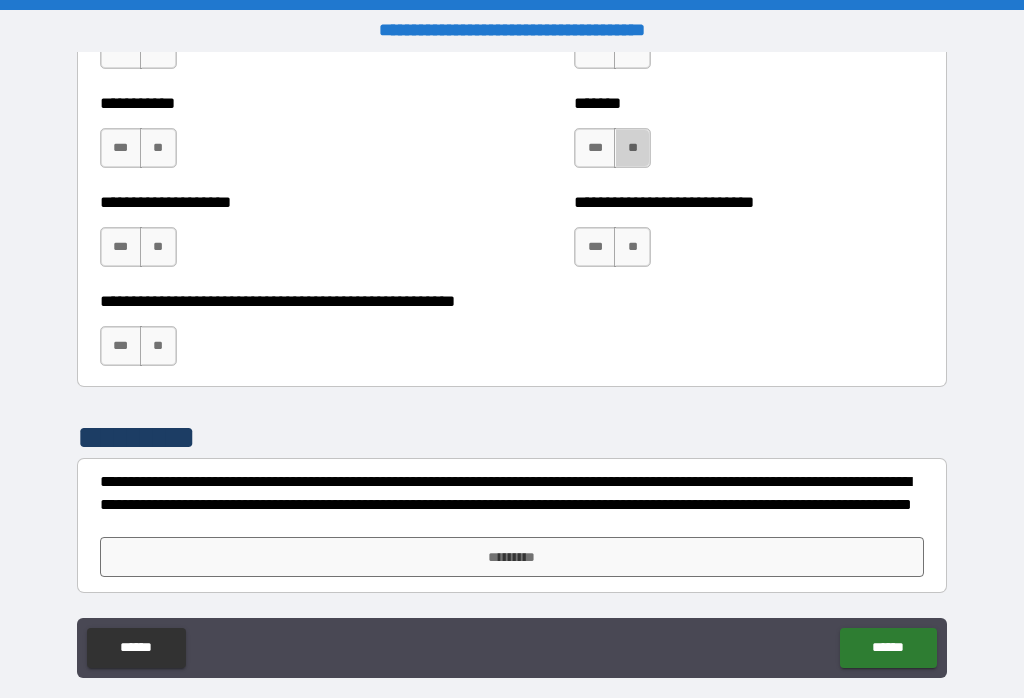 click on "**" at bounding box center [632, 148] 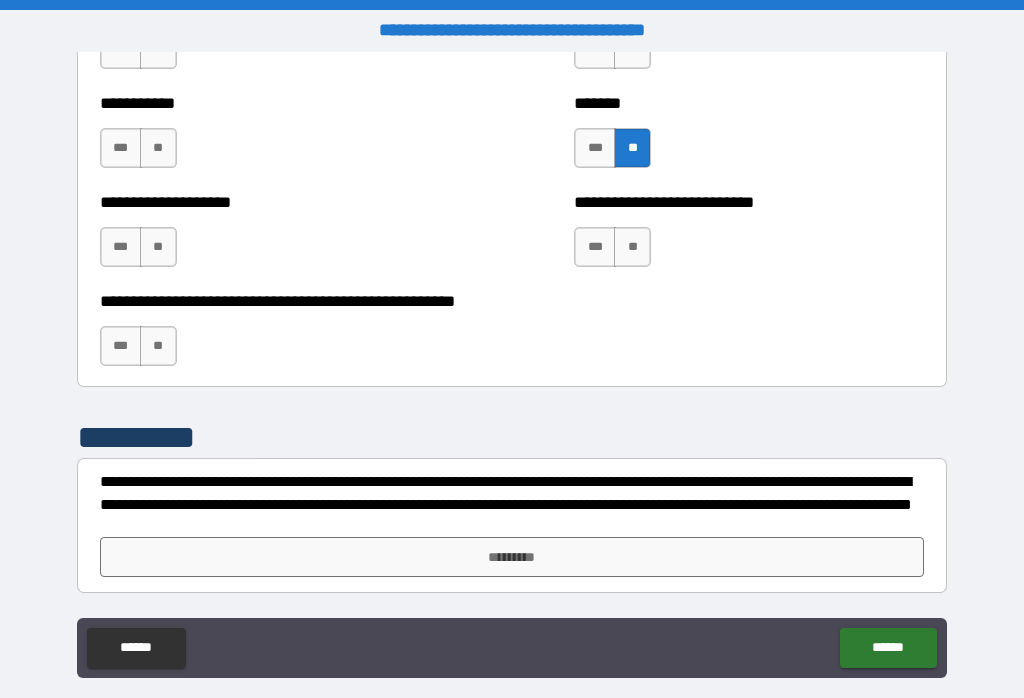 click on "**" at bounding box center (158, 346) 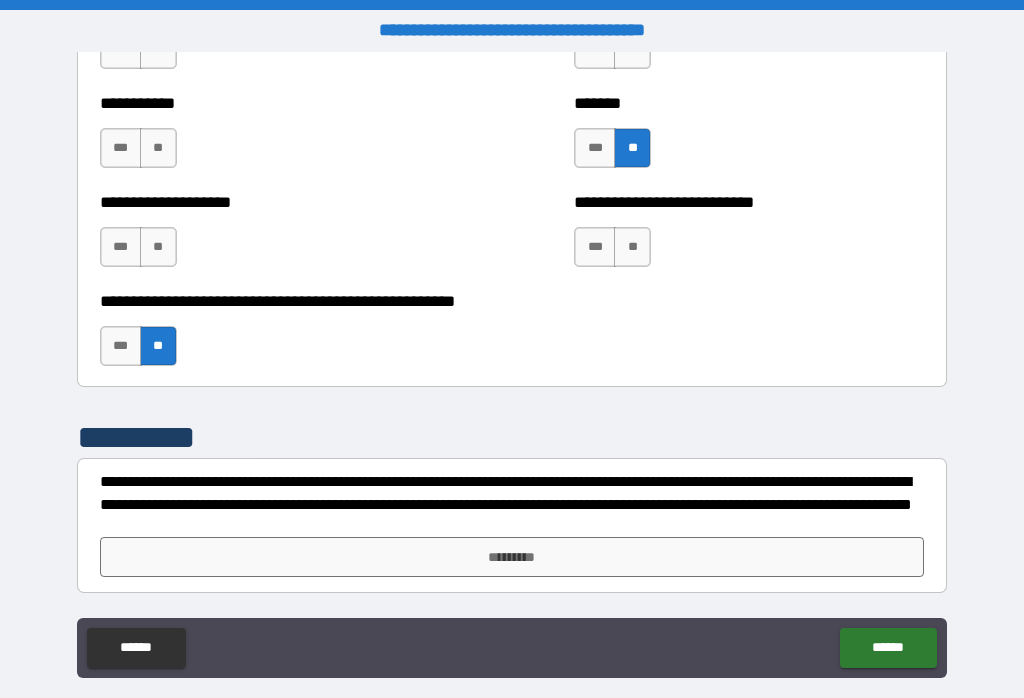 click on "**" at bounding box center [158, 247] 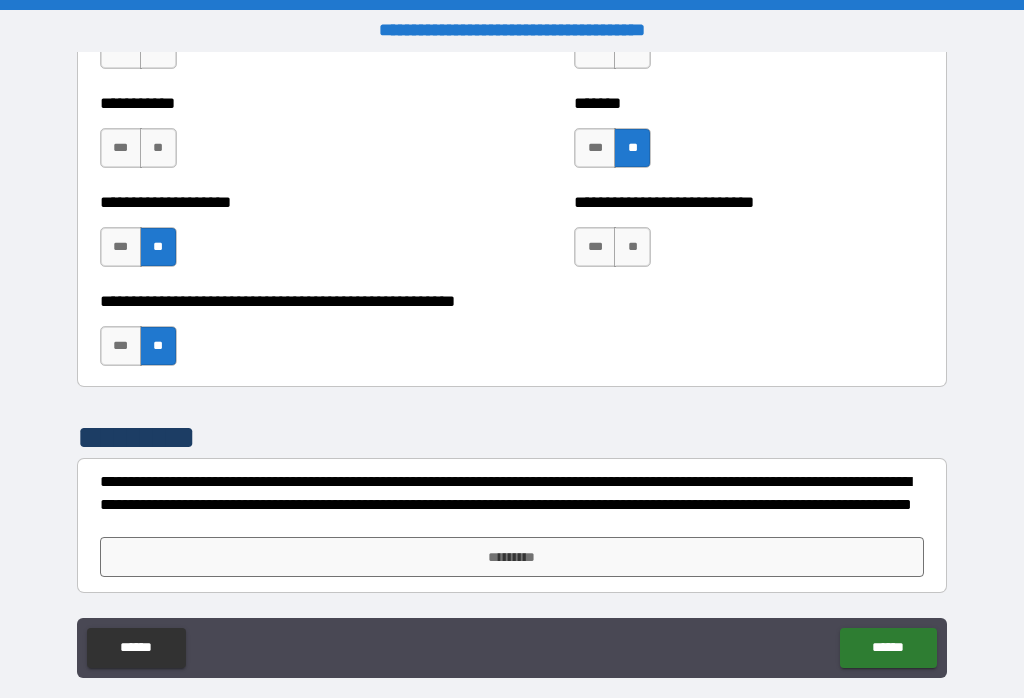 click on "**" at bounding box center (158, 148) 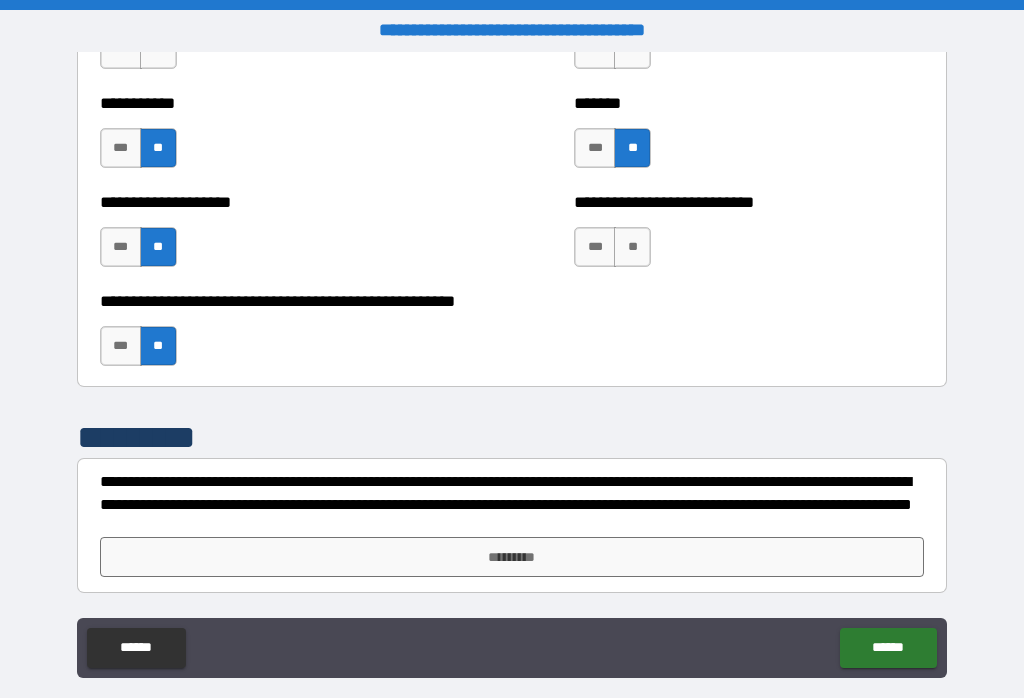 click on "**" at bounding box center (632, 247) 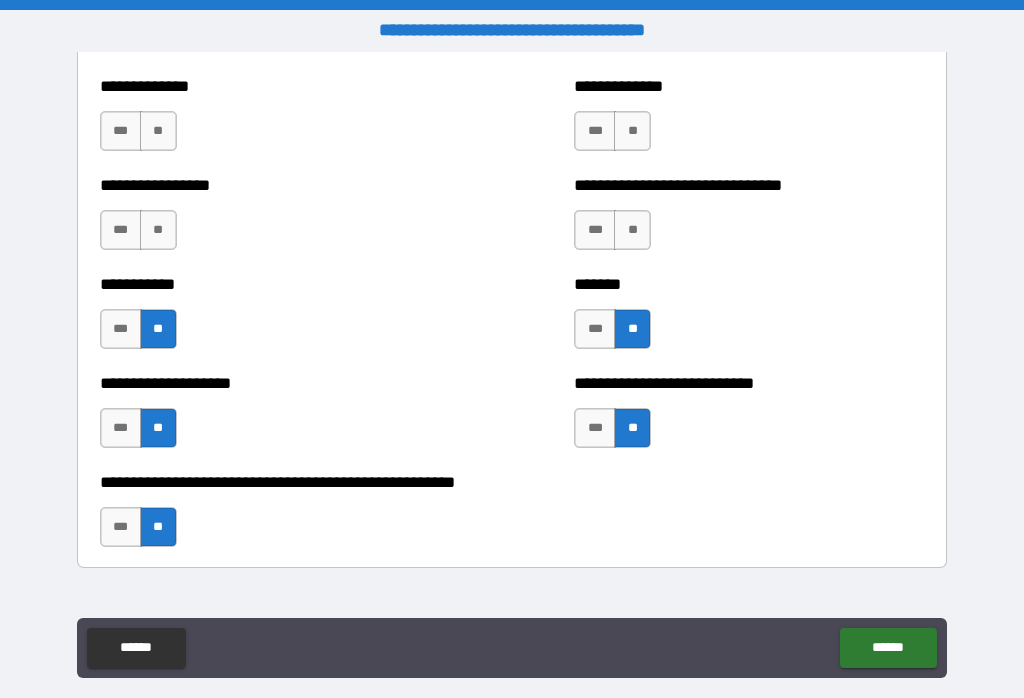 scroll, scrollTop: 7854, scrollLeft: 0, axis: vertical 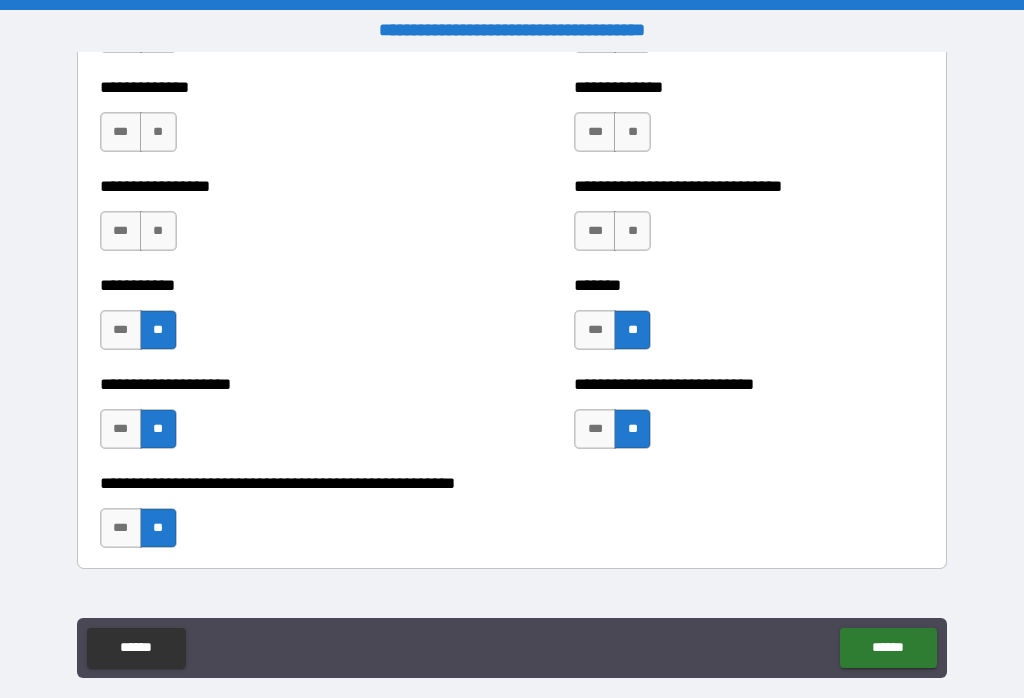 click on "**" at bounding box center (632, 231) 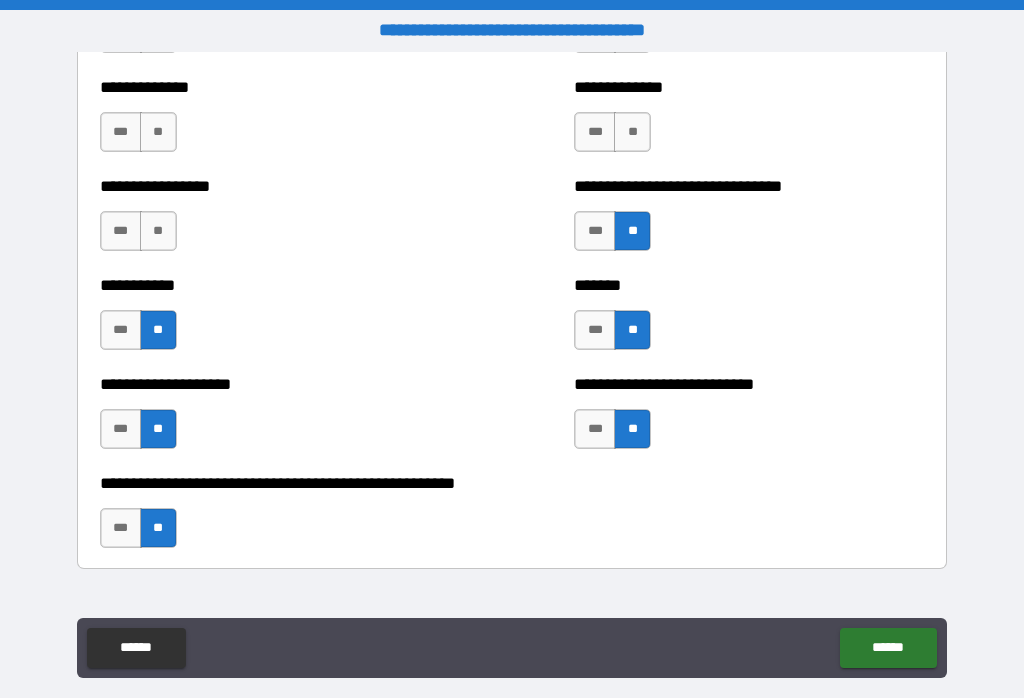 click on "**" at bounding box center [632, 132] 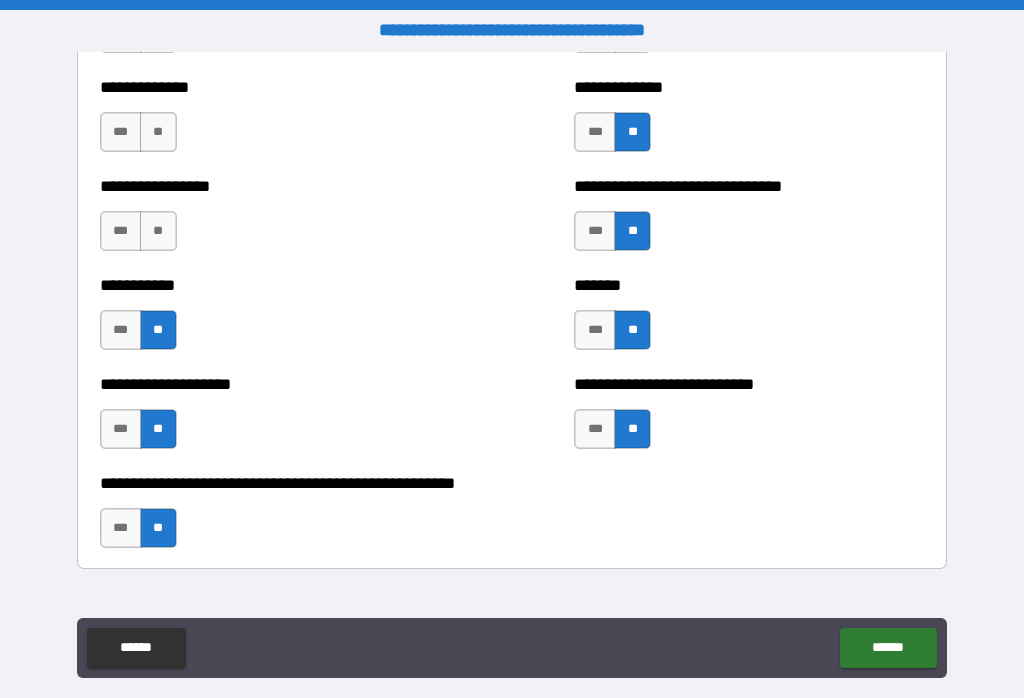 click on "**" at bounding box center (158, 132) 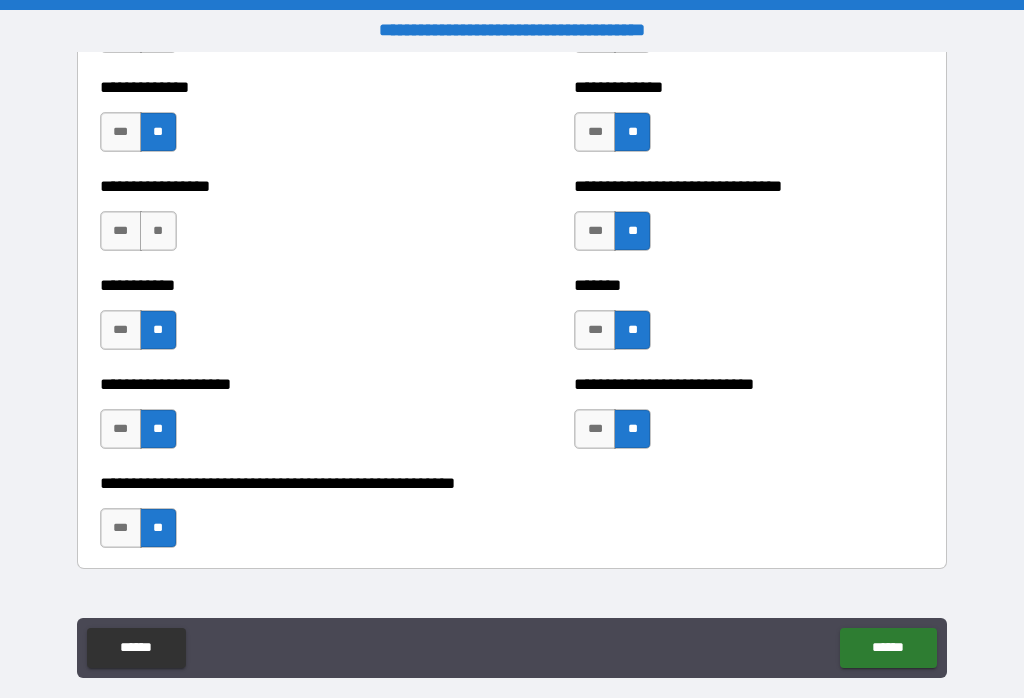 click on "**" at bounding box center (158, 231) 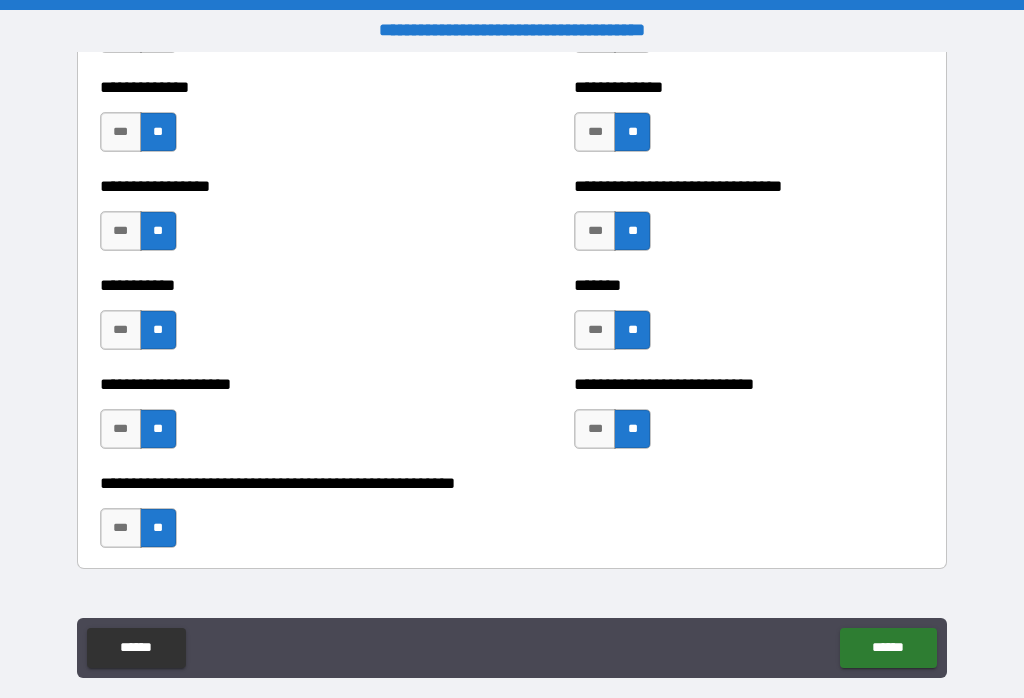 scroll, scrollTop: 7710, scrollLeft: 0, axis: vertical 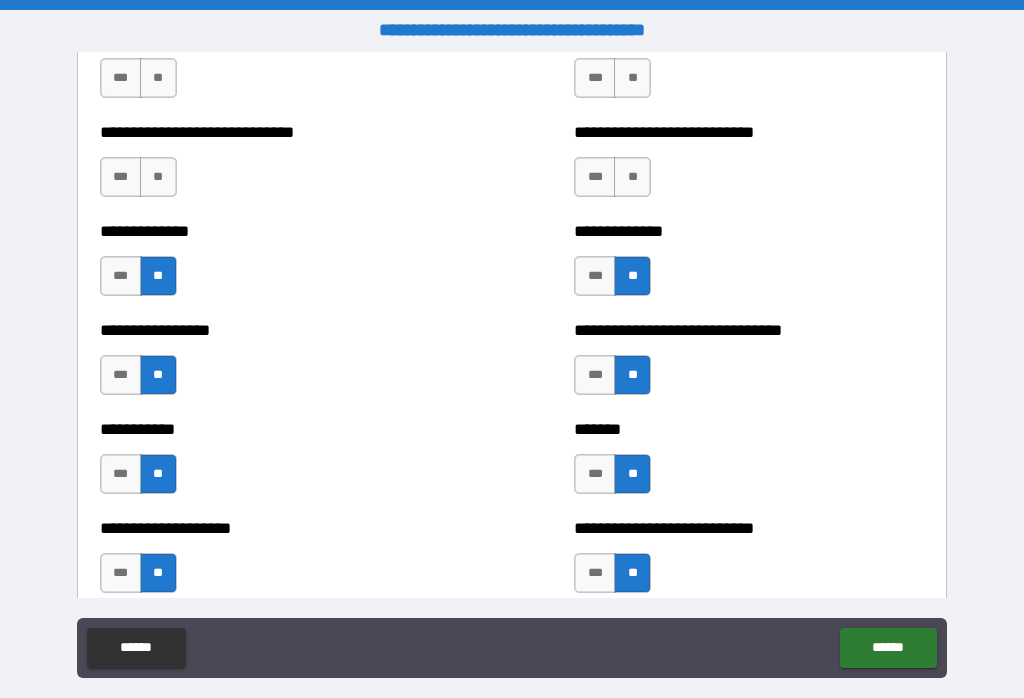 click on "**" at bounding box center (632, 177) 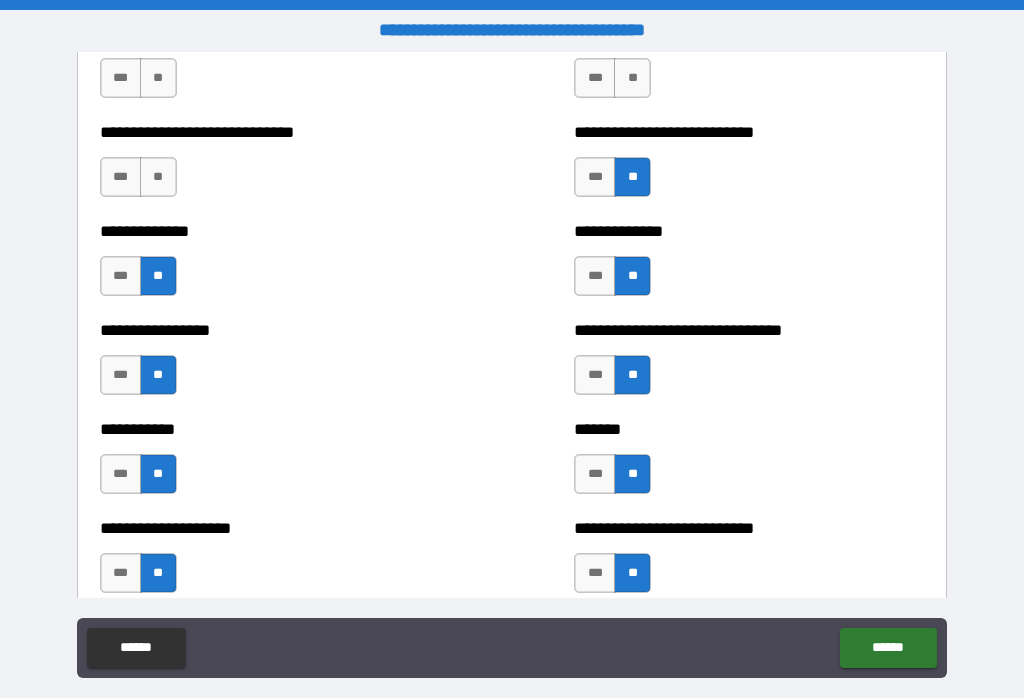 click on "**" at bounding box center [632, 78] 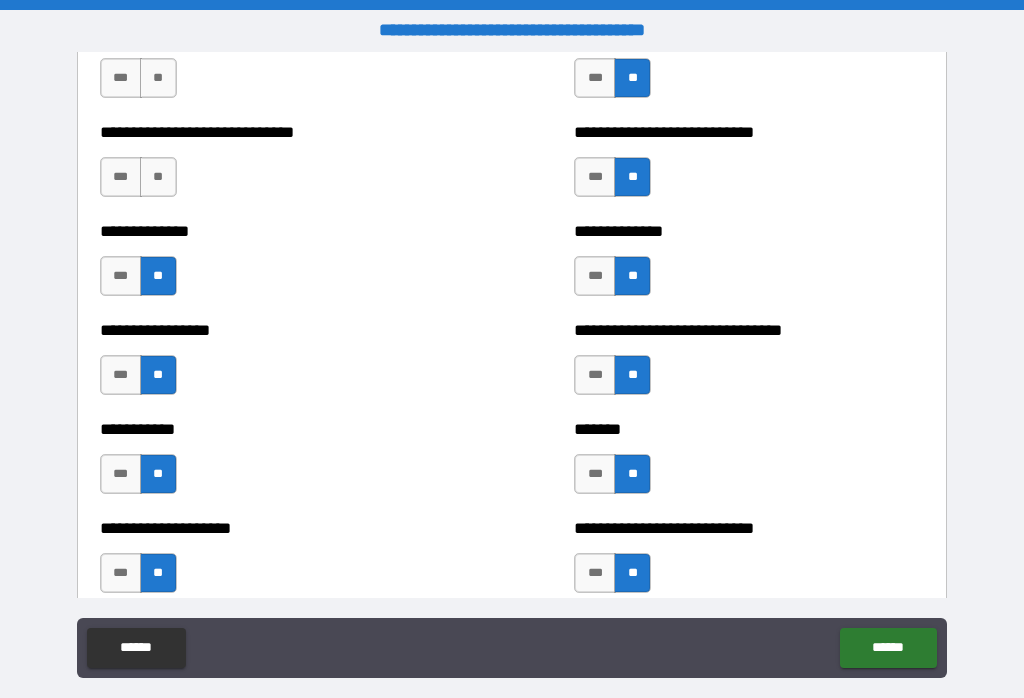 click on "**" at bounding box center (158, 78) 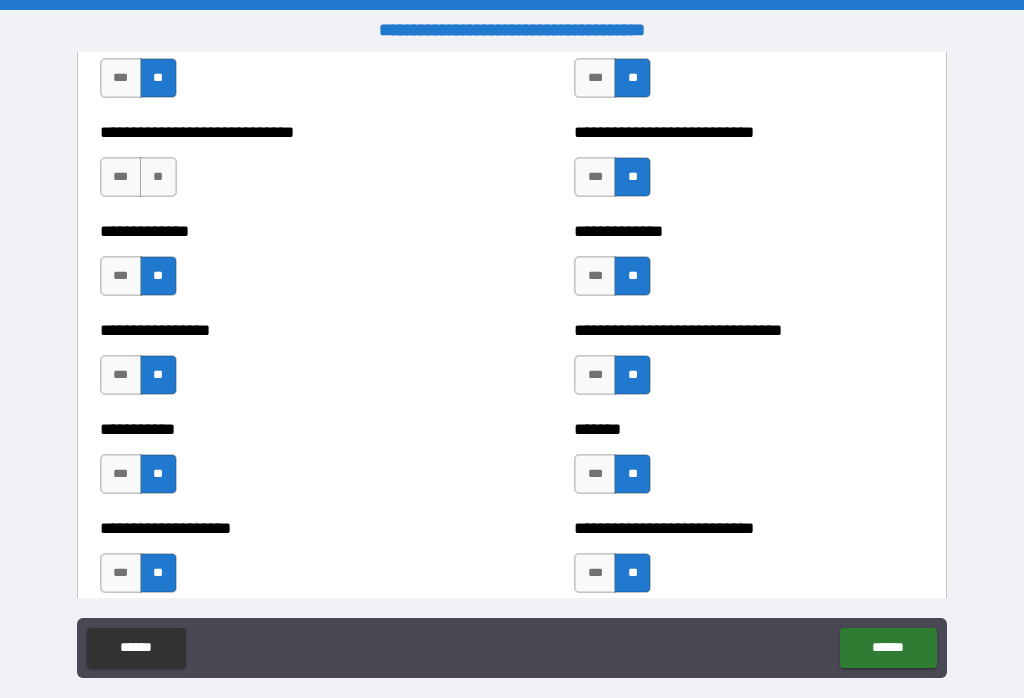 click on "**" at bounding box center (158, 177) 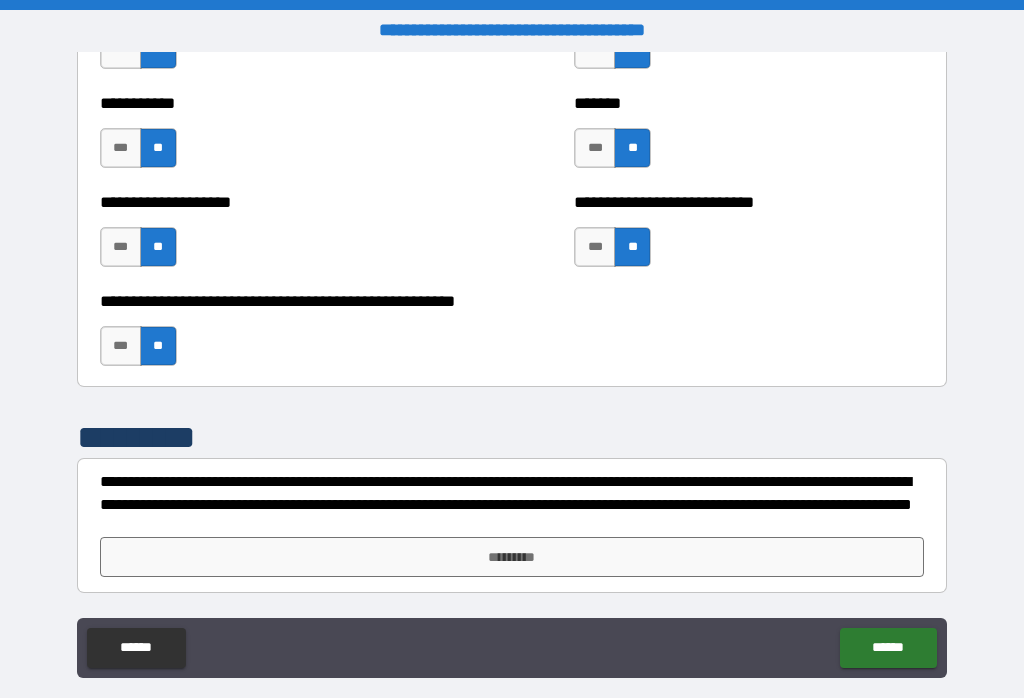 scroll, scrollTop: 8036, scrollLeft: 0, axis: vertical 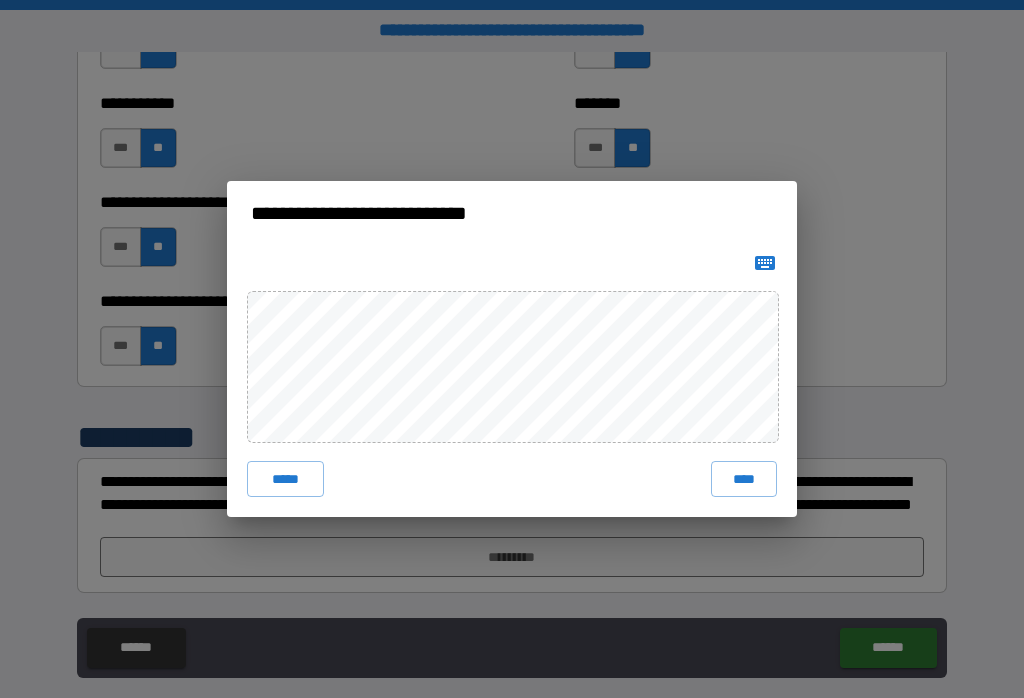 click on "****" at bounding box center [744, 479] 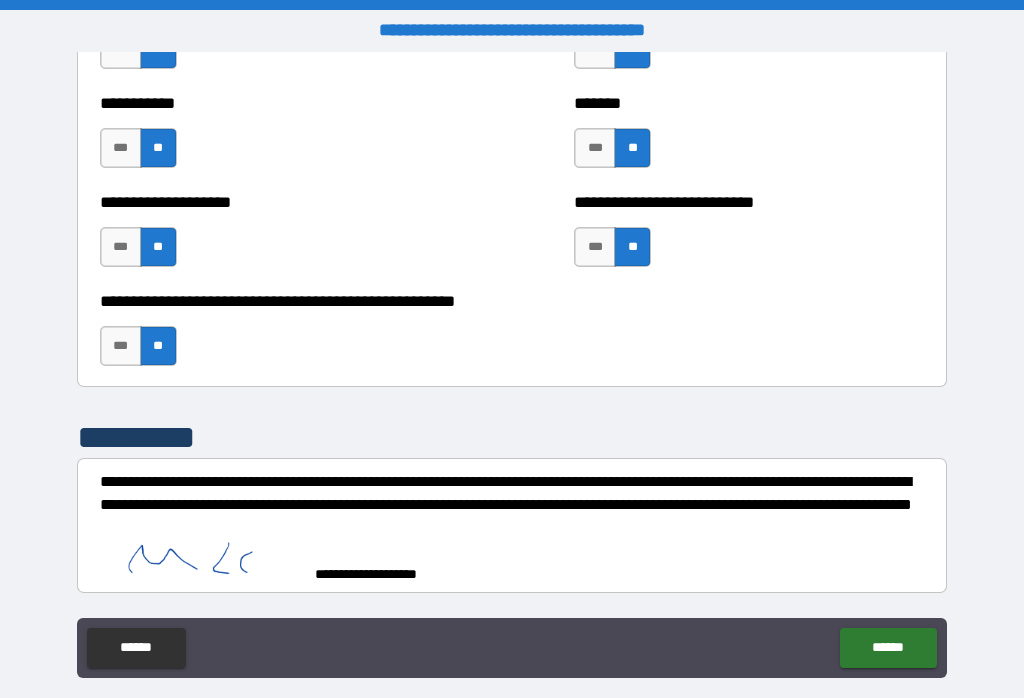 scroll, scrollTop: 8026, scrollLeft: 0, axis: vertical 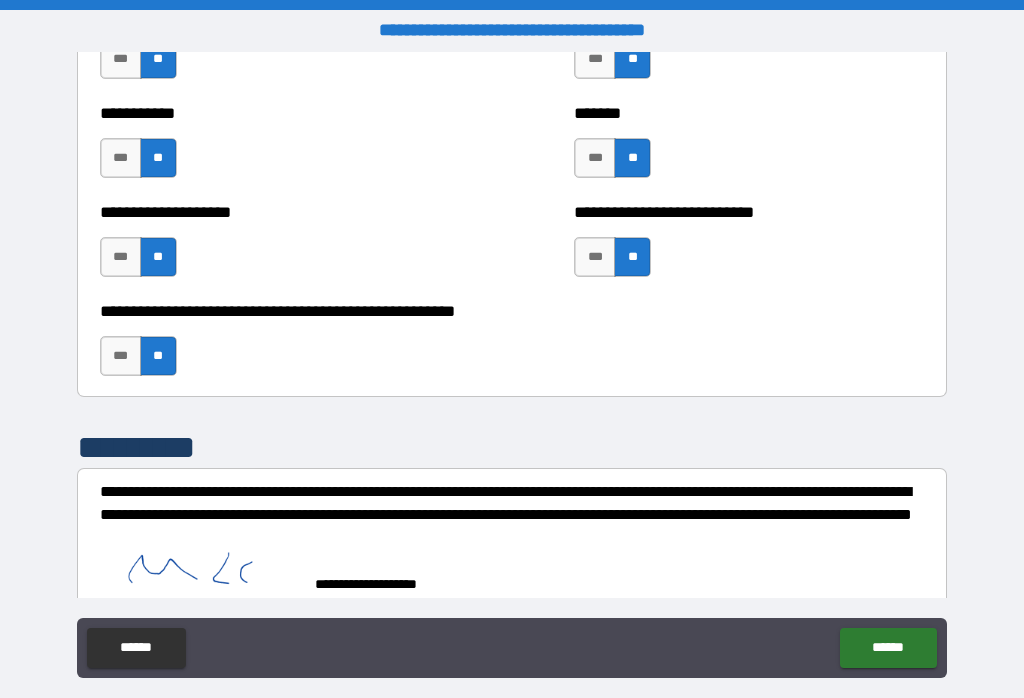 click on "******" at bounding box center (888, 648) 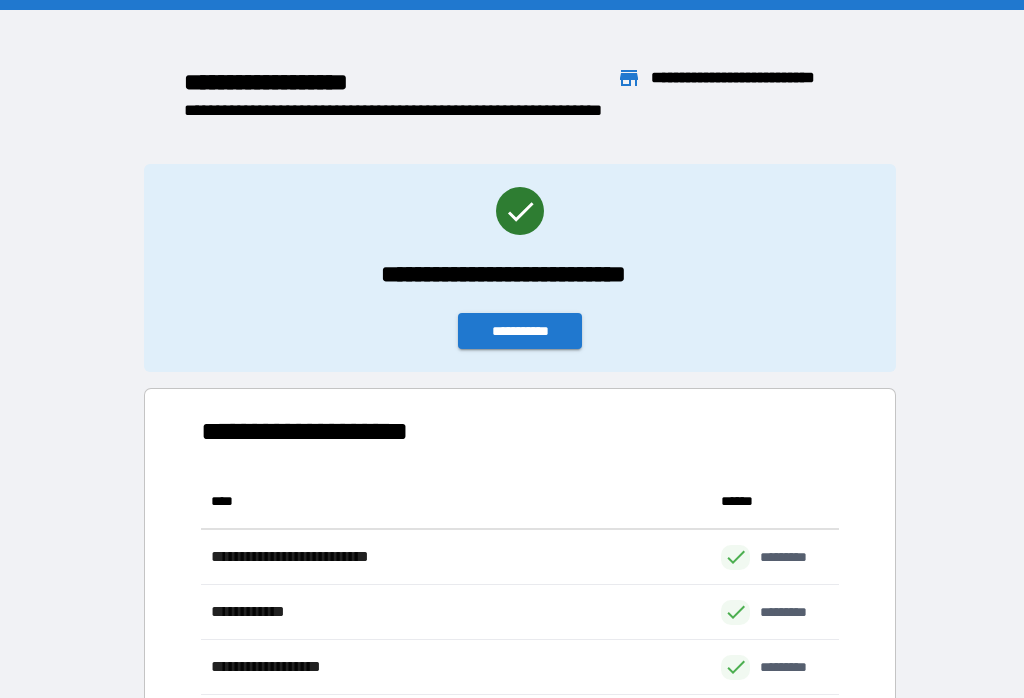scroll, scrollTop: 1, scrollLeft: 1, axis: both 